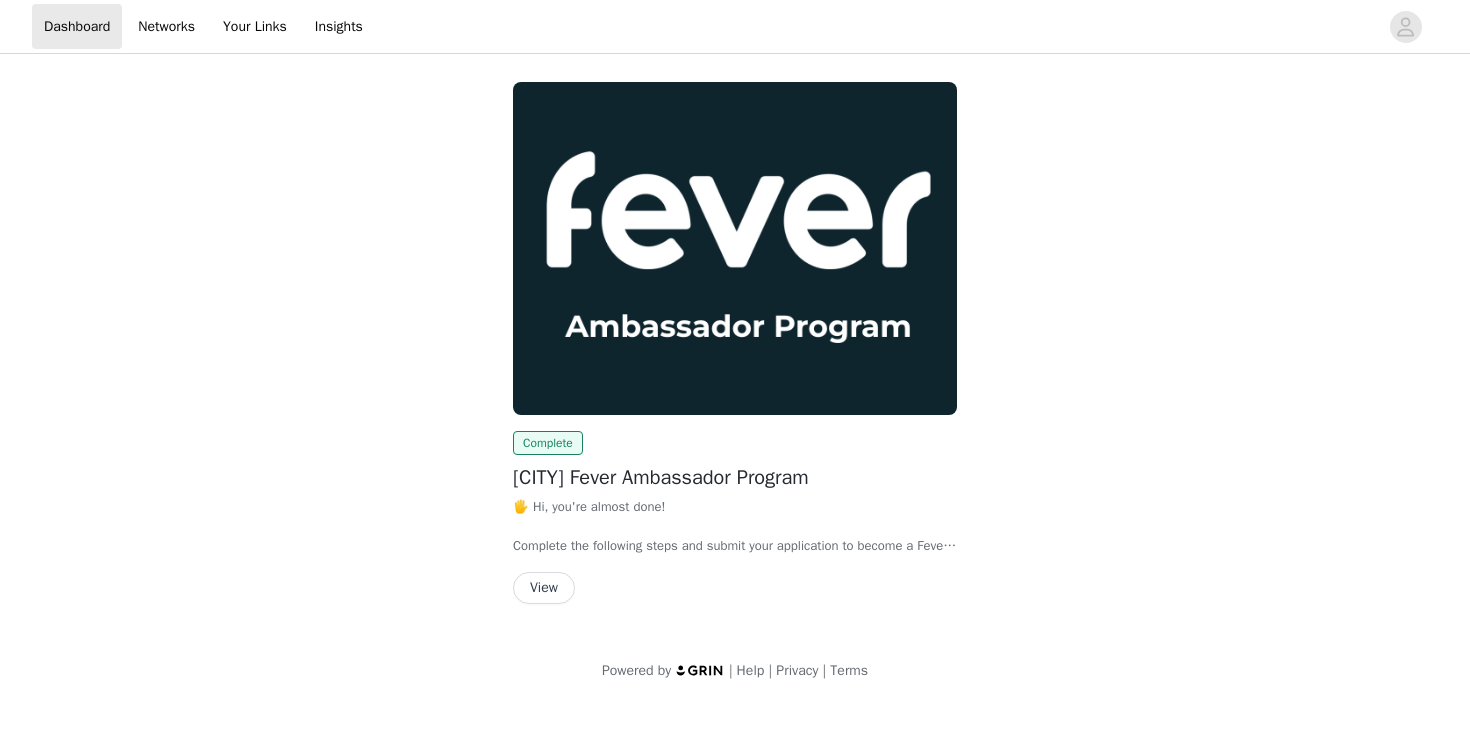 scroll, scrollTop: 0, scrollLeft: 0, axis: both 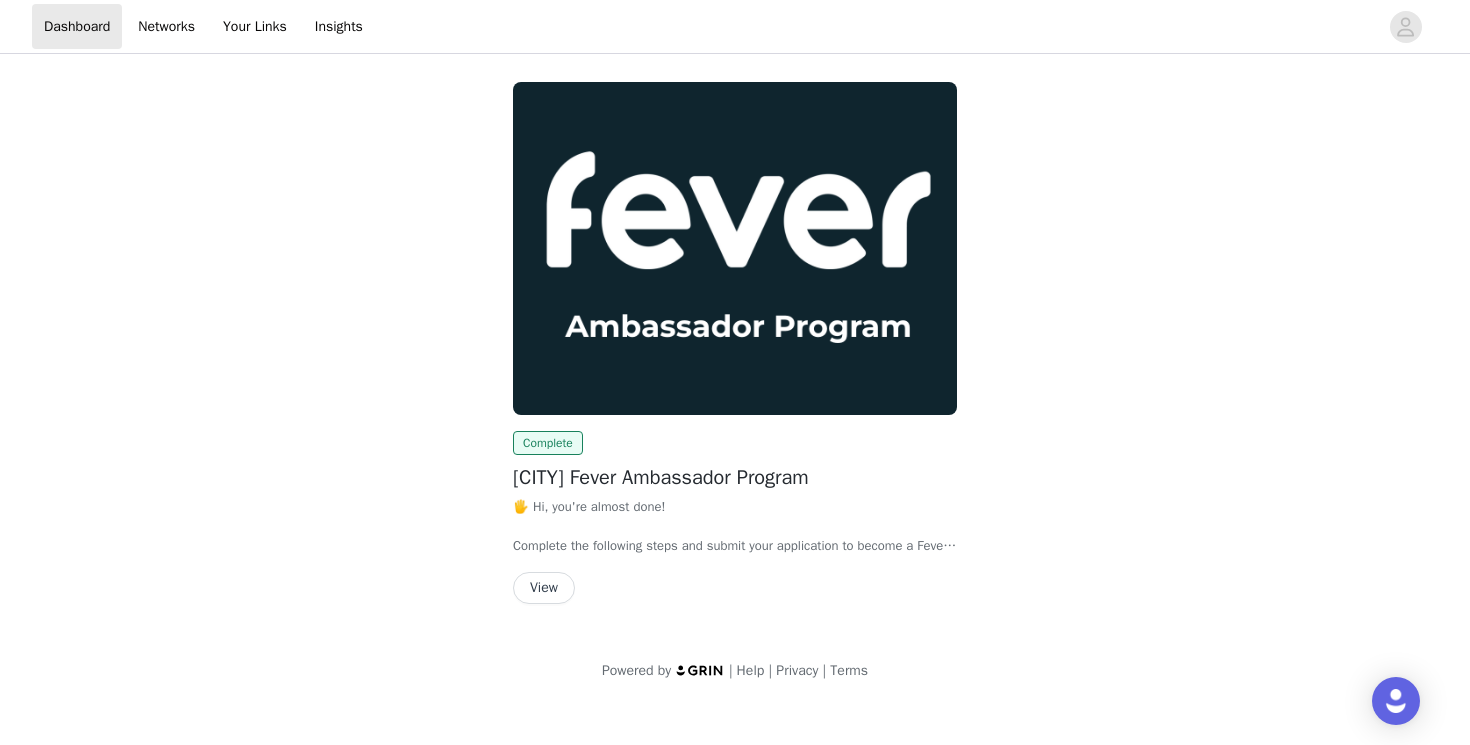 click on "View" at bounding box center (544, 588) 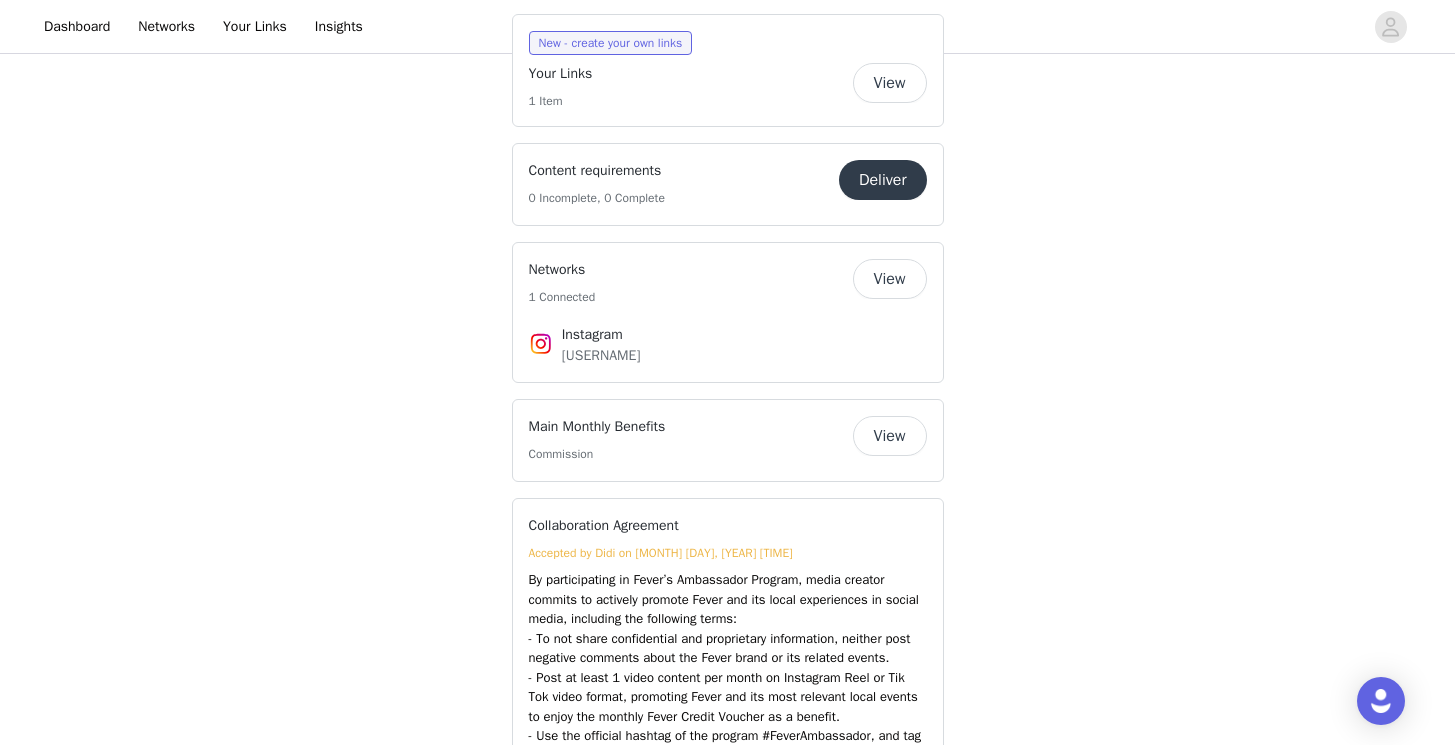 scroll, scrollTop: 1197, scrollLeft: 0, axis: vertical 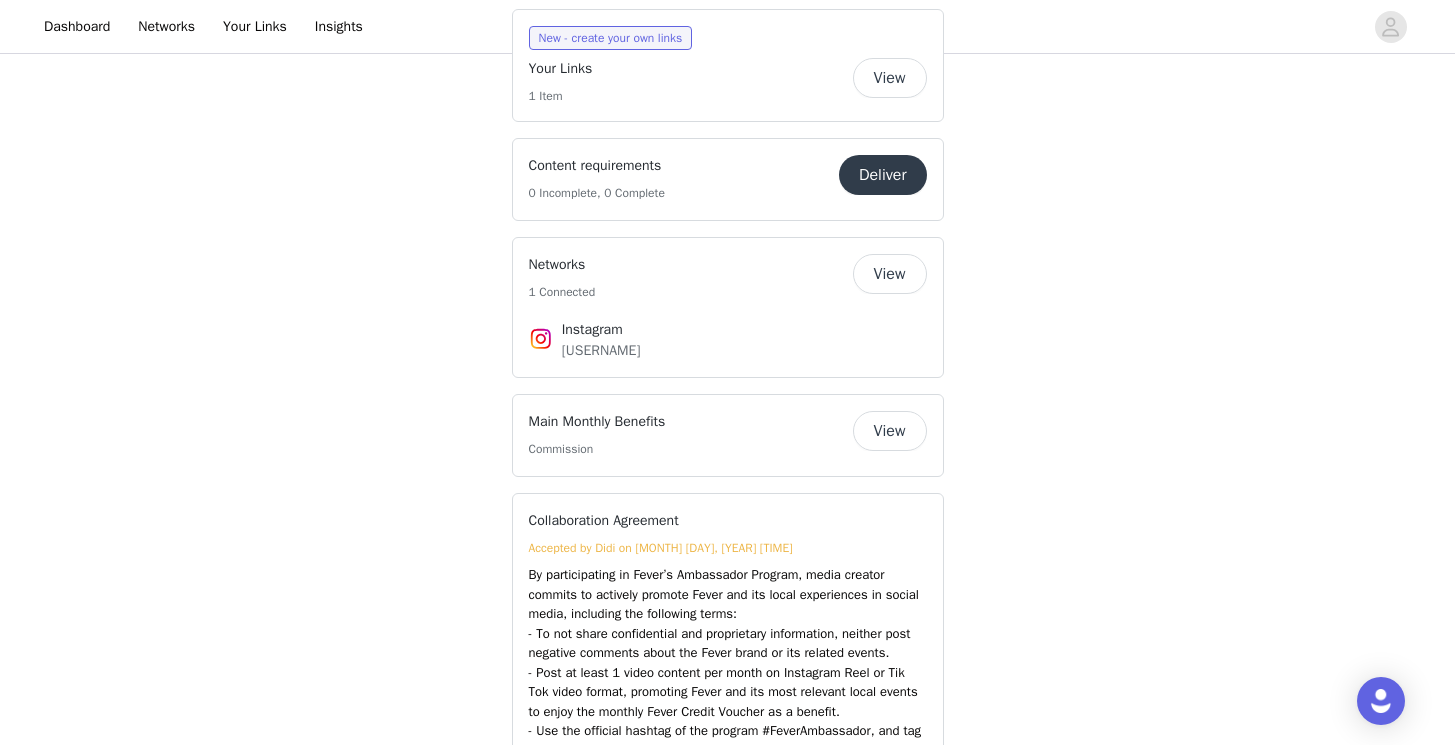 click on "View" at bounding box center (890, 431) 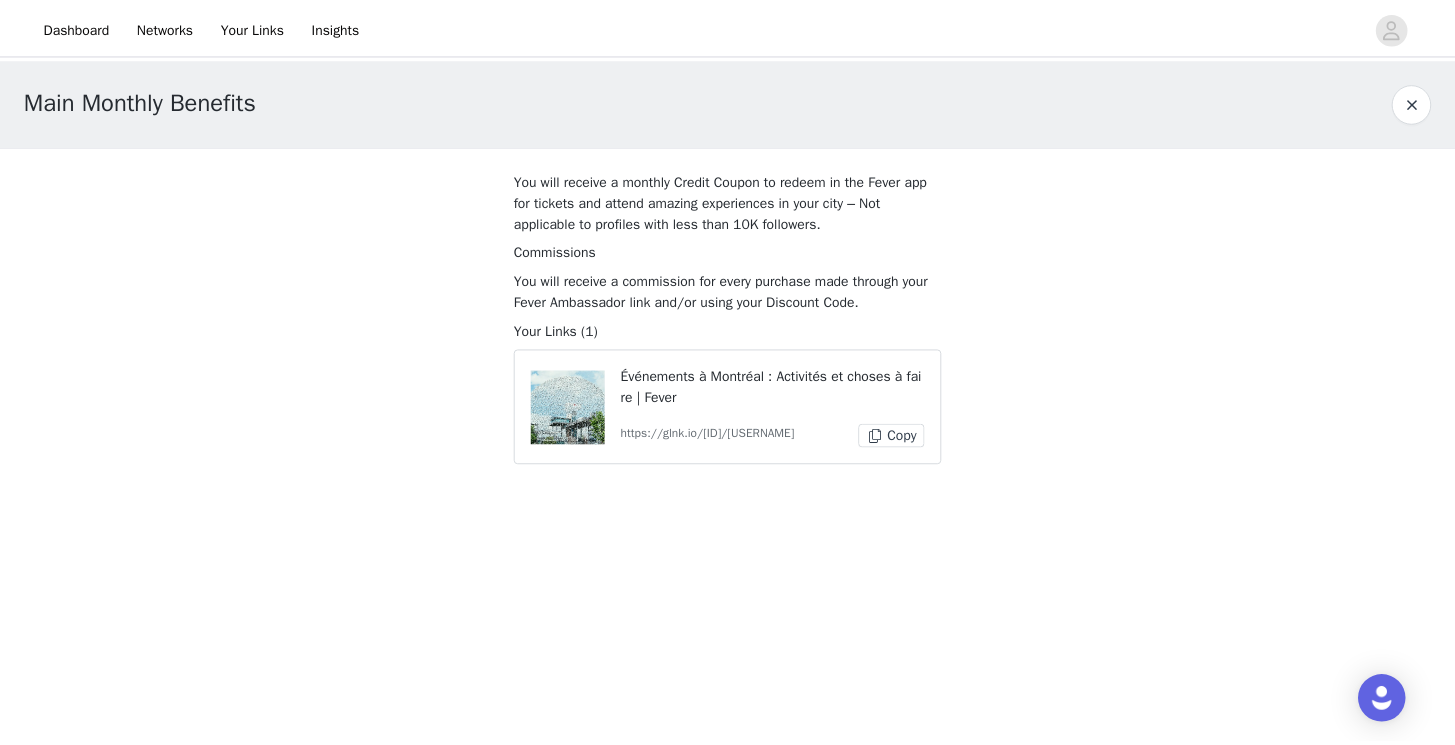 scroll, scrollTop: 0, scrollLeft: 0, axis: both 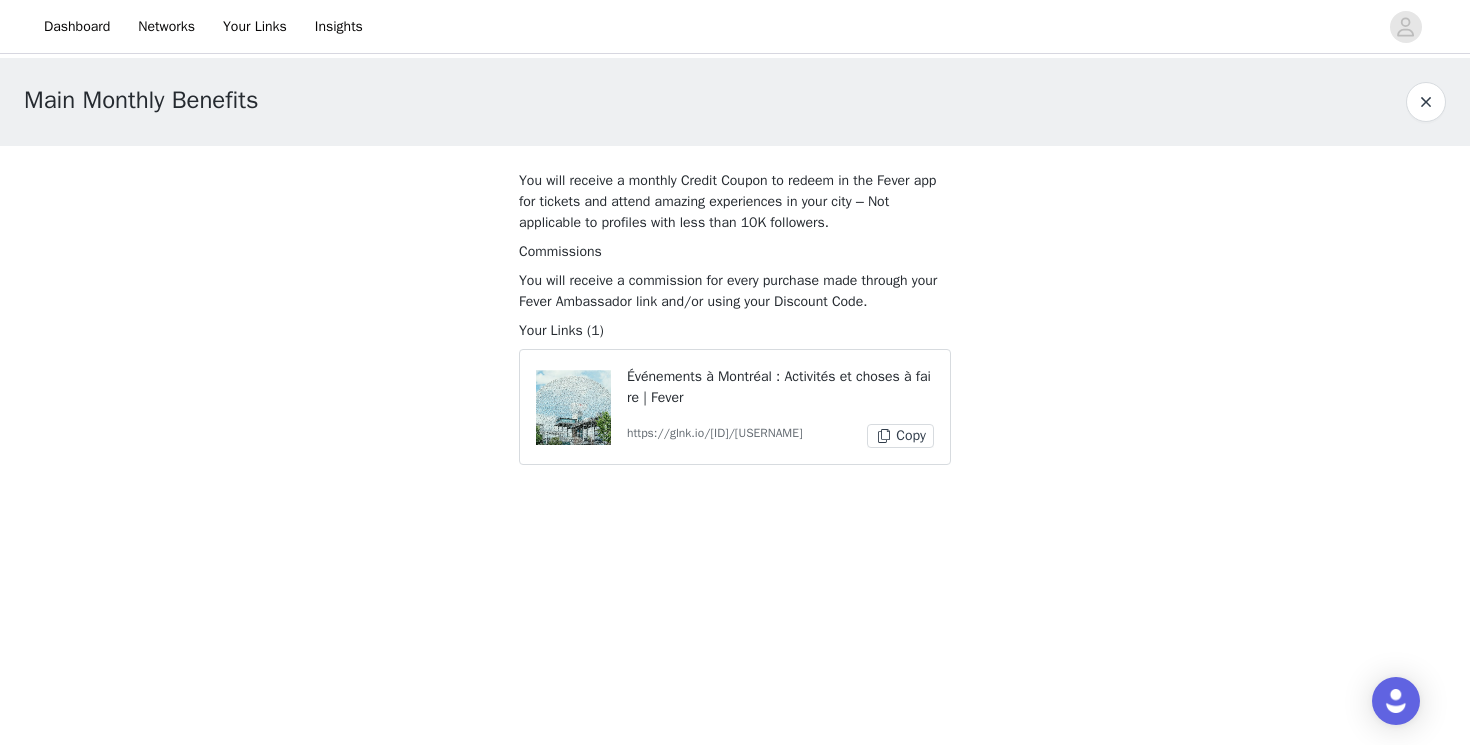 click at bounding box center [1426, 102] 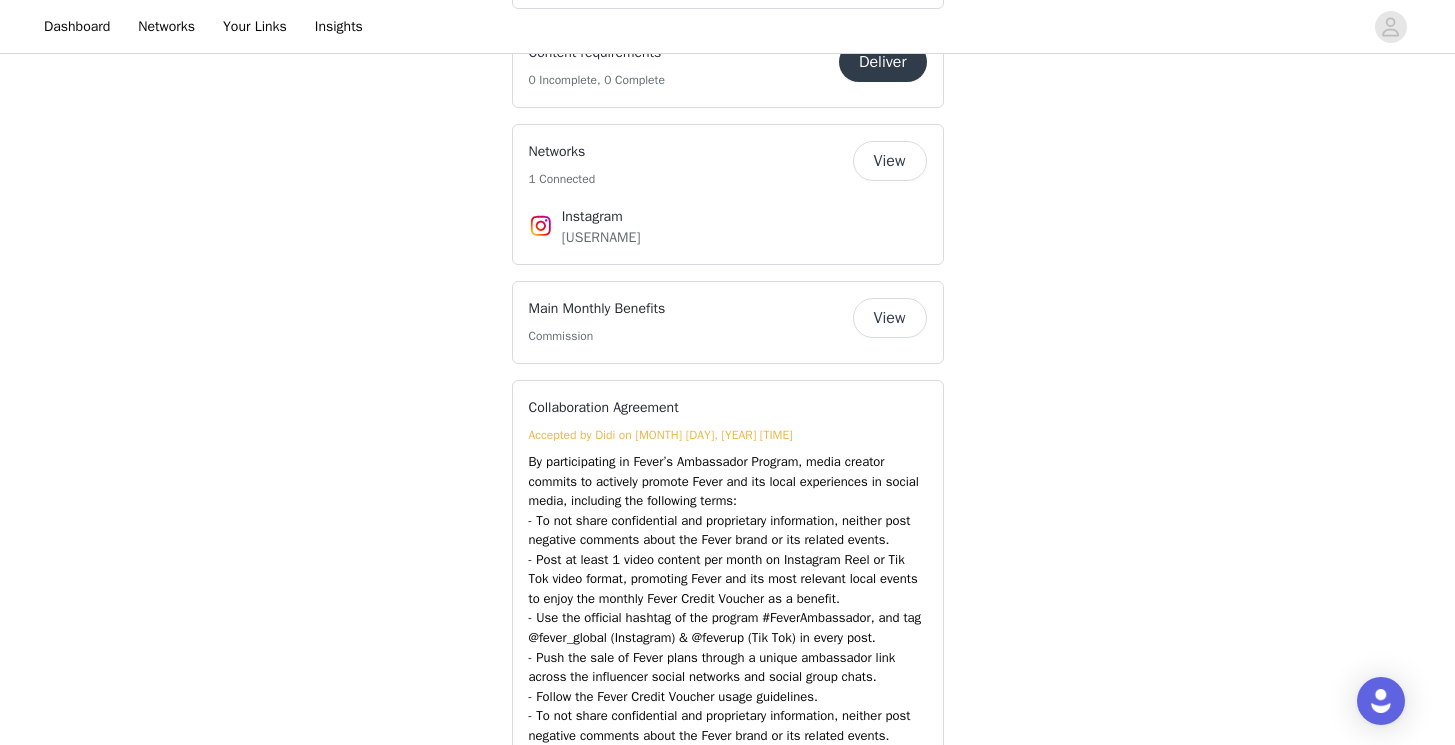 scroll, scrollTop: 1229, scrollLeft: 0, axis: vertical 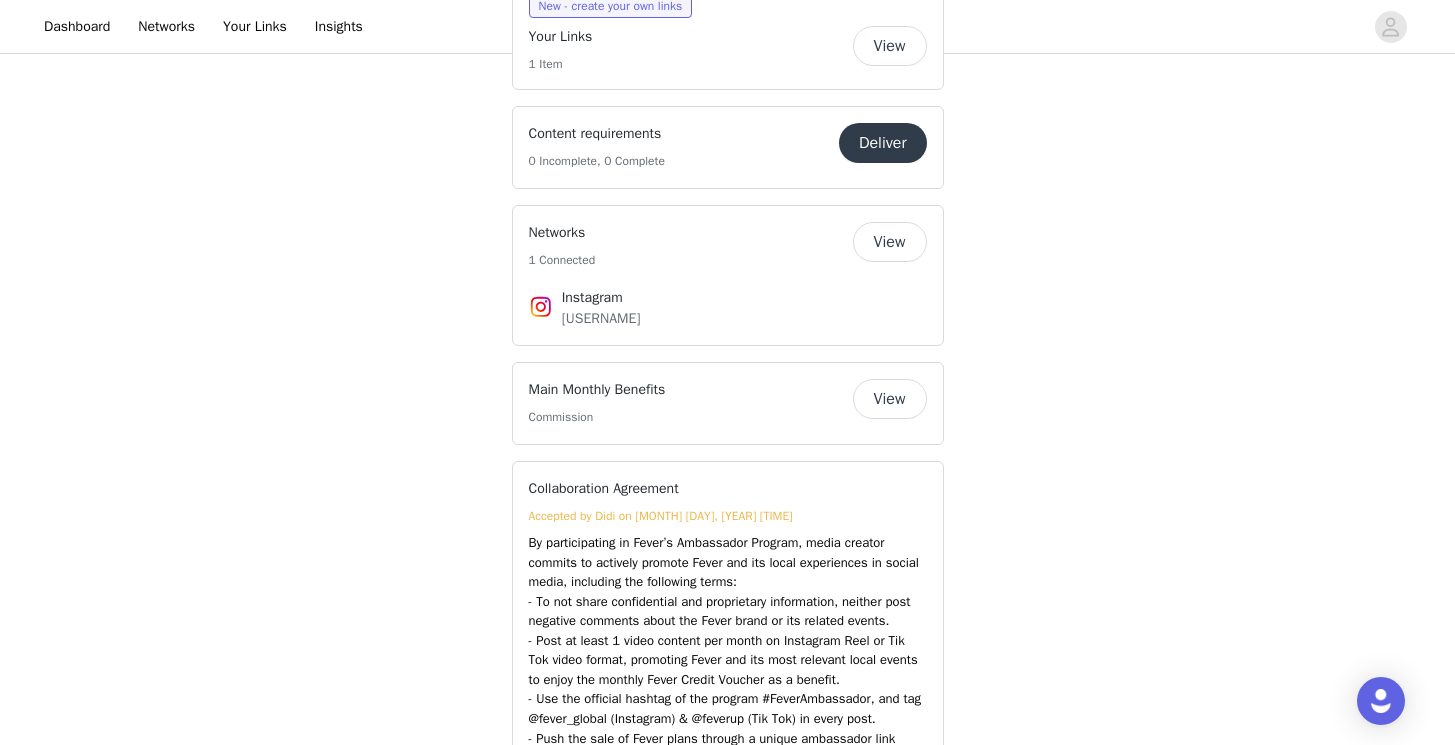 click on "View" at bounding box center [890, 399] 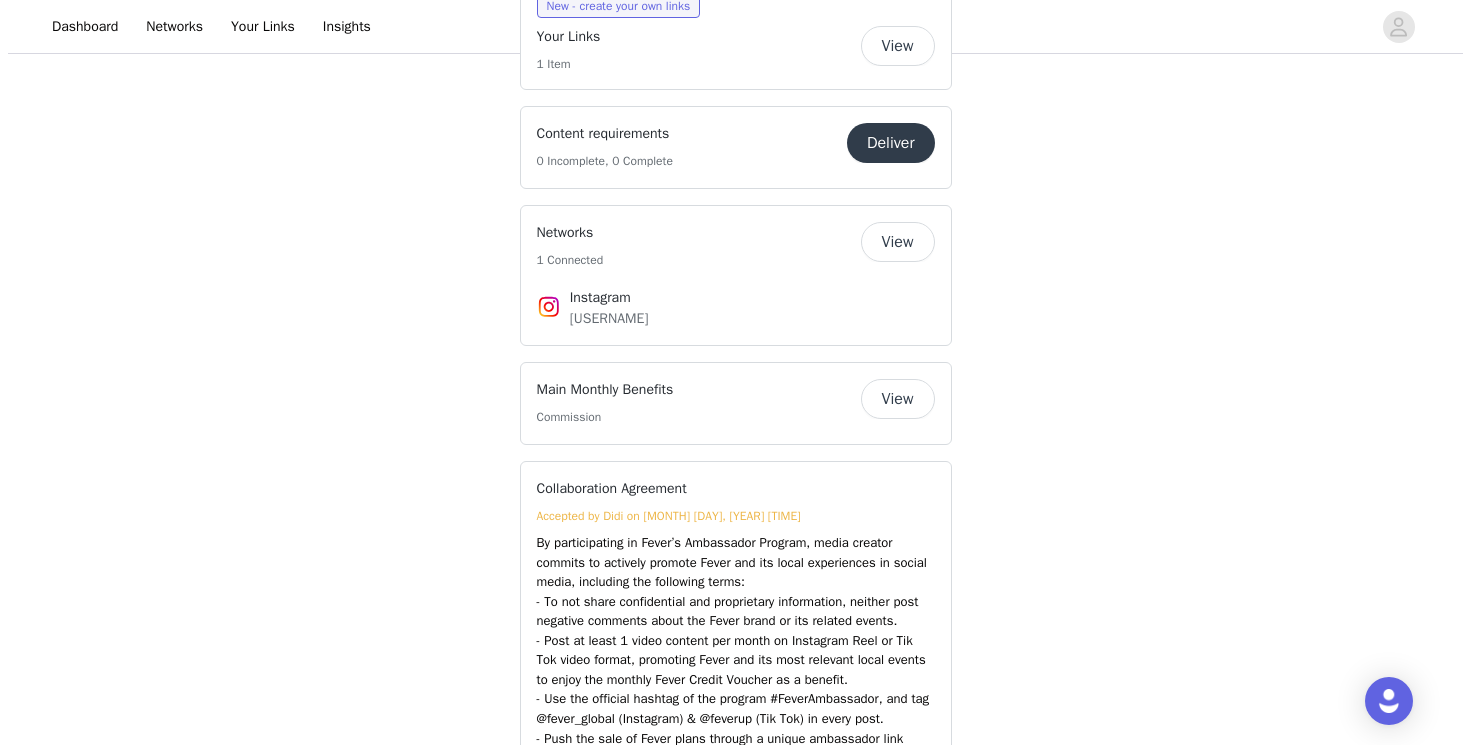 scroll, scrollTop: 0, scrollLeft: 0, axis: both 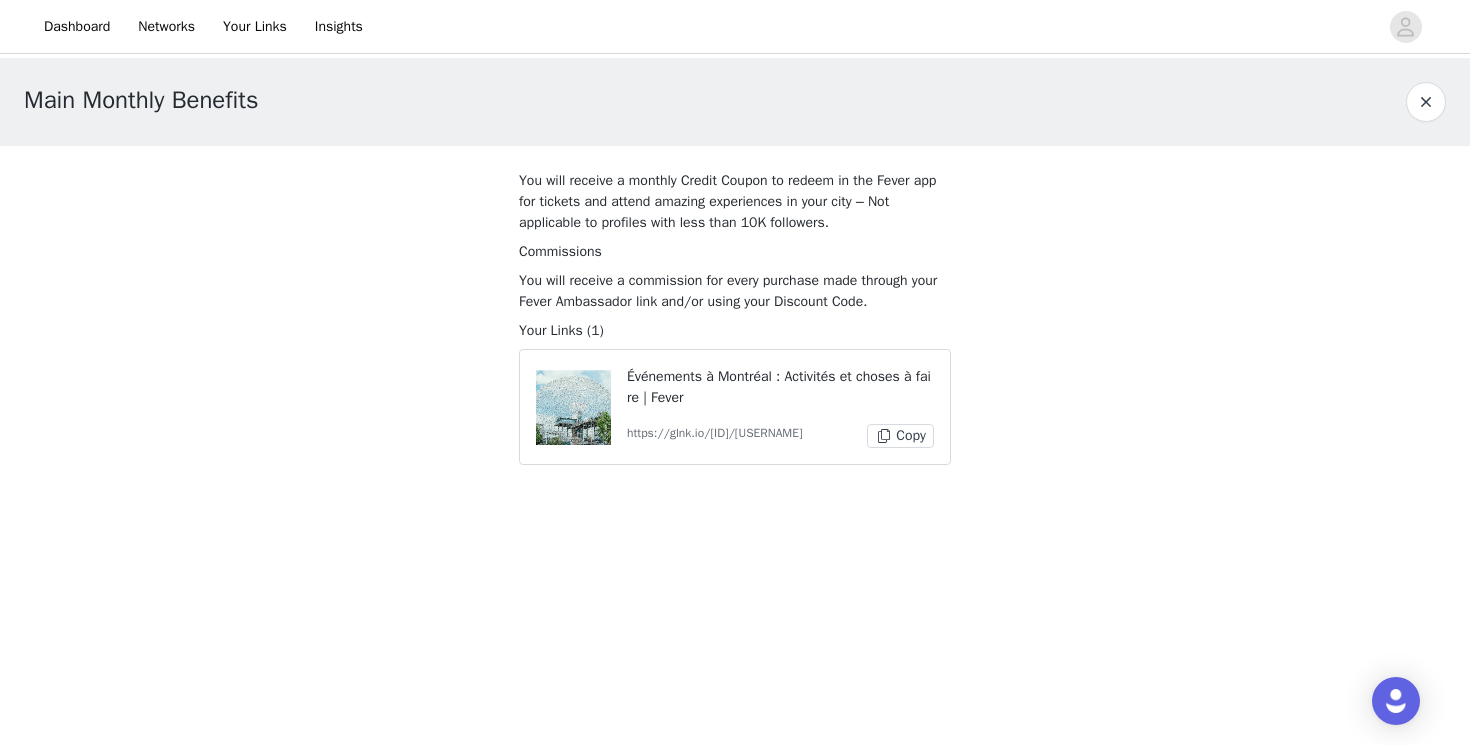 click on "Événements à Montréal : Activités et choses à faire | Fever" at bounding box center (780, 387) 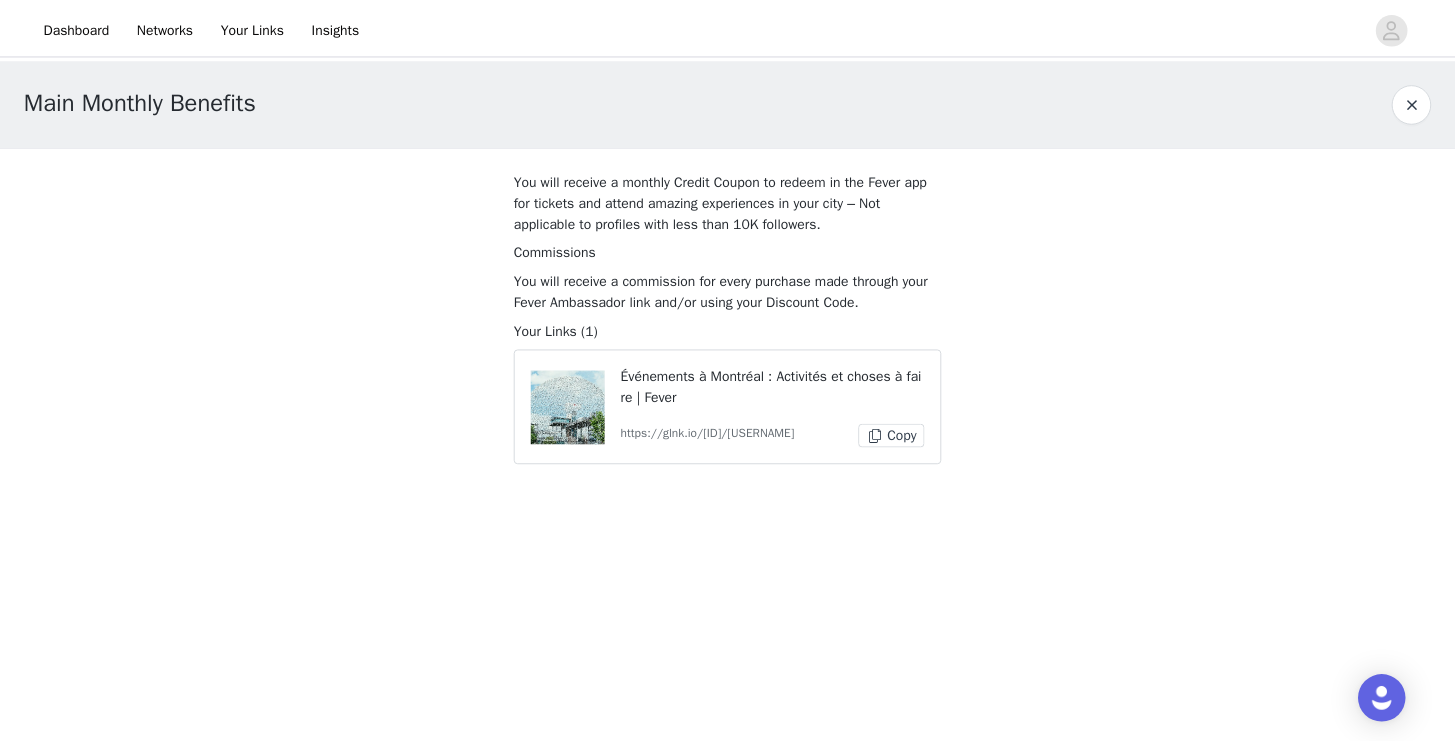 scroll, scrollTop: 0, scrollLeft: 0, axis: both 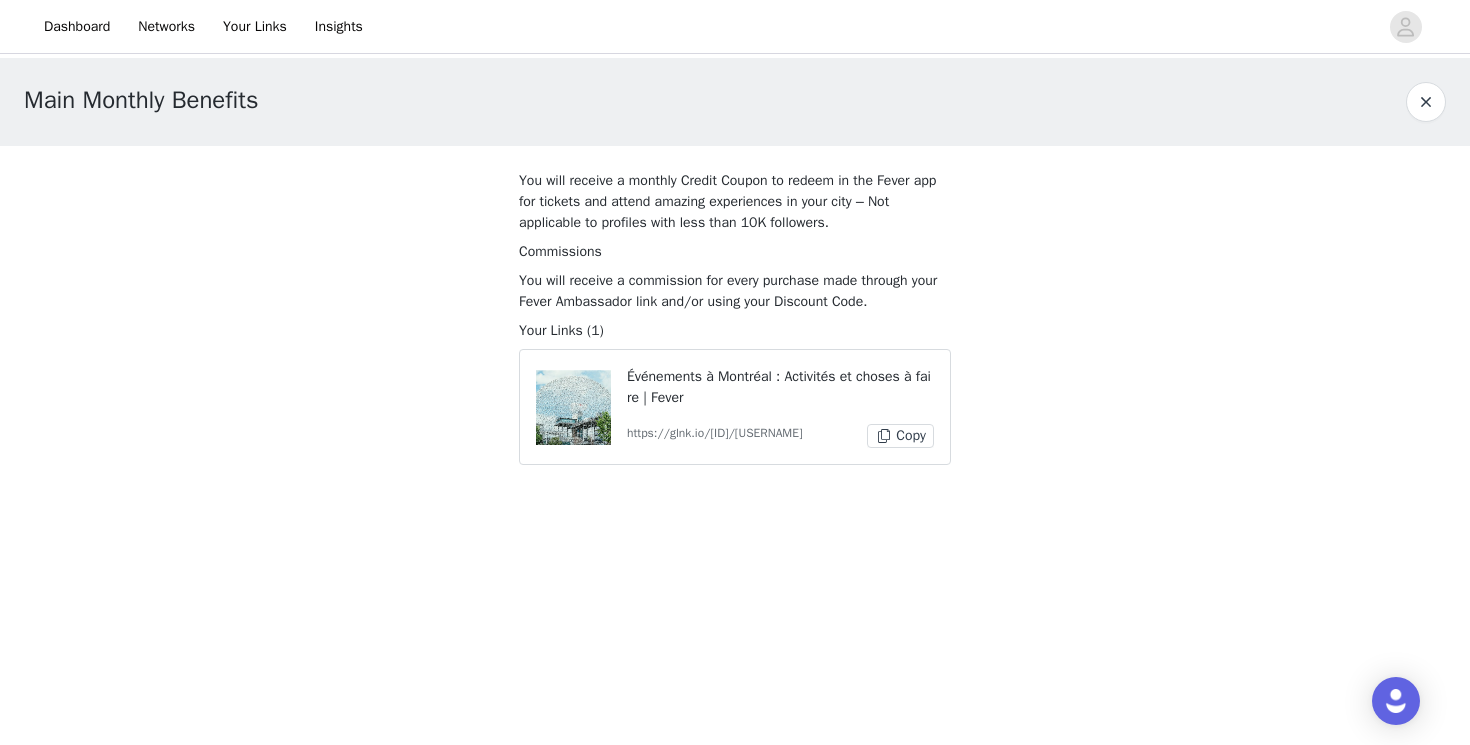 click at bounding box center [1426, 102] 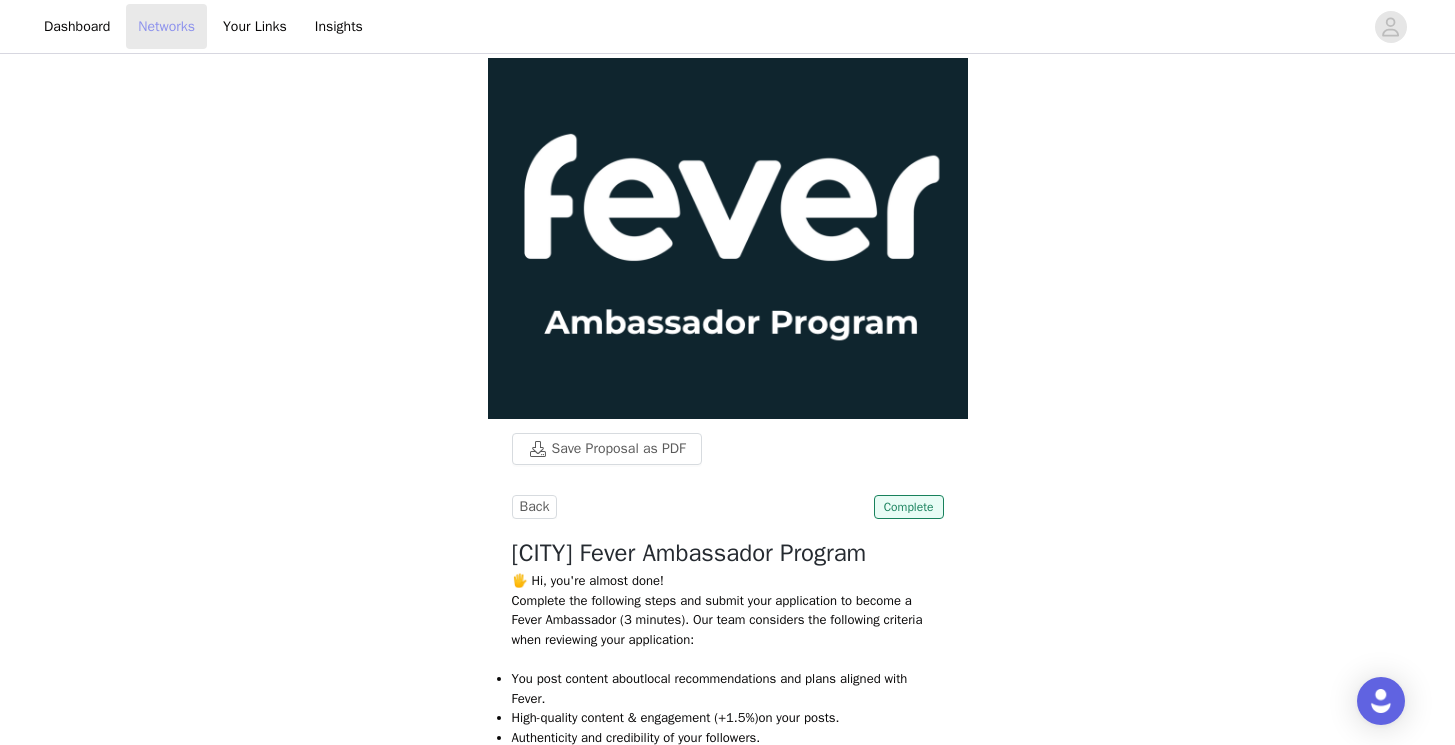 click on "Networks" at bounding box center (166, 26) 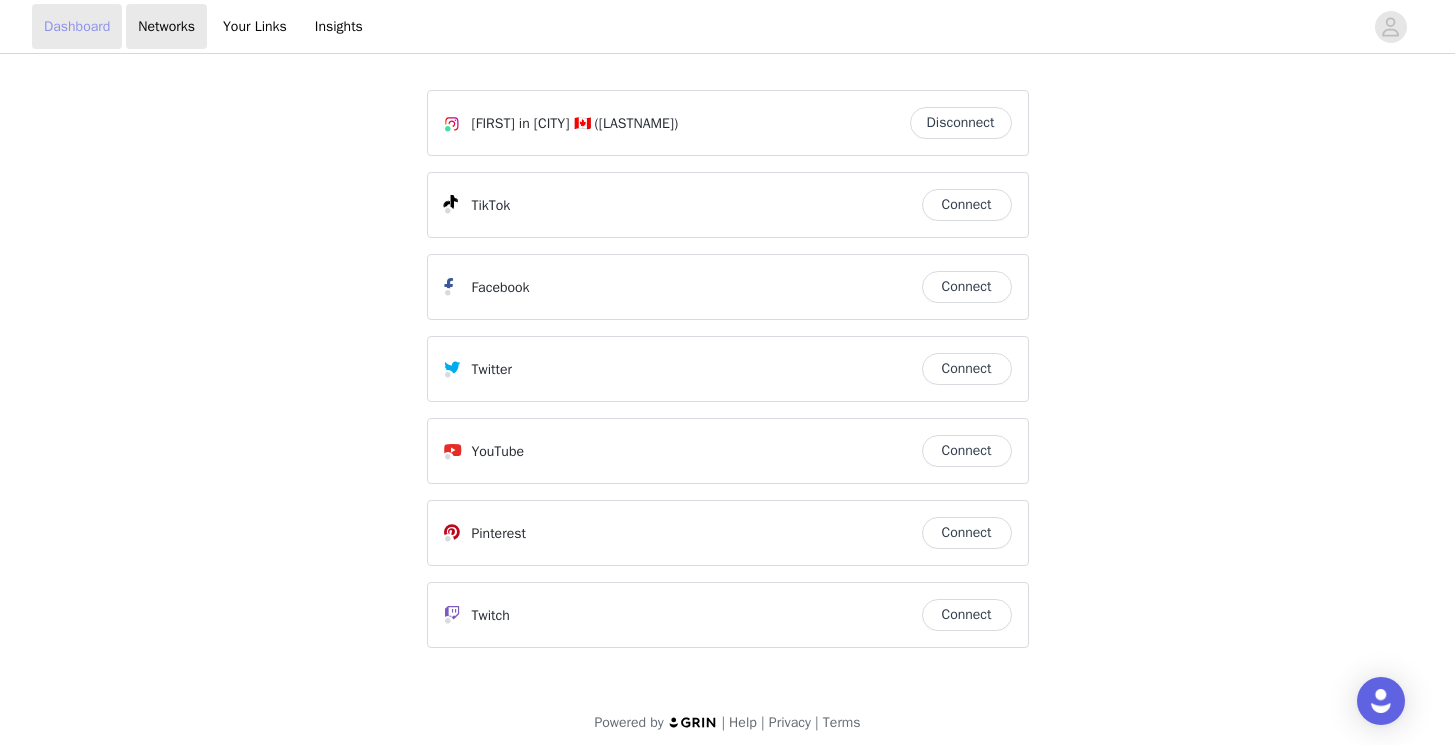 click on "Dashboard" at bounding box center [77, 26] 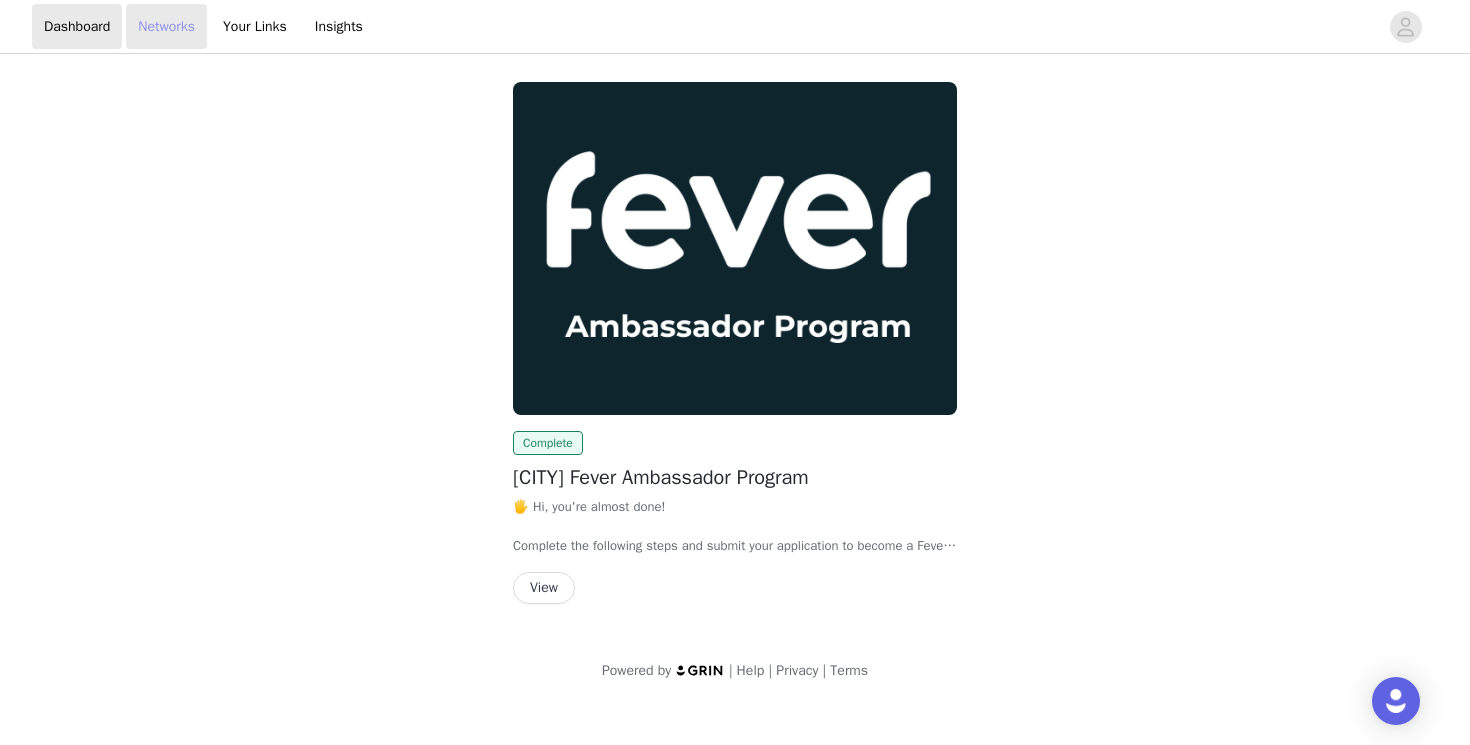 click on "Networks" at bounding box center (166, 26) 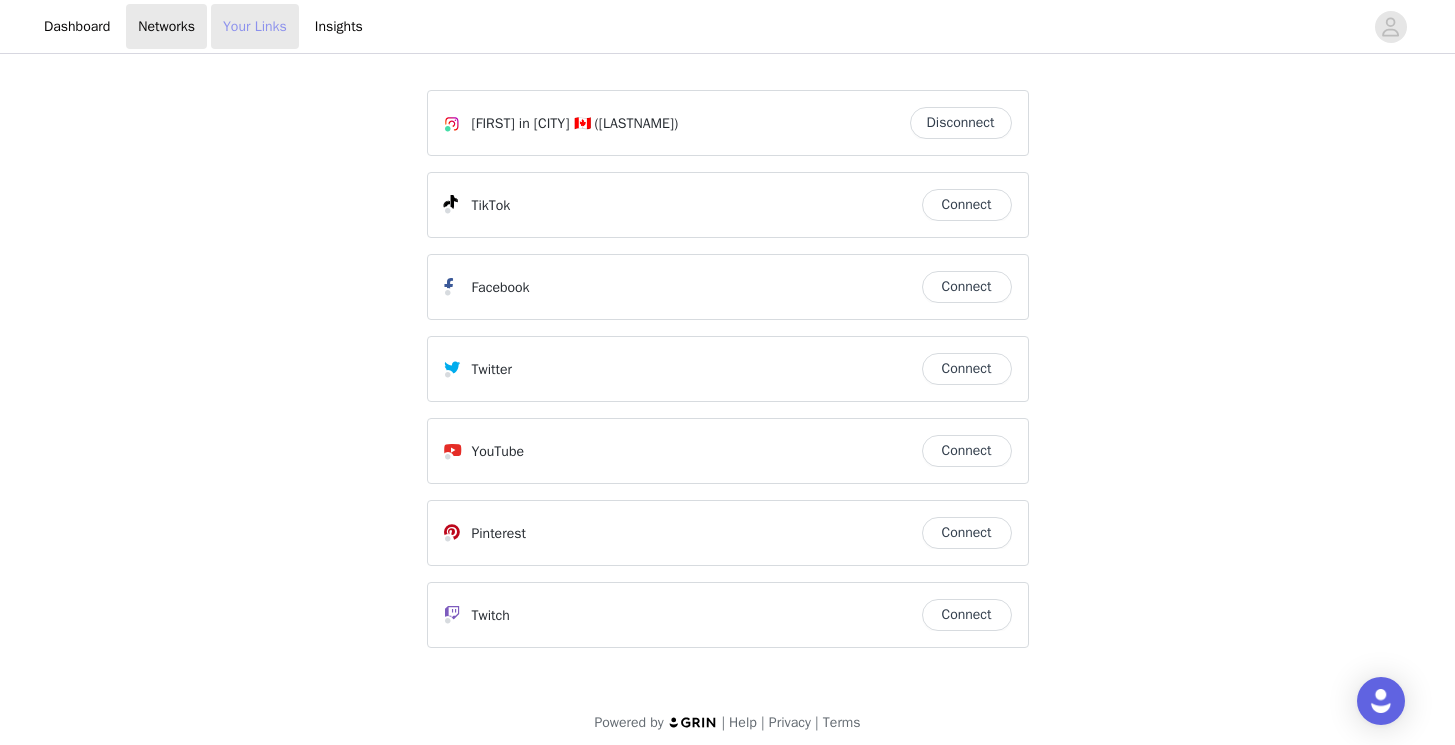 click on "Your Links" at bounding box center (255, 26) 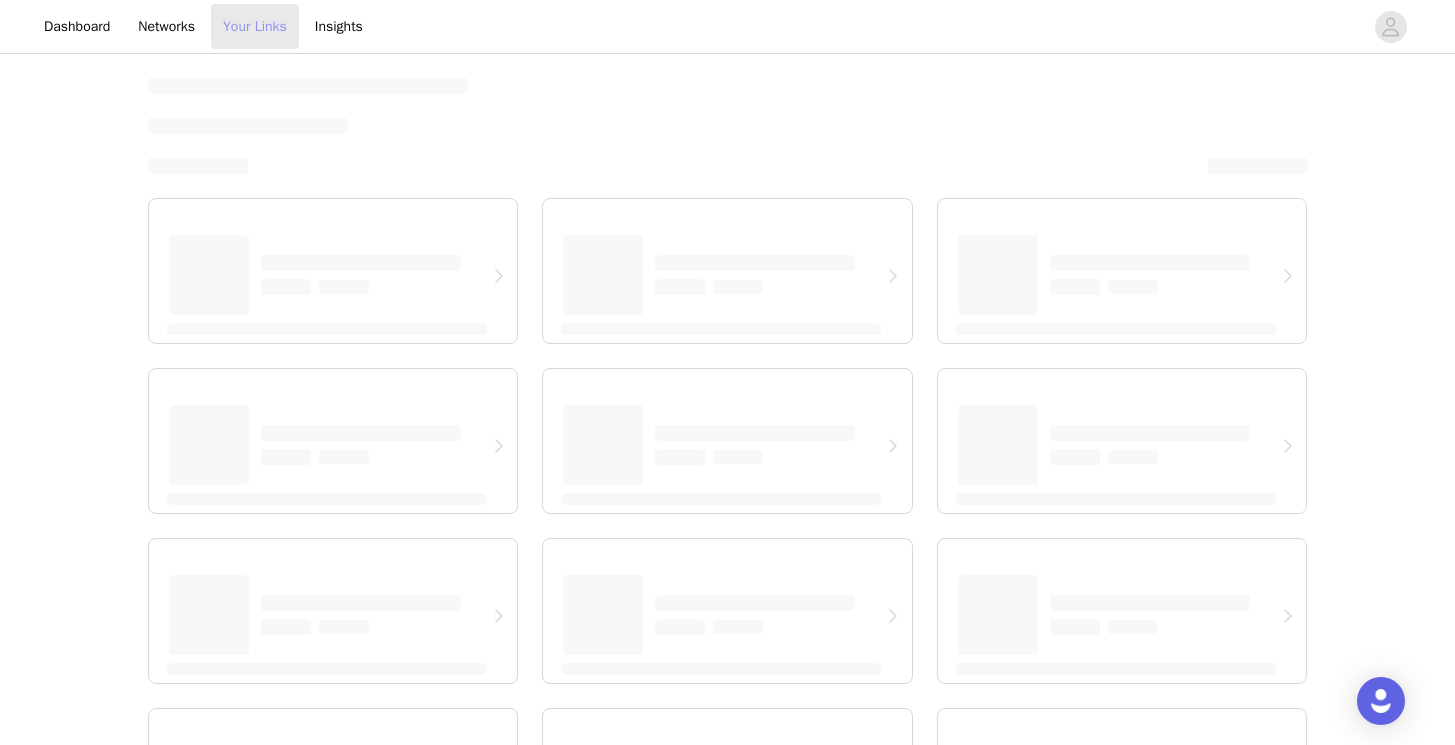 select on "12" 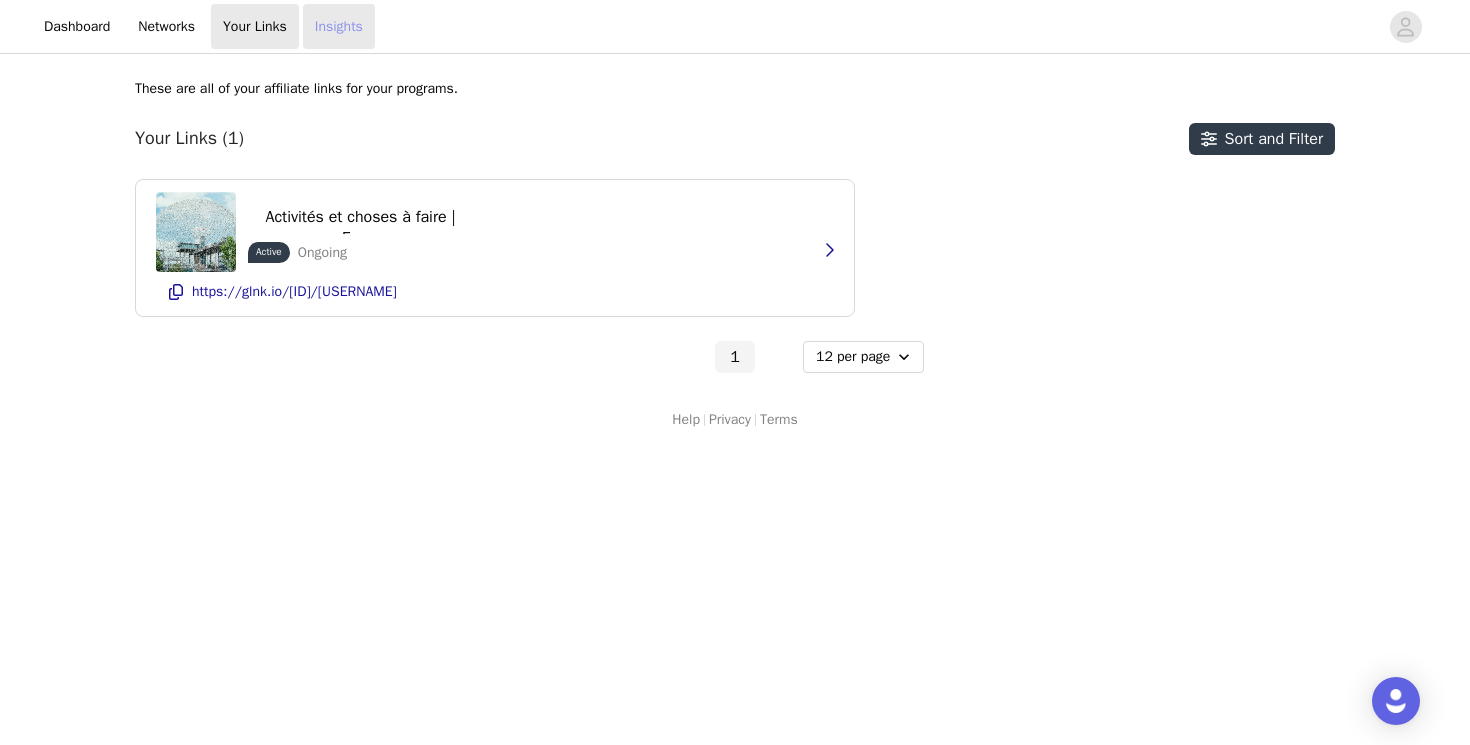 click on "Insights" at bounding box center (339, 26) 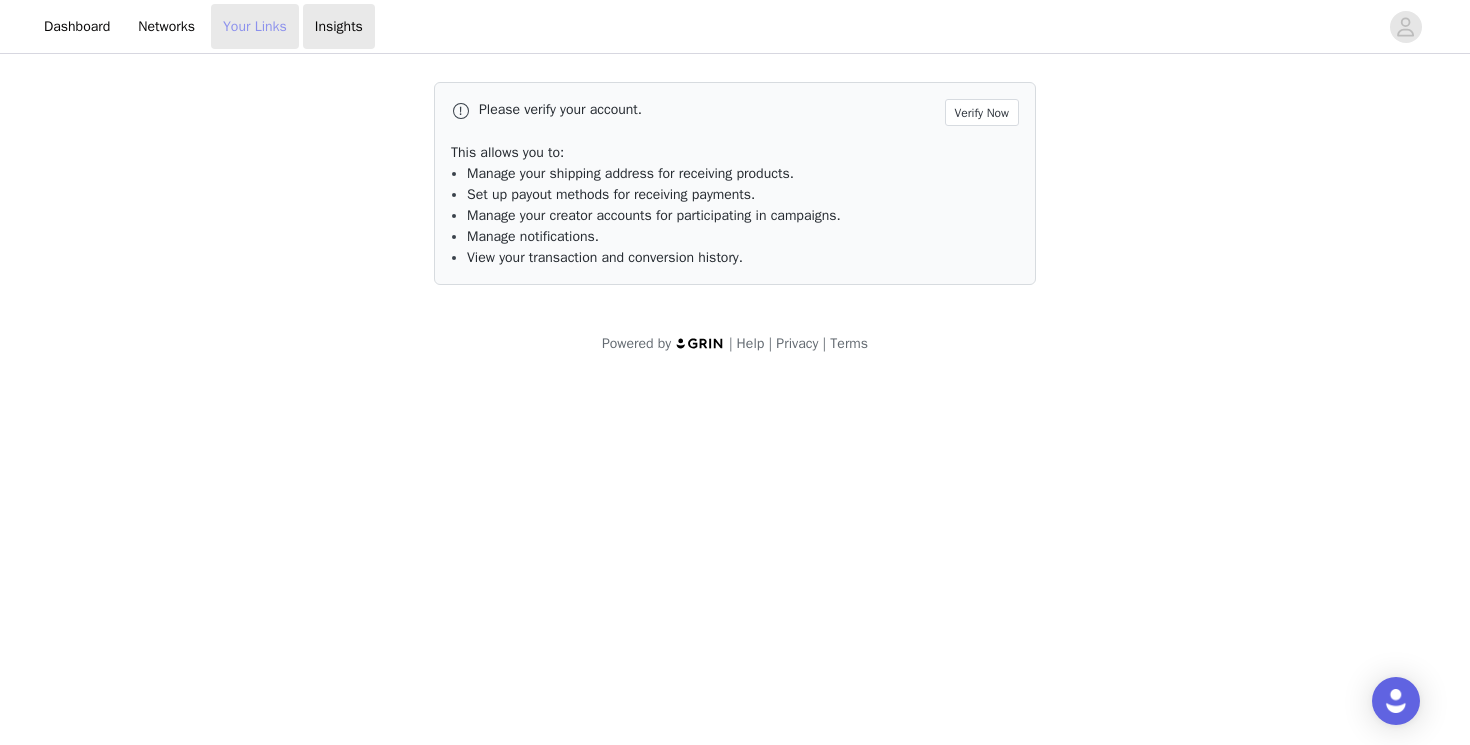click on "Your Links" at bounding box center [255, 26] 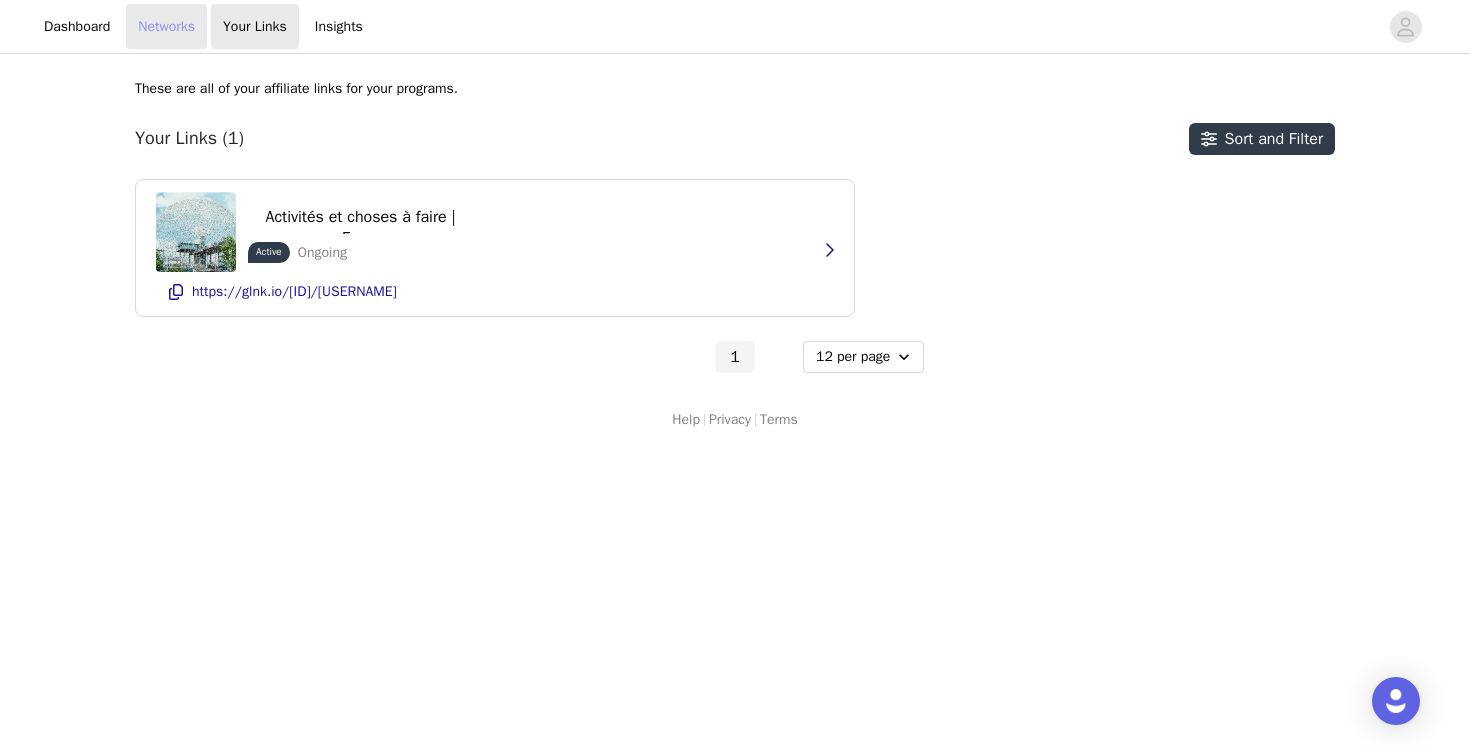 click on "Networks" at bounding box center (166, 26) 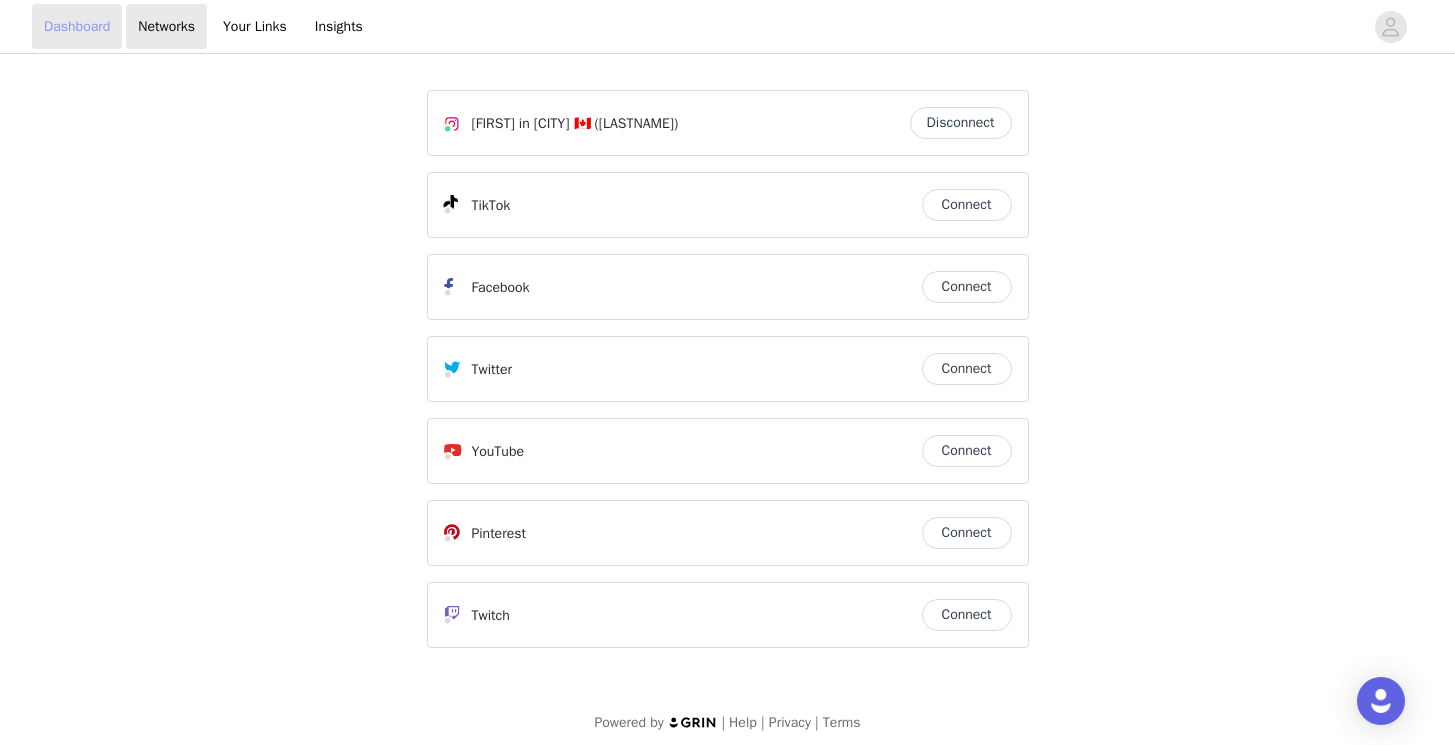 click on "Dashboard" at bounding box center [77, 26] 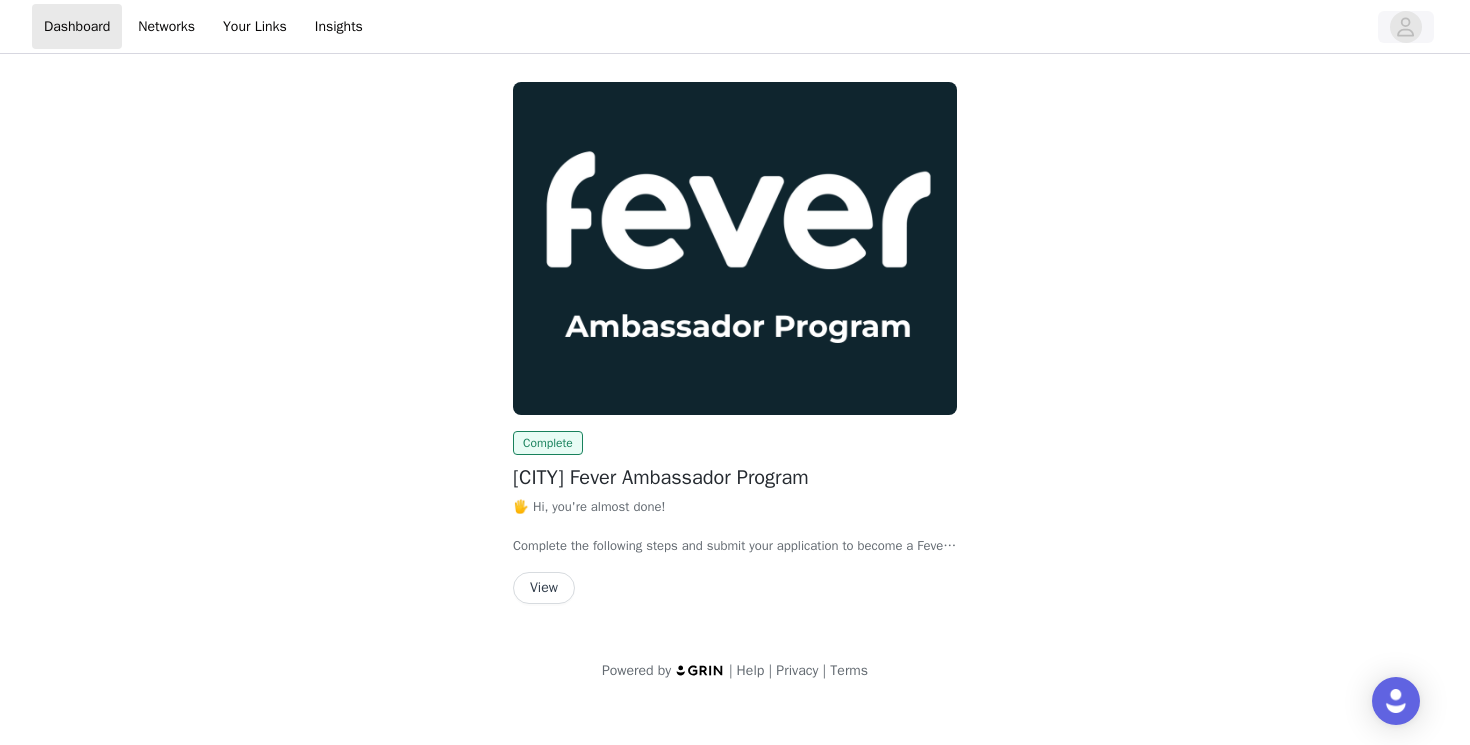 click 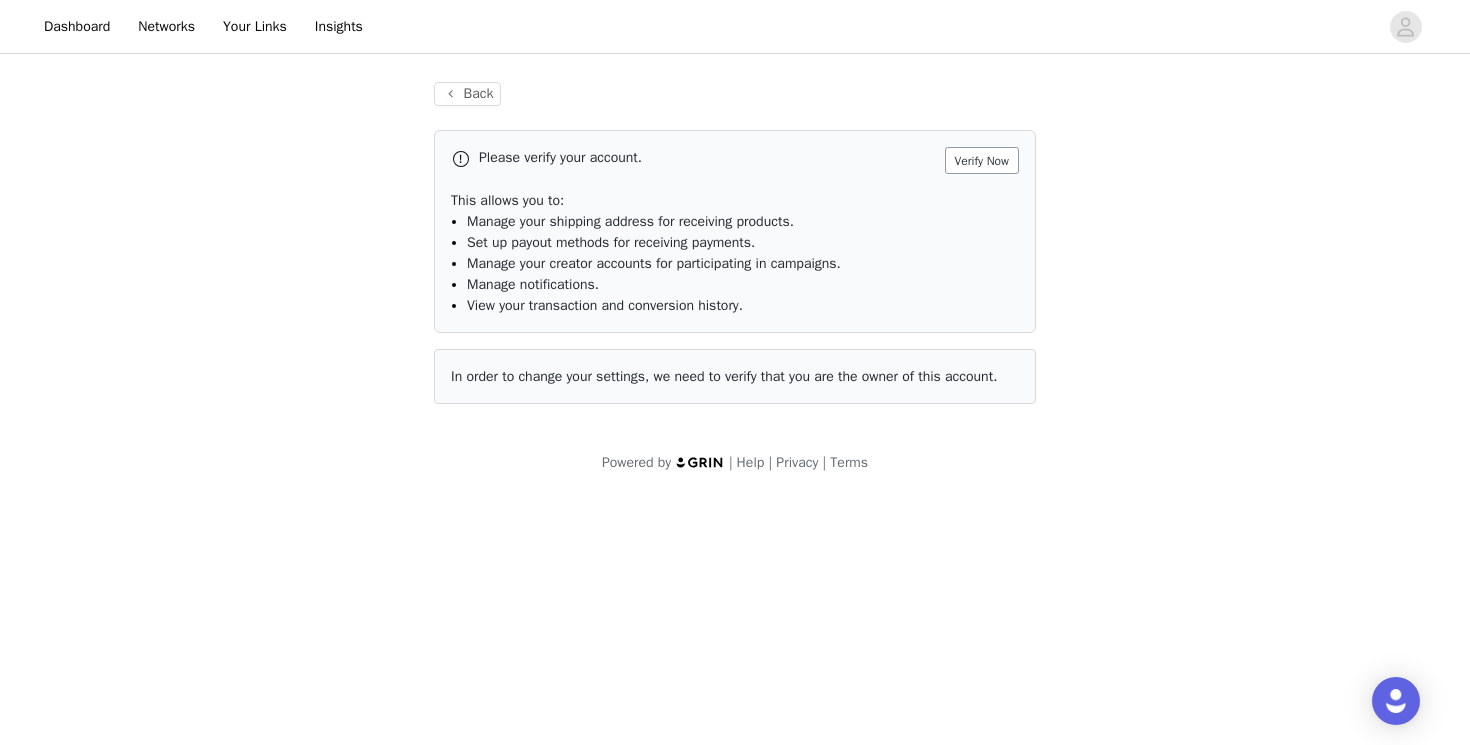 click on "Verify Now" at bounding box center (982, 160) 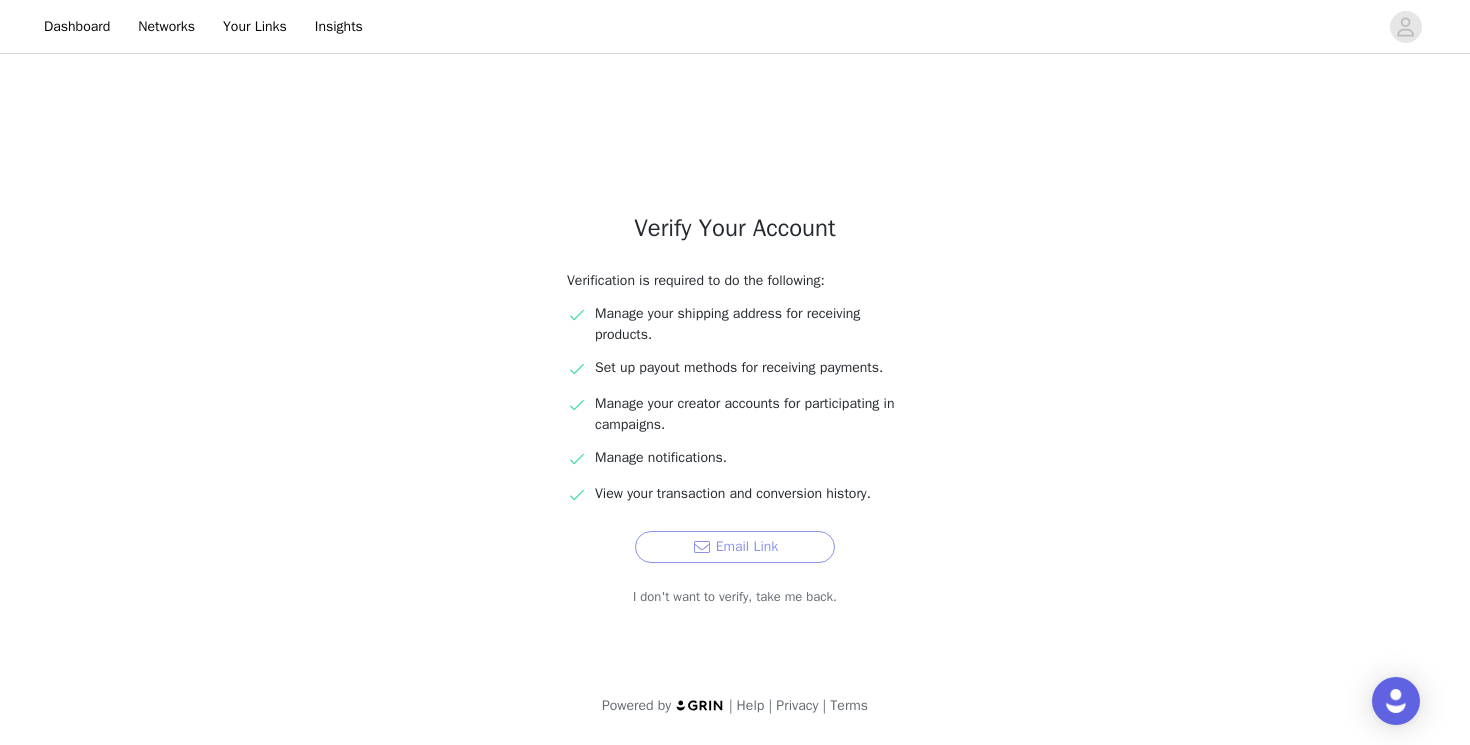 click on "Email Link" at bounding box center (735, 547) 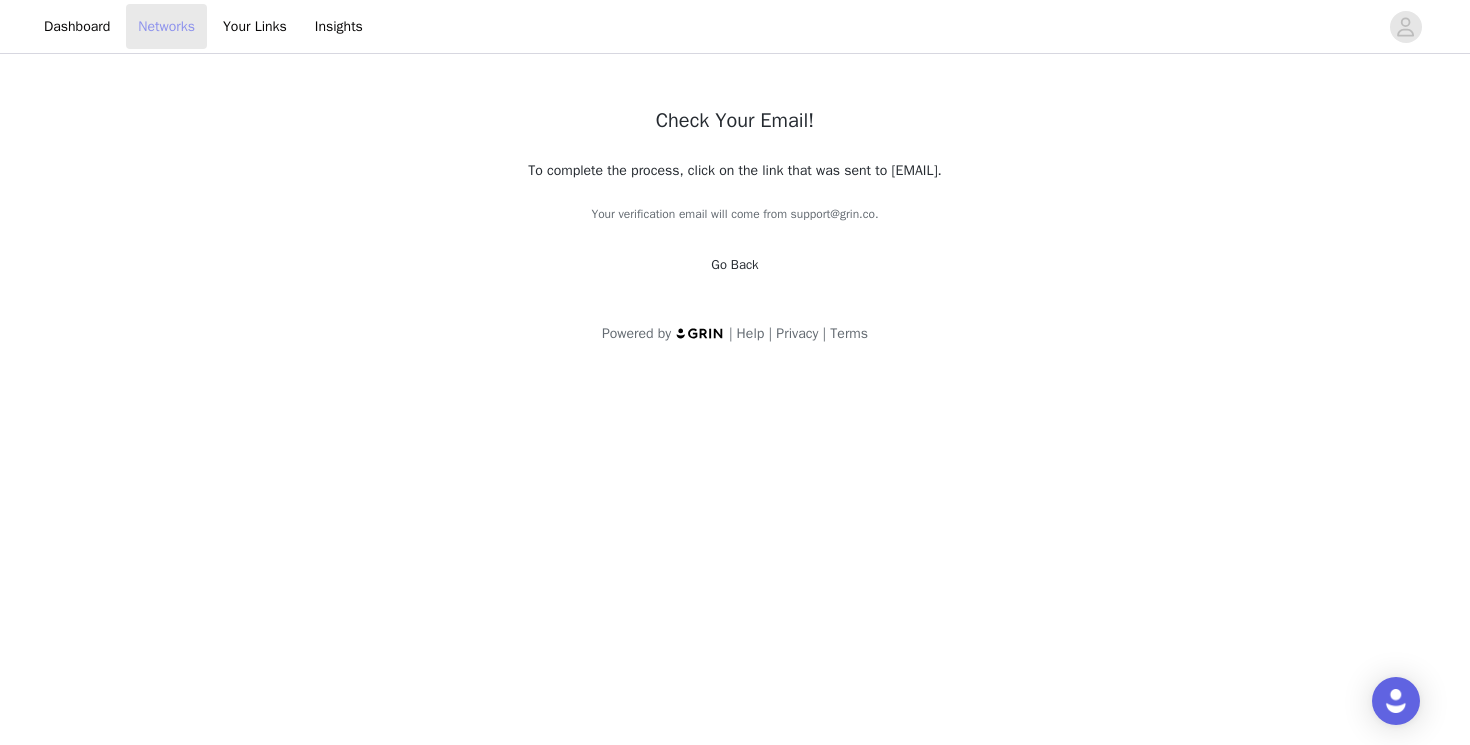 click on "Networks" at bounding box center (166, 26) 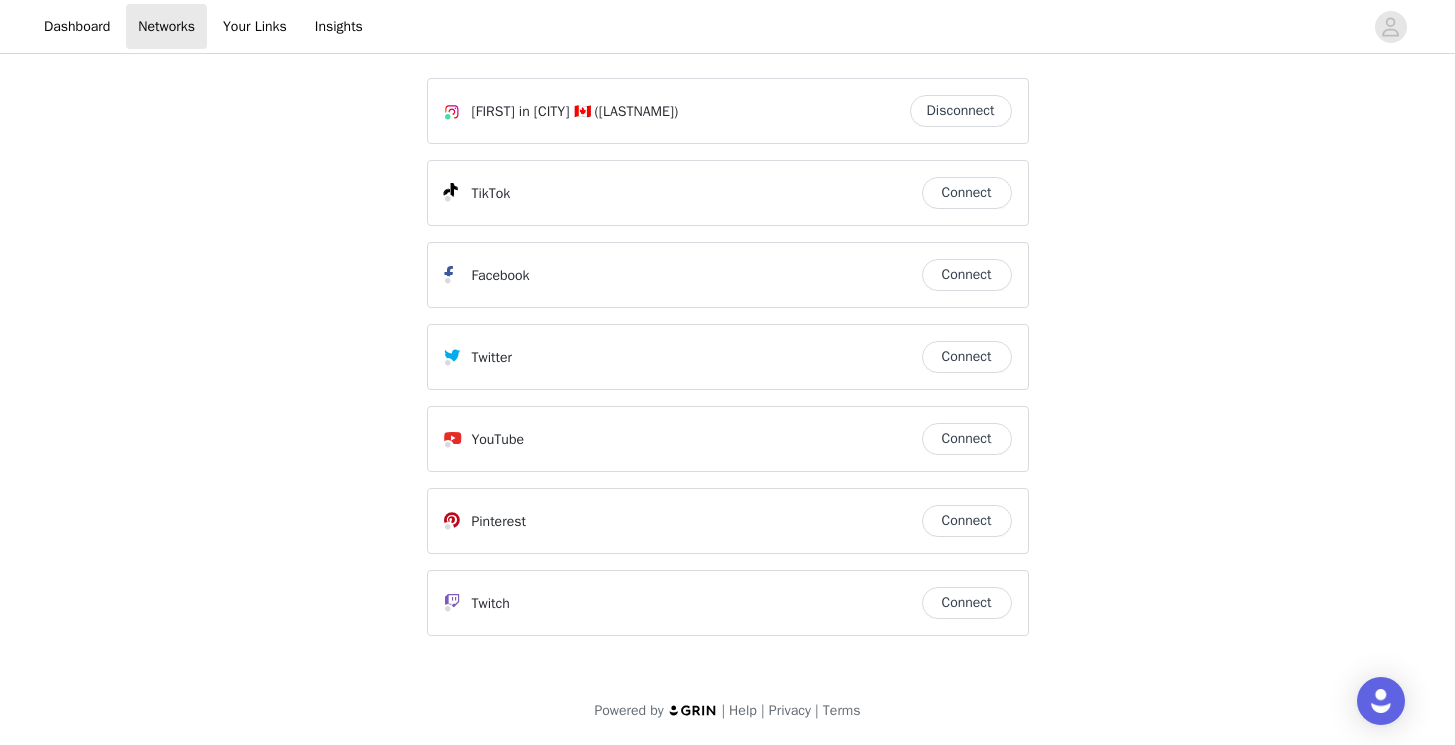 scroll, scrollTop: 12, scrollLeft: 0, axis: vertical 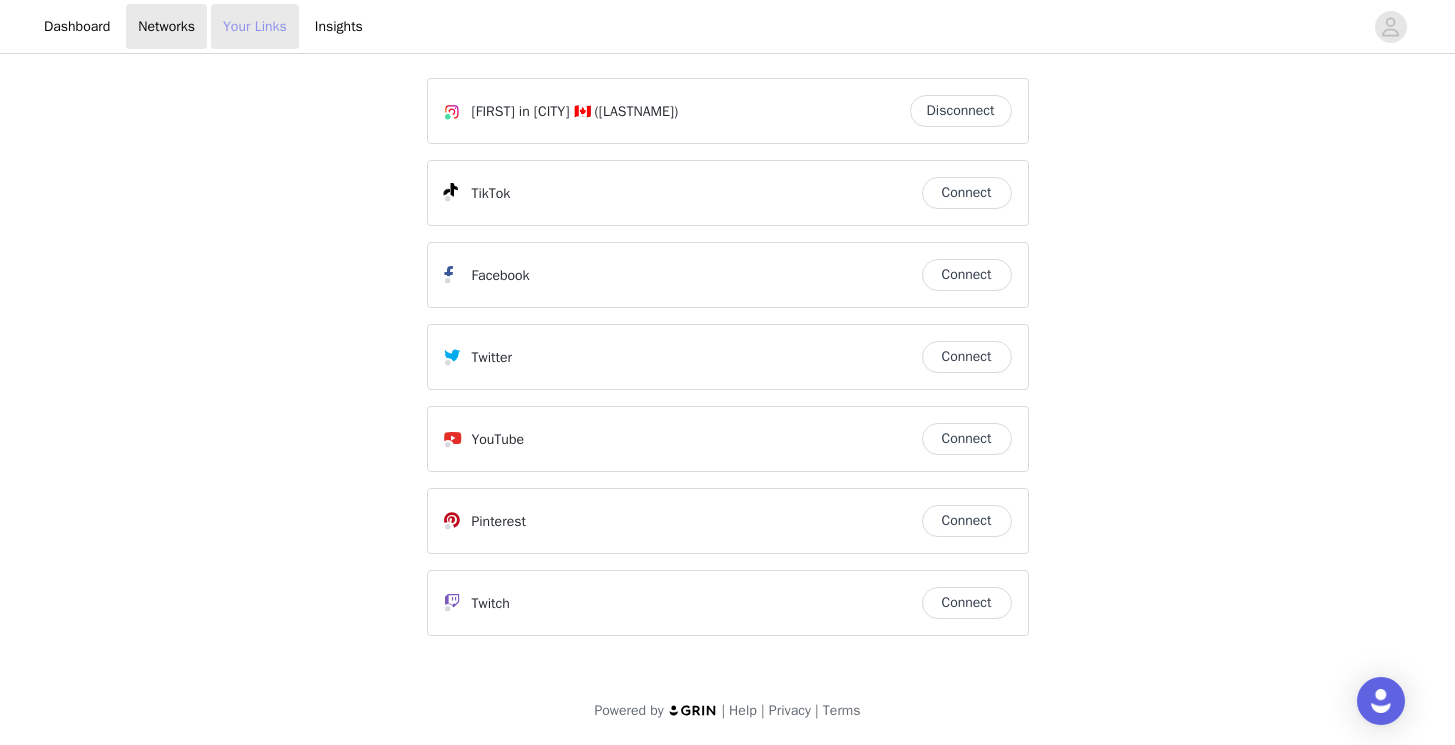 click on "Your Links" at bounding box center (255, 26) 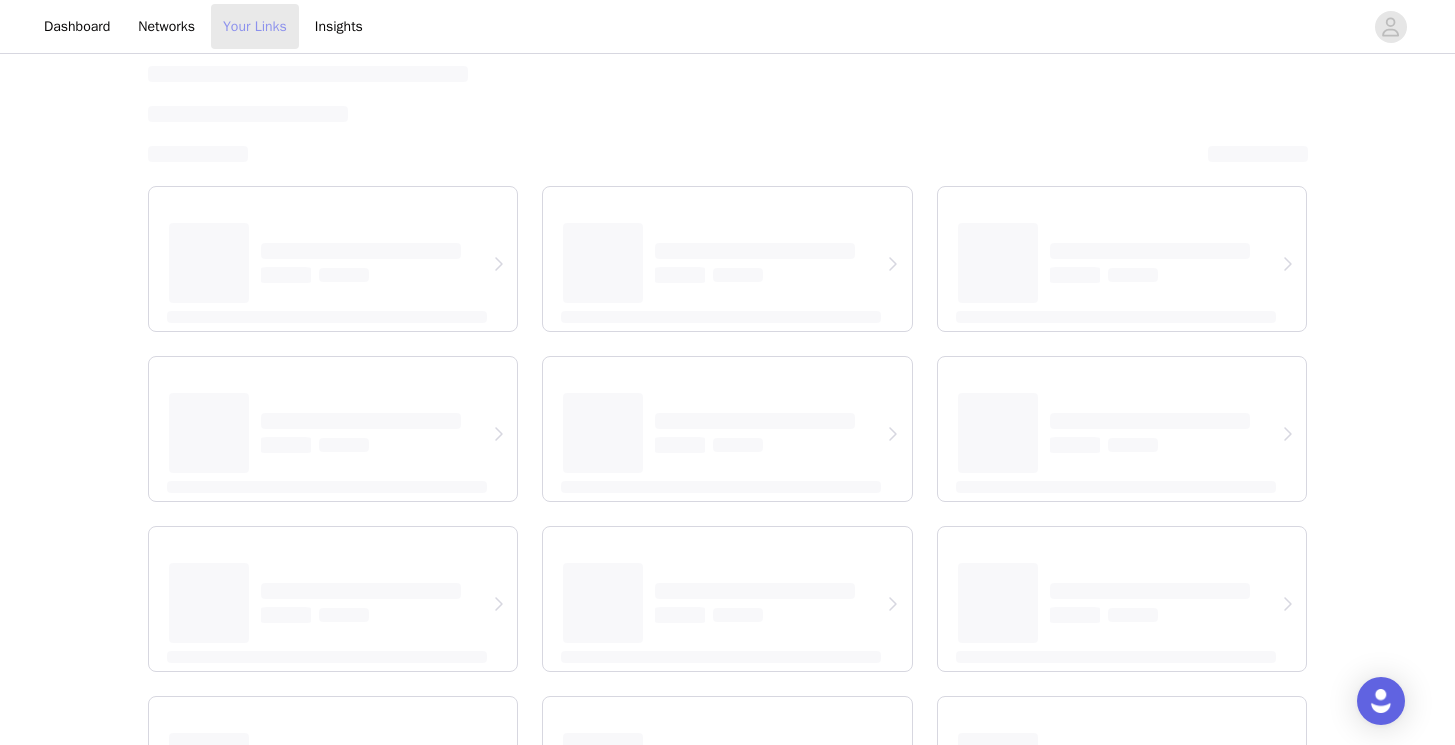 select on "12" 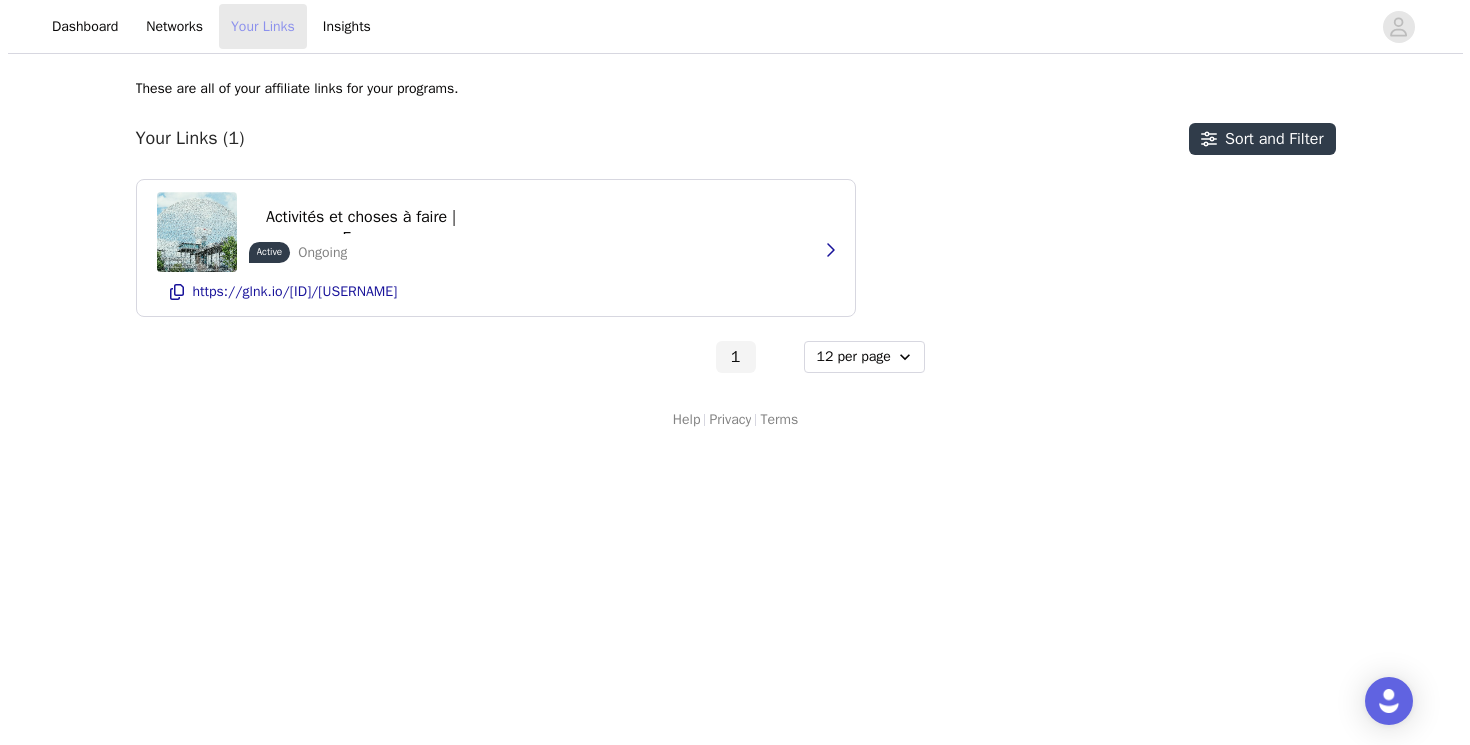 scroll, scrollTop: 0, scrollLeft: 0, axis: both 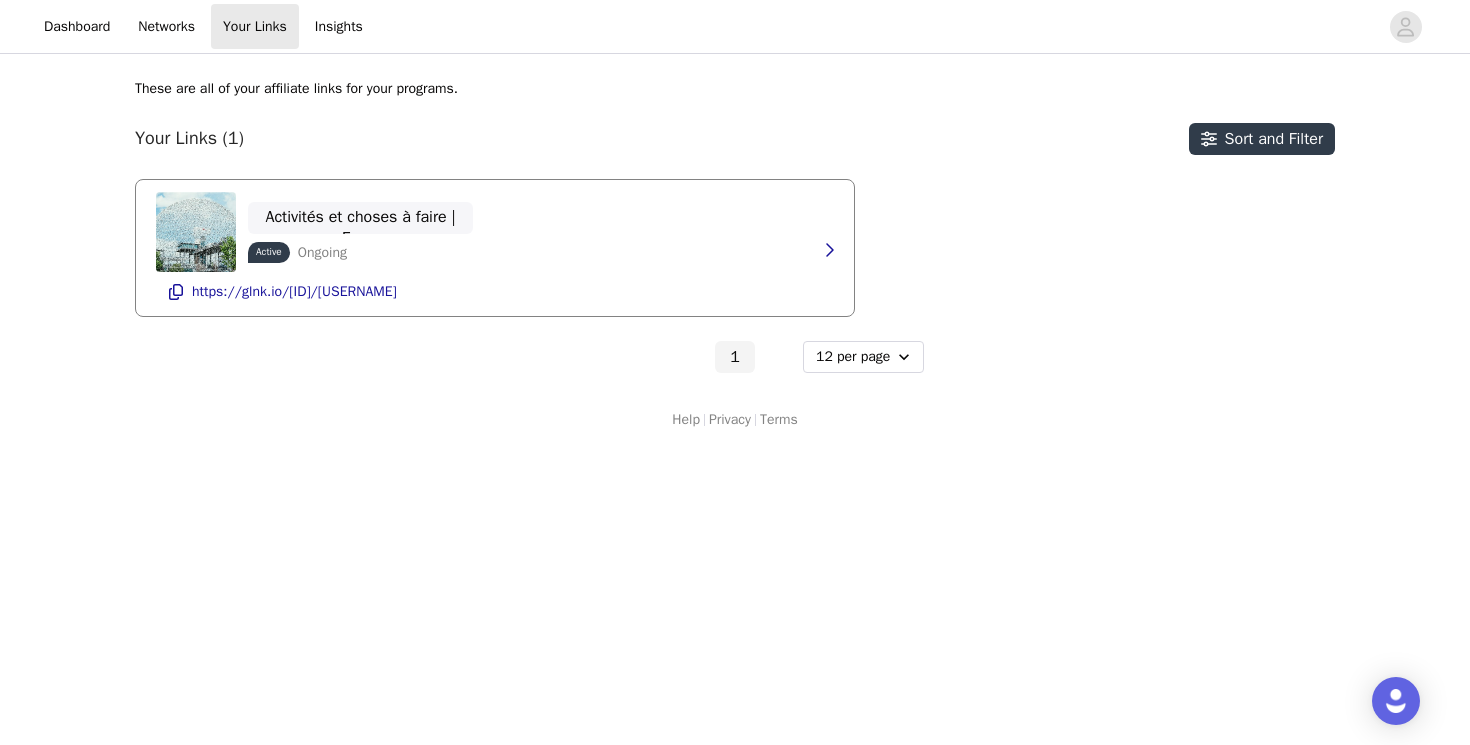 click on "Événements à Montréal : Activités et choses à faire | Fever" at bounding box center (360, 217) 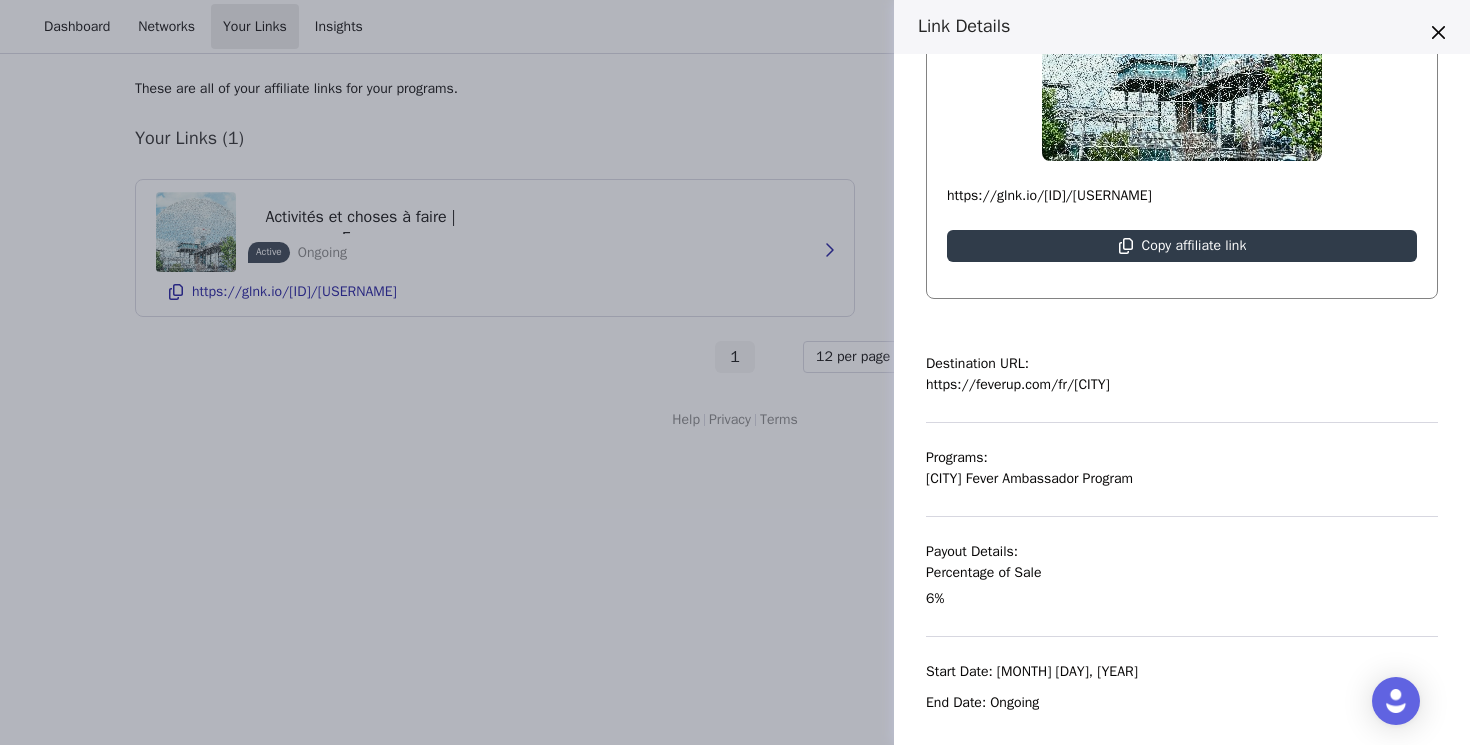 scroll, scrollTop: 337, scrollLeft: 0, axis: vertical 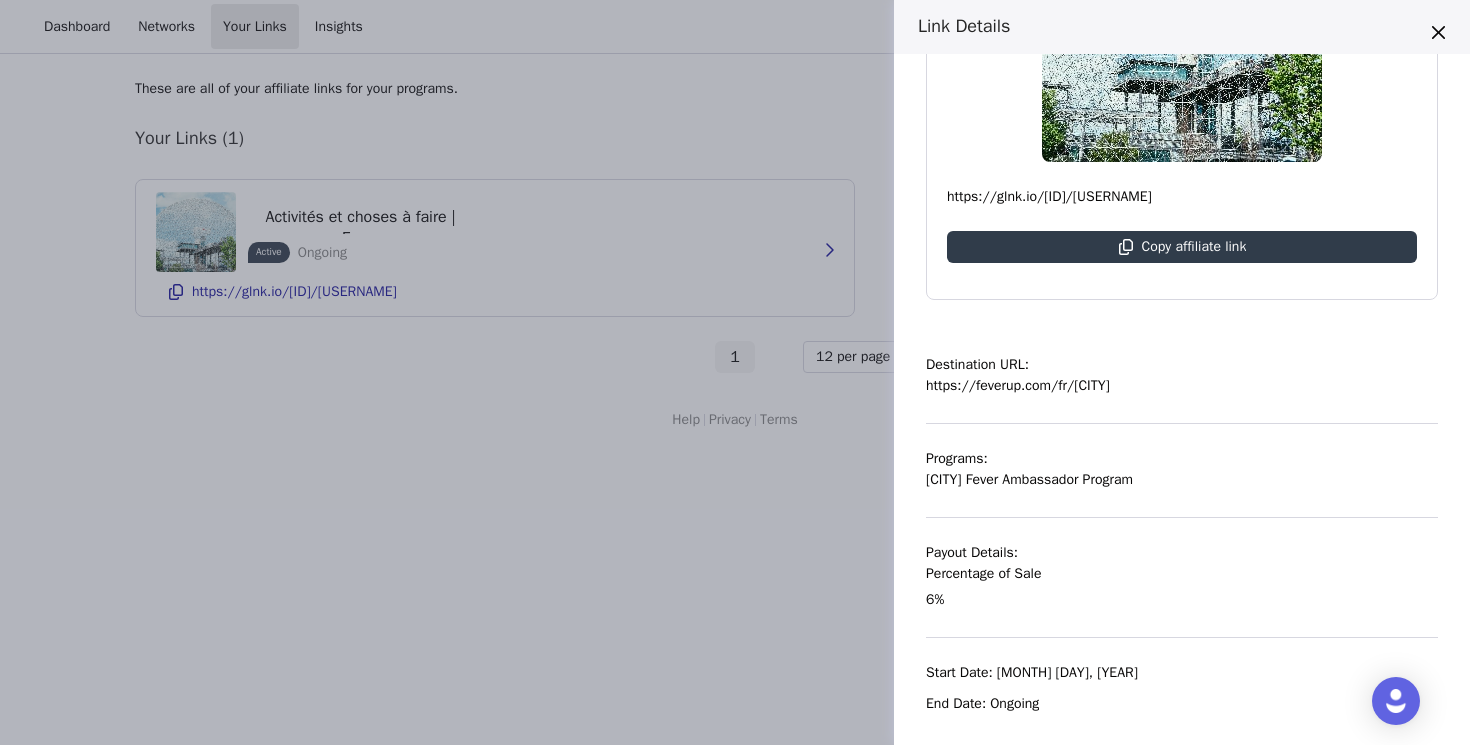 click on "Link Details Événements à [CITY] : Activités et choses à faire | Fever Active Ongoing https://glnk.io/[ID]/[USERNAME] Copy affiliate link Destination URL: https://feverup.com/fr/[CITY] Programs: [CITY] Fever Ambassador Program Payout Details: Percentage of Sale 6% Start Date: [DATE] End Date: Ongoing" at bounding box center [735, 372] 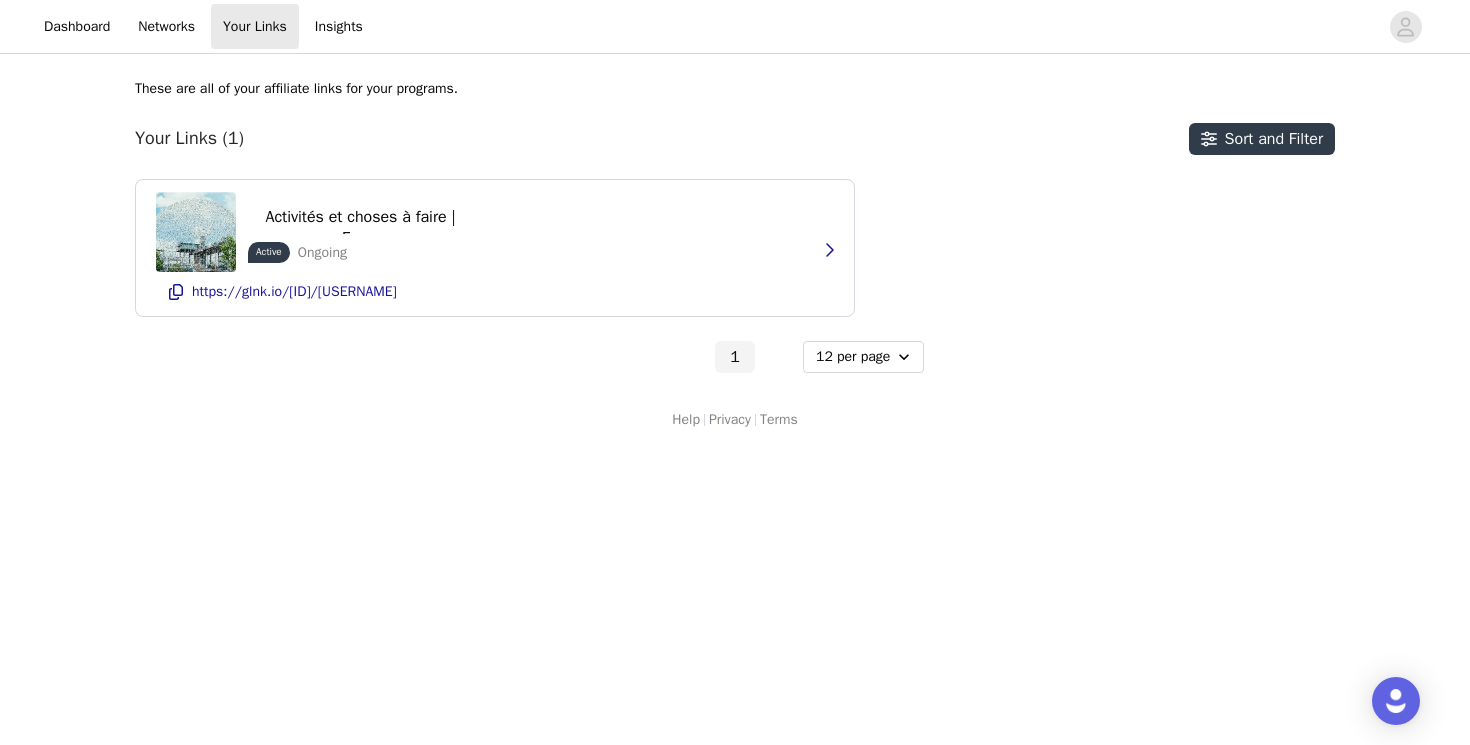scroll, scrollTop: 0, scrollLeft: 0, axis: both 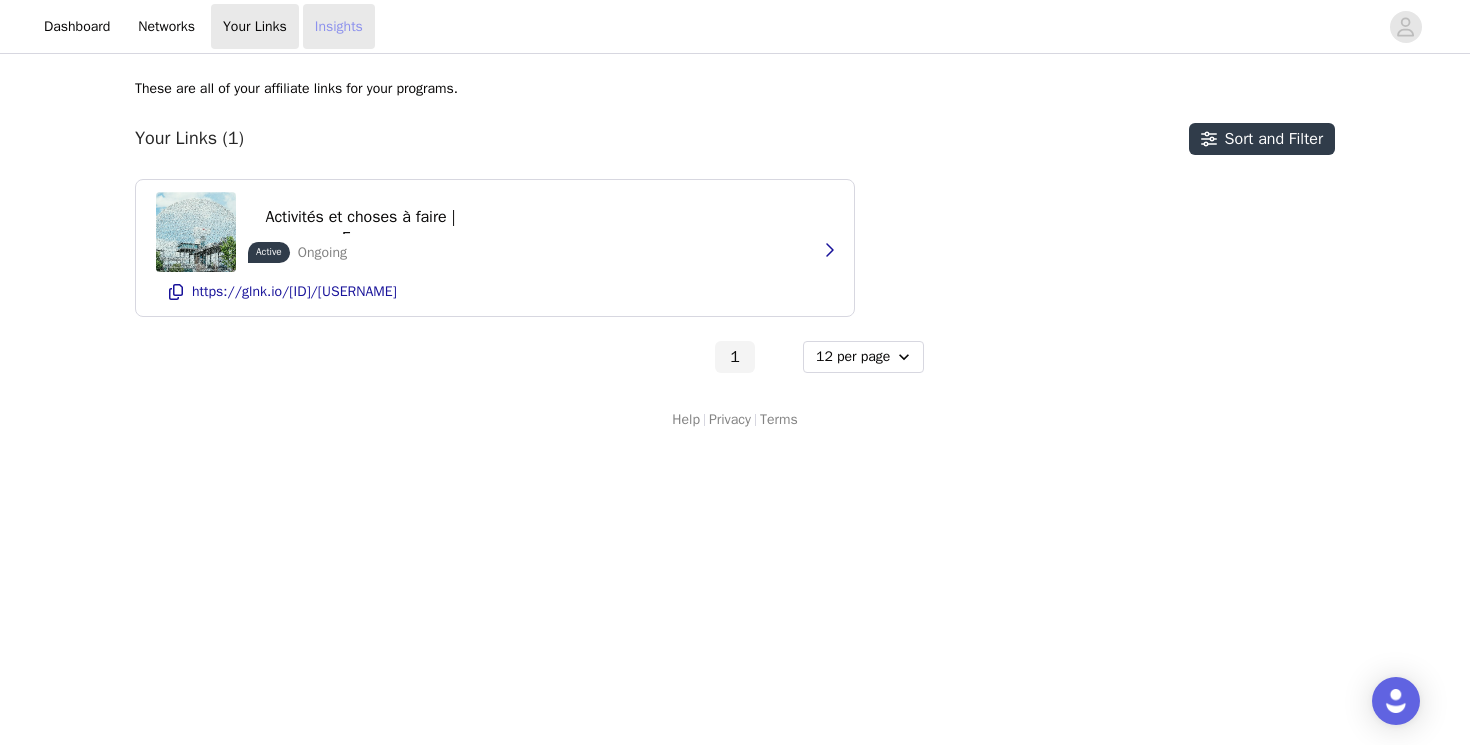 click on "Insights" at bounding box center (339, 26) 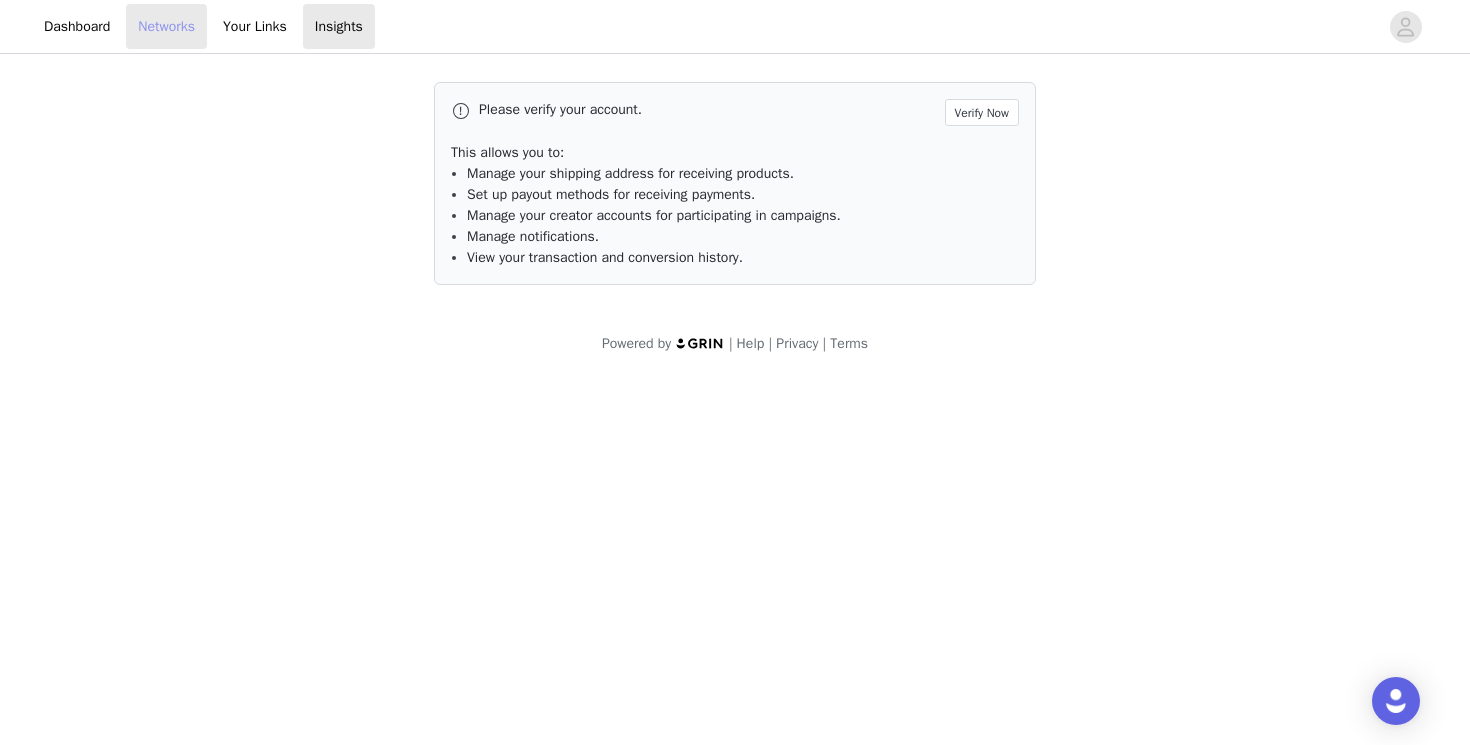 click on "Networks" at bounding box center (166, 26) 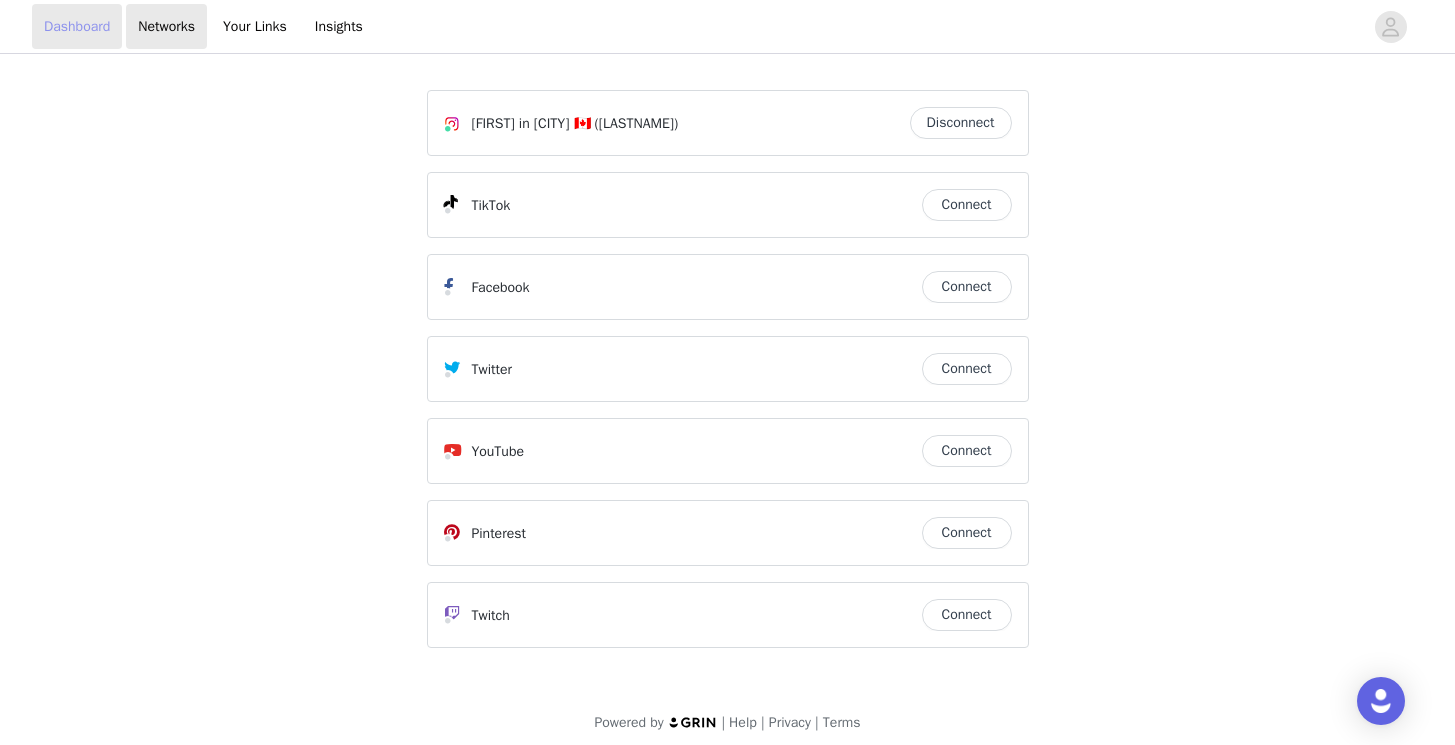 click on "Dashboard" at bounding box center [77, 26] 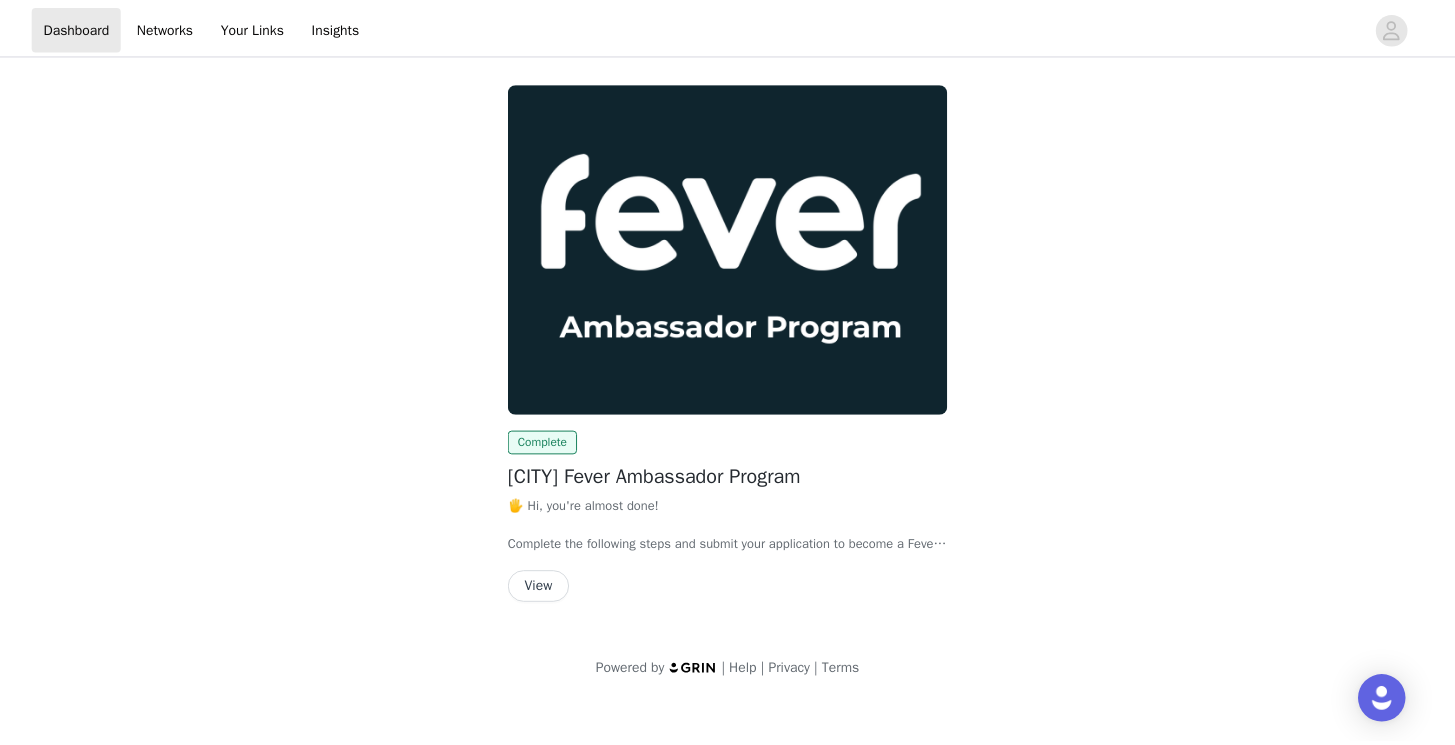 scroll, scrollTop: 0, scrollLeft: 0, axis: both 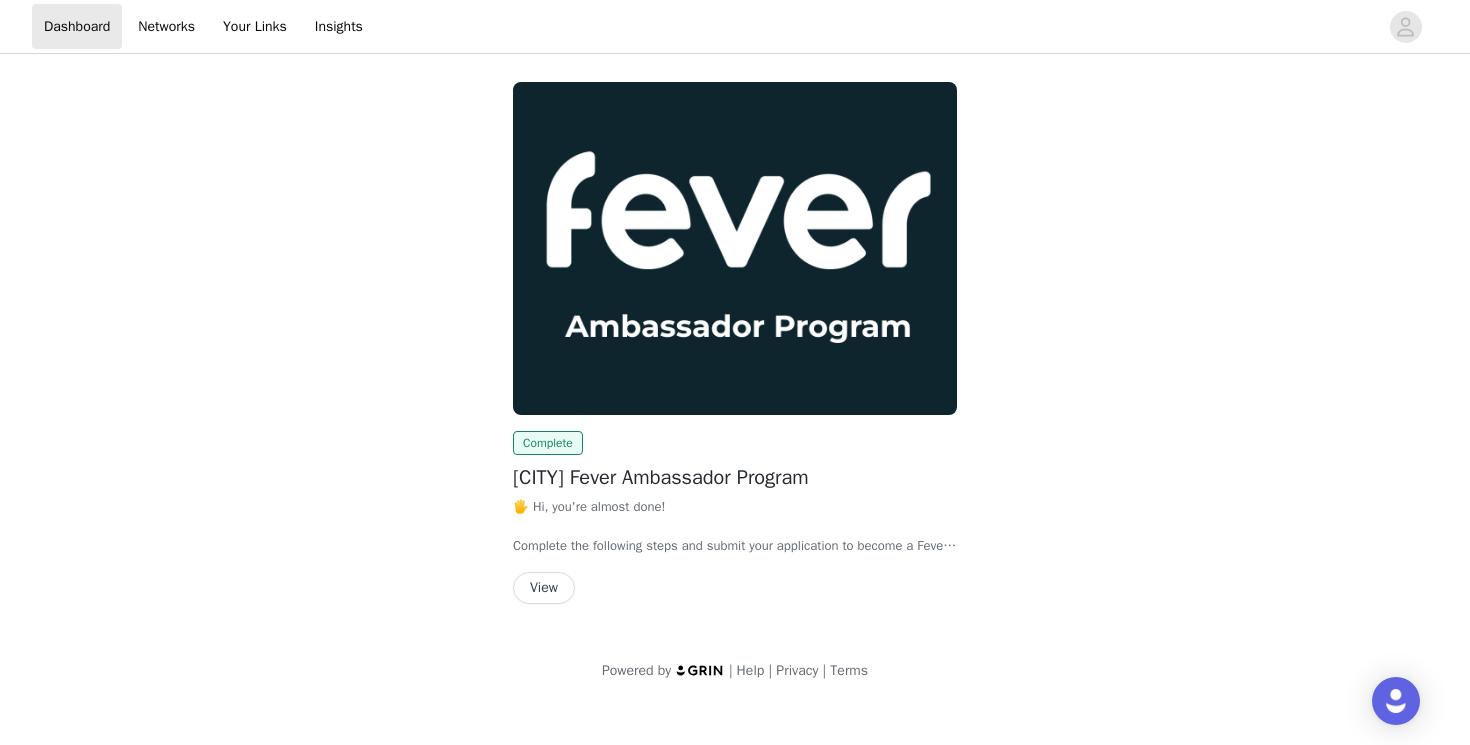 click on "View" at bounding box center [544, 588] 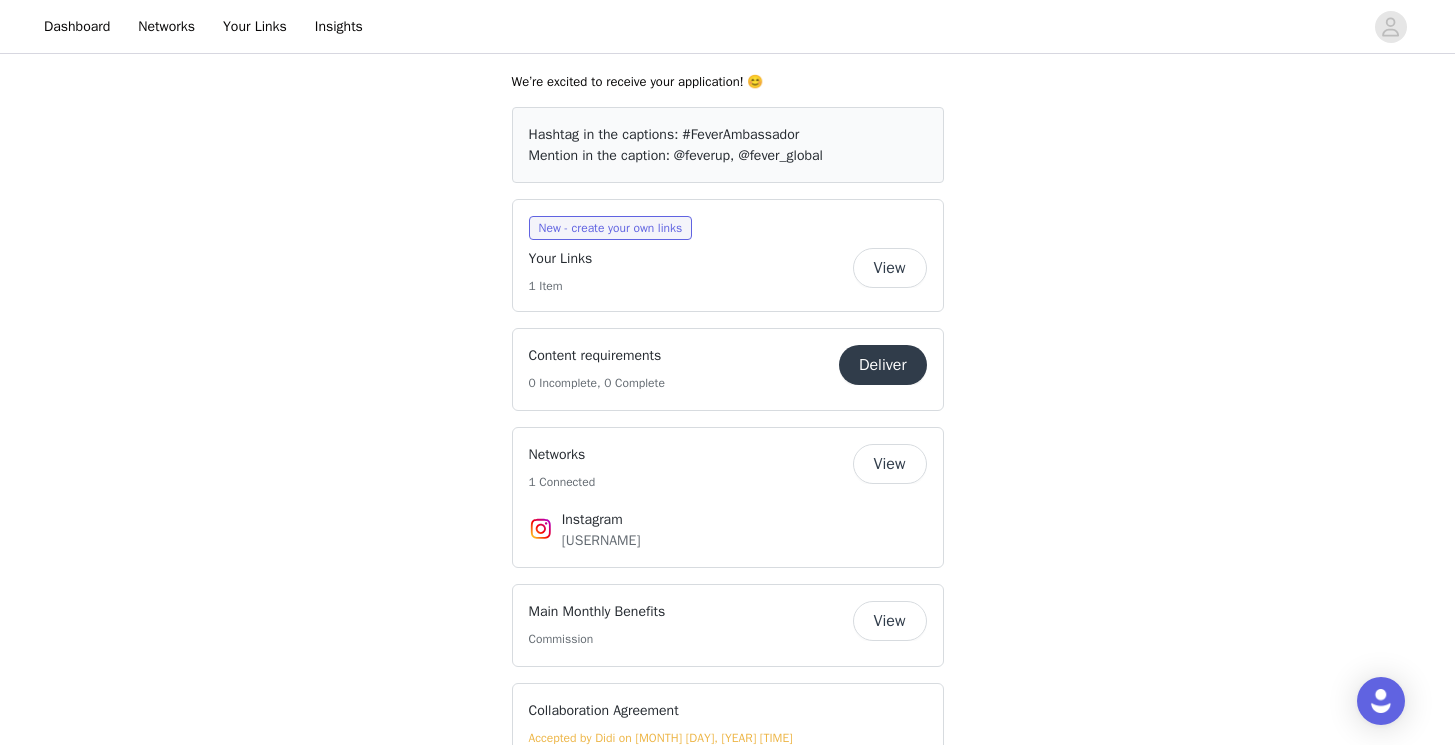 scroll, scrollTop: 1086, scrollLeft: 0, axis: vertical 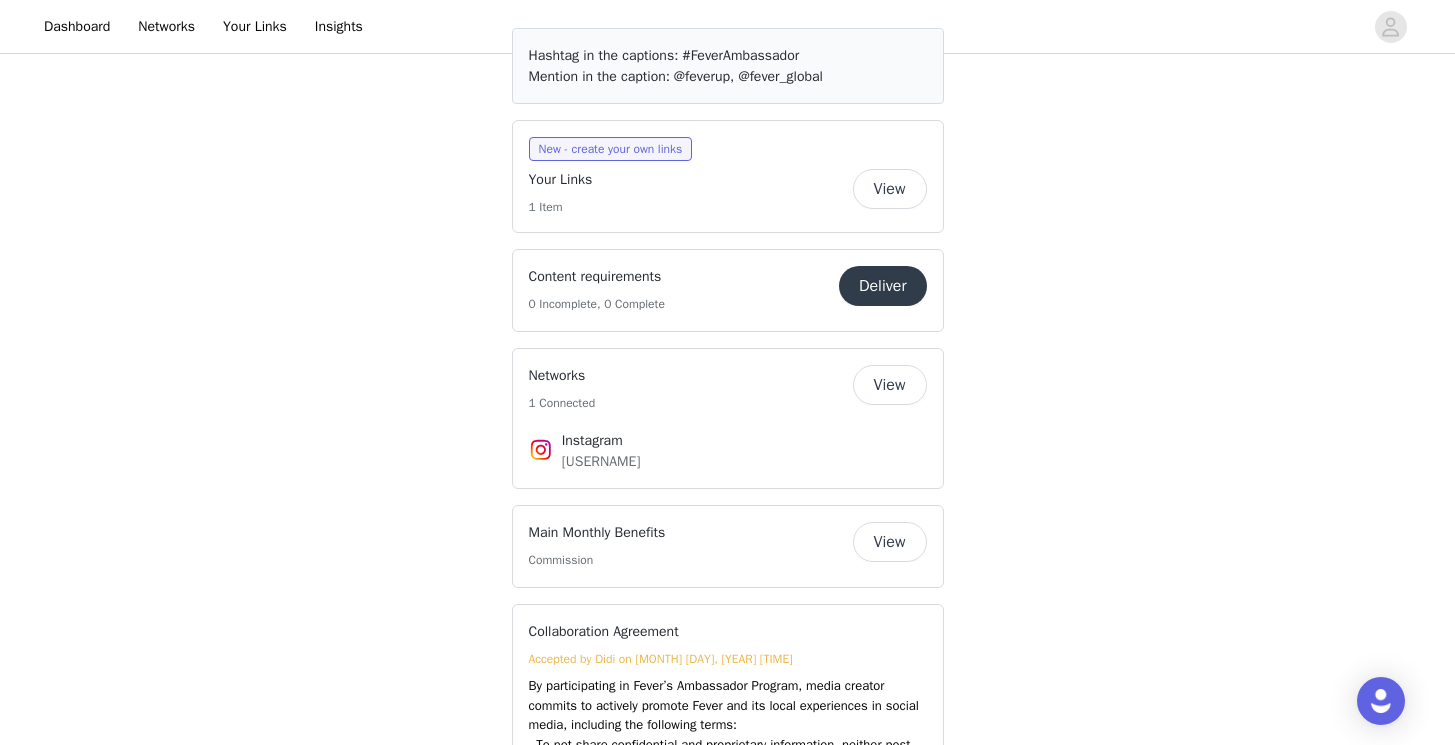 click on "Content requirements   0 Incomplete, 0 Complete" at bounding box center (684, 290) 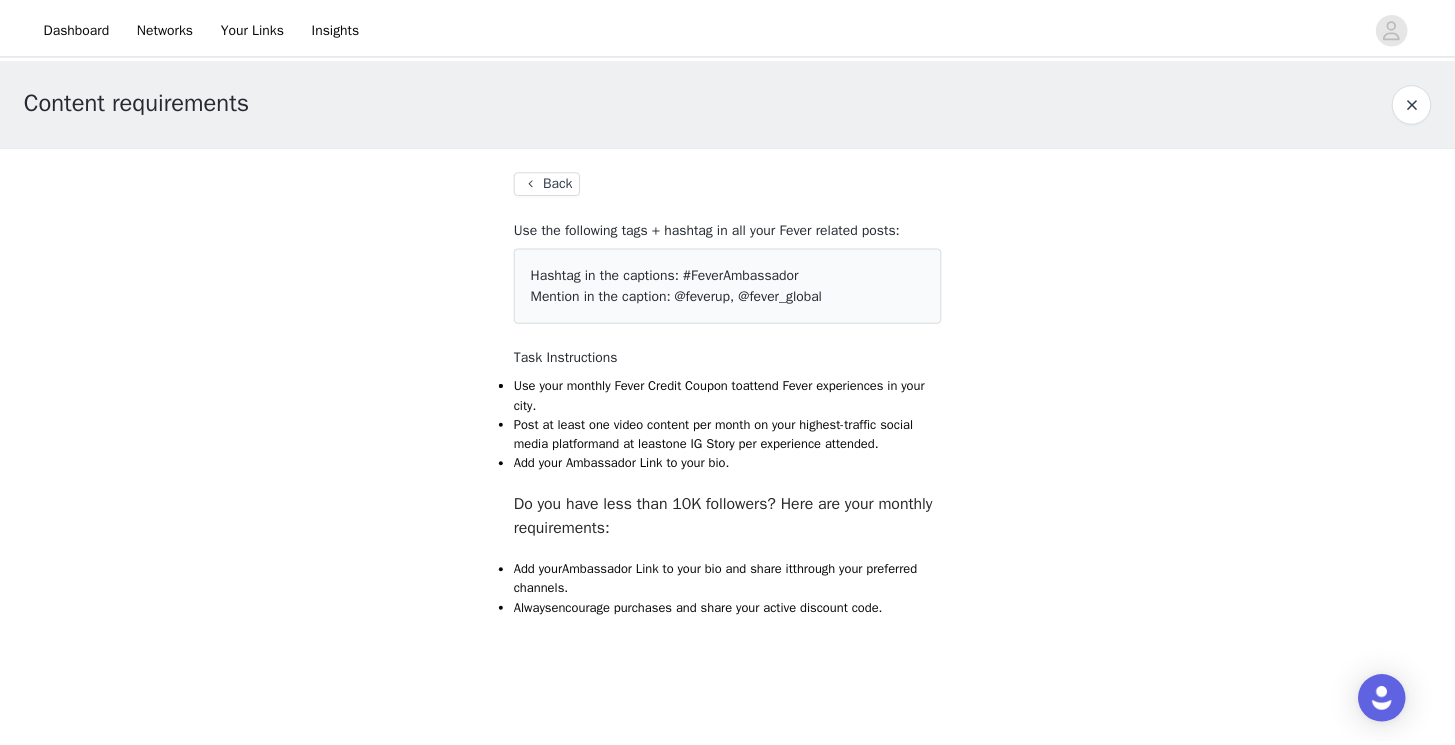 scroll, scrollTop: 0, scrollLeft: 0, axis: both 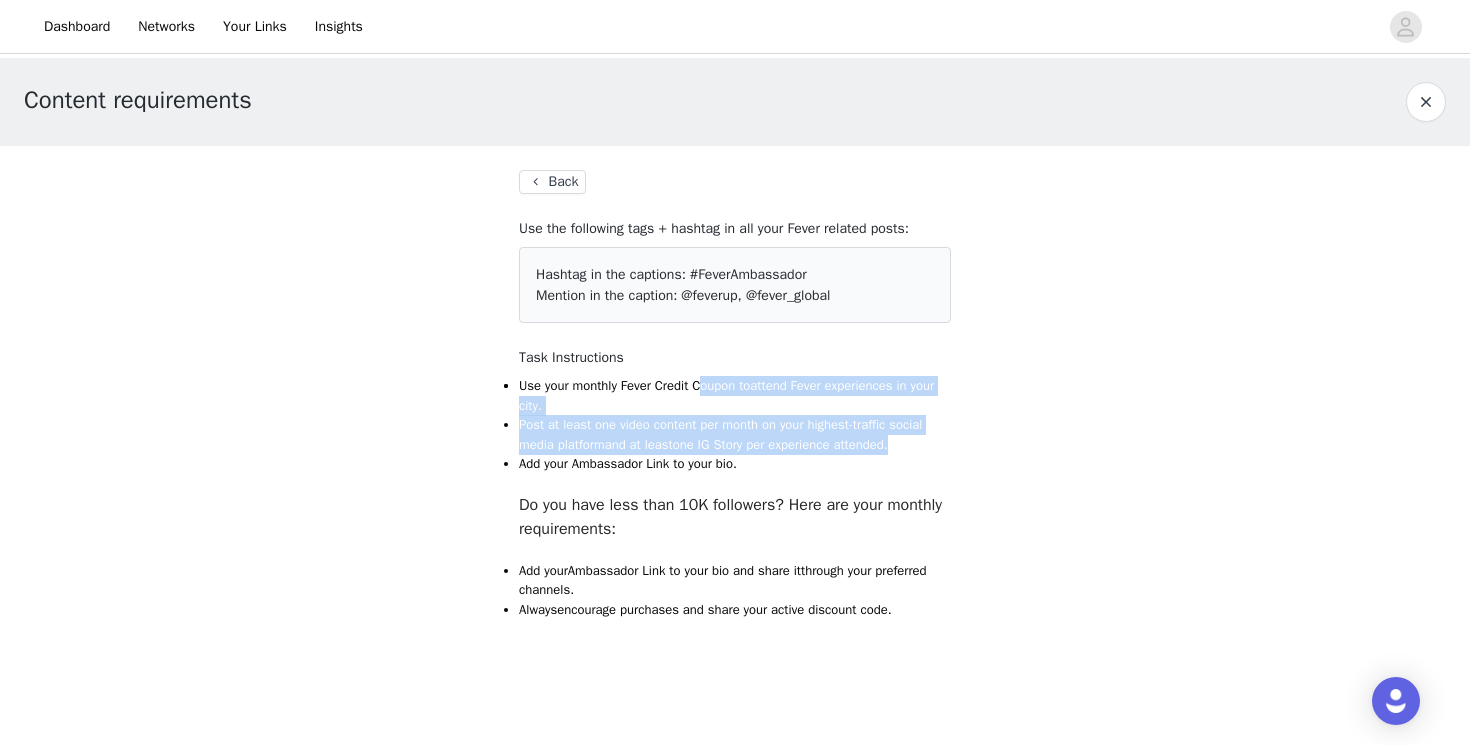 drag, startPoint x: 714, startPoint y: 384, endPoint x: 781, endPoint y: 470, distance: 109.01835 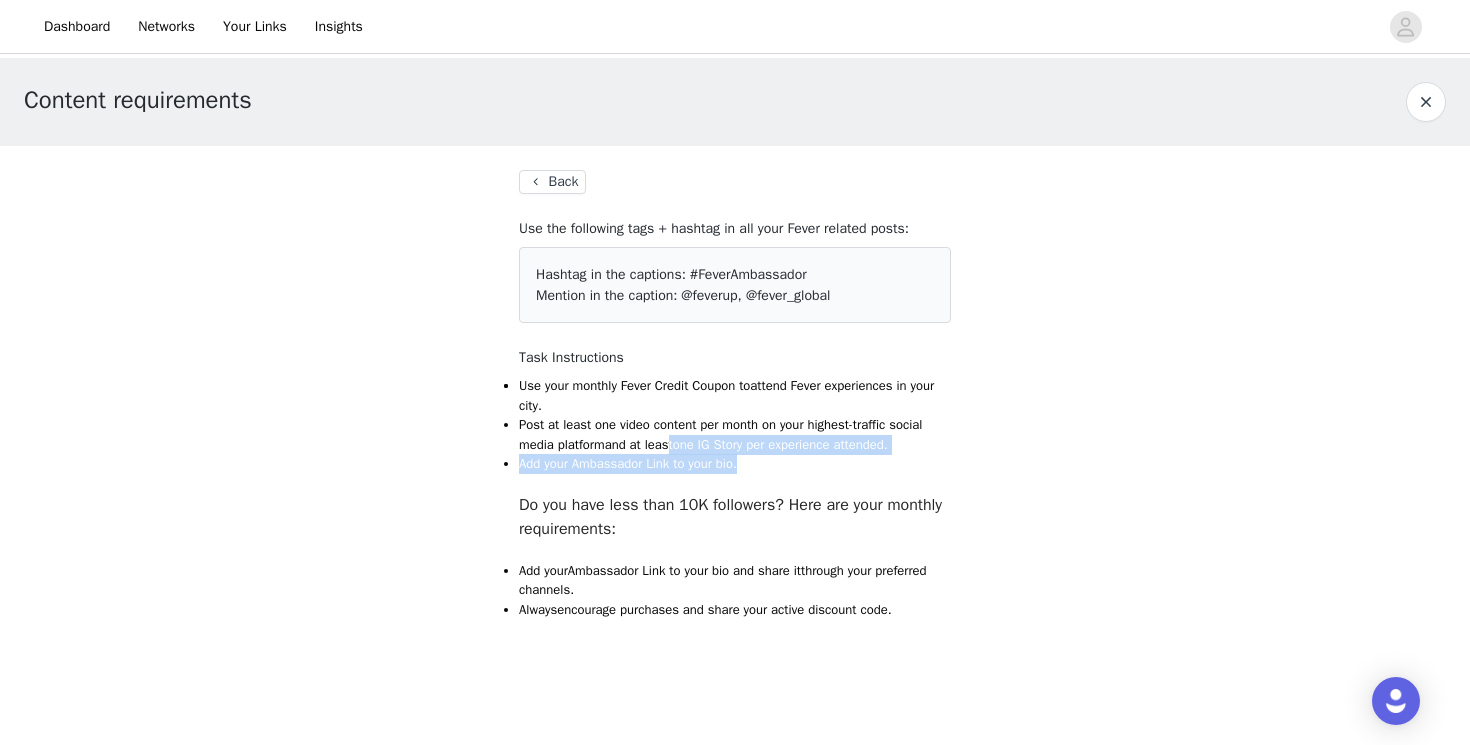 drag, startPoint x: 782, startPoint y: 483, endPoint x: 719, endPoint y: 436, distance: 78.60026 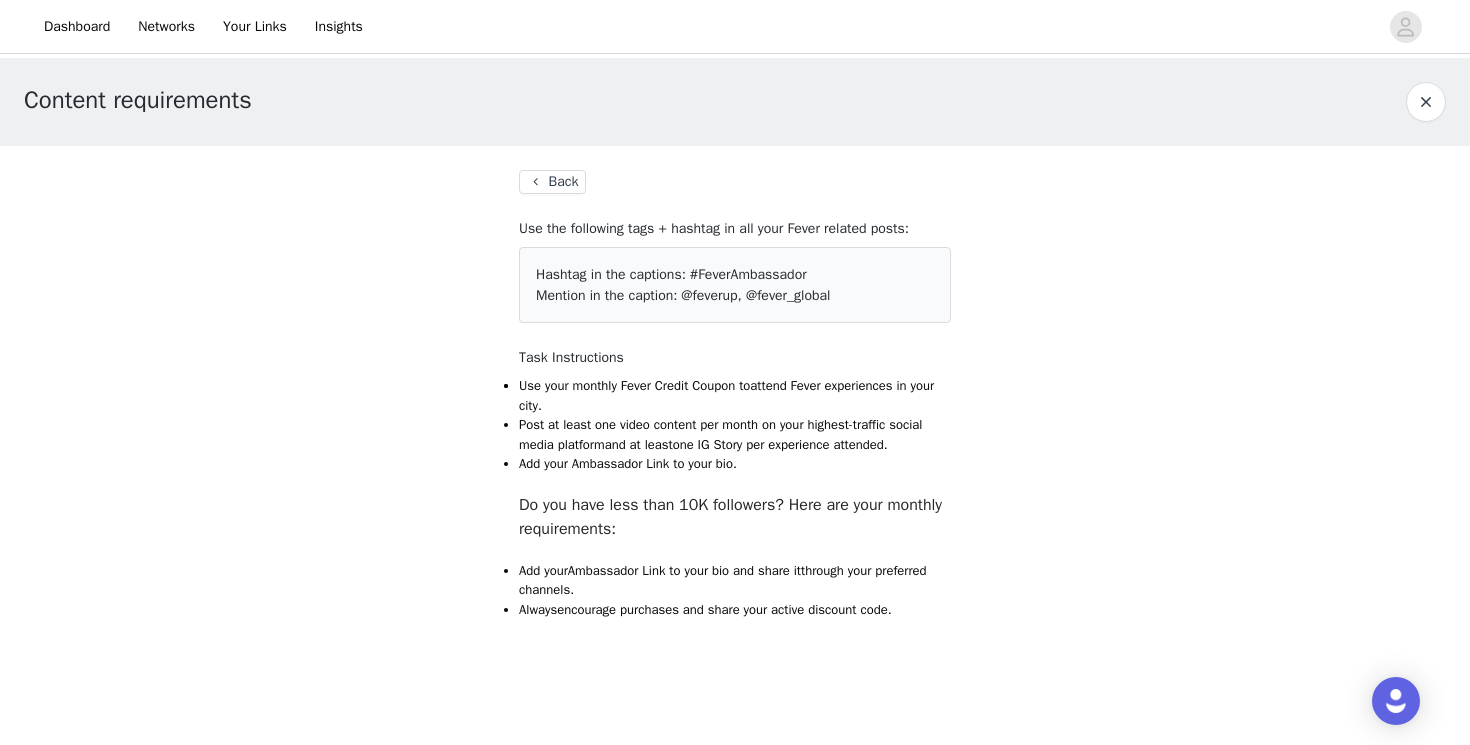click at bounding box center [1426, 102] 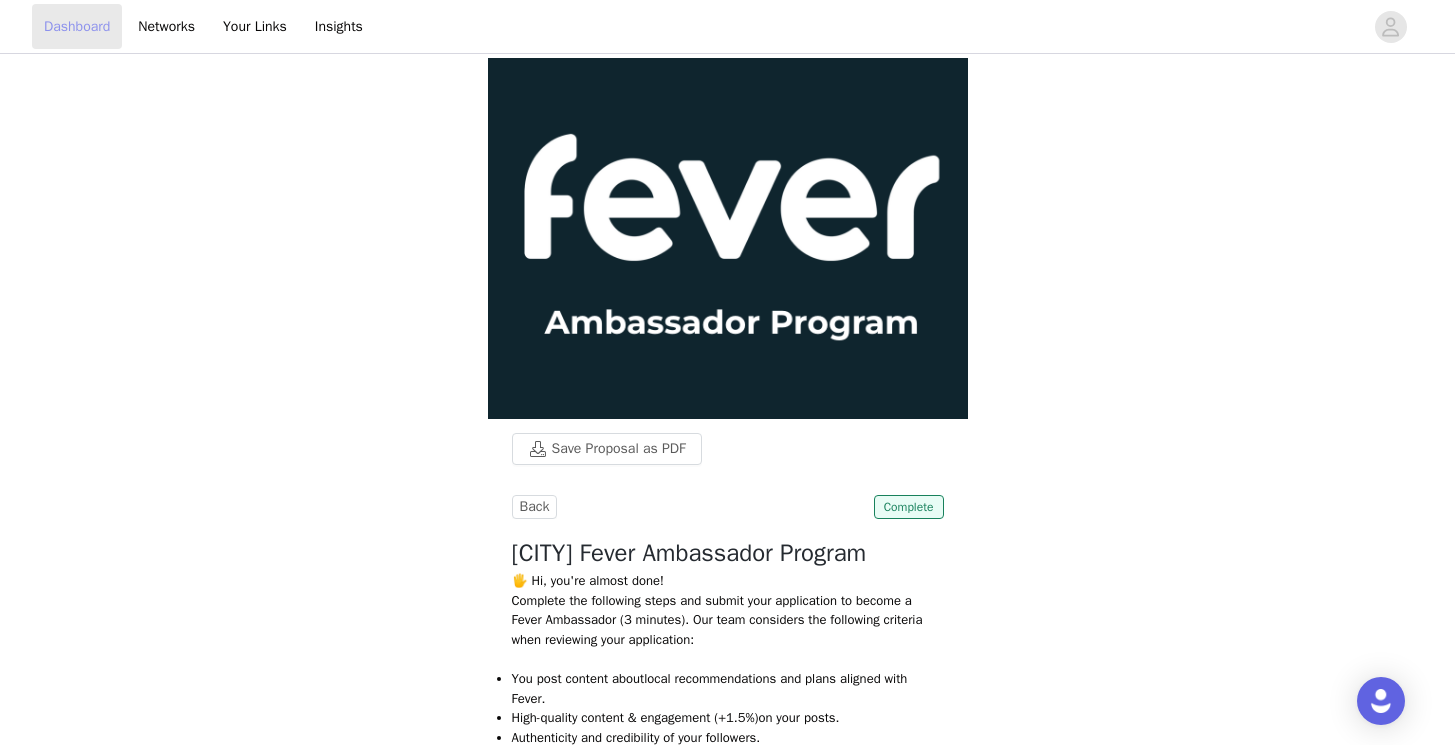 scroll, scrollTop: 0, scrollLeft: 0, axis: both 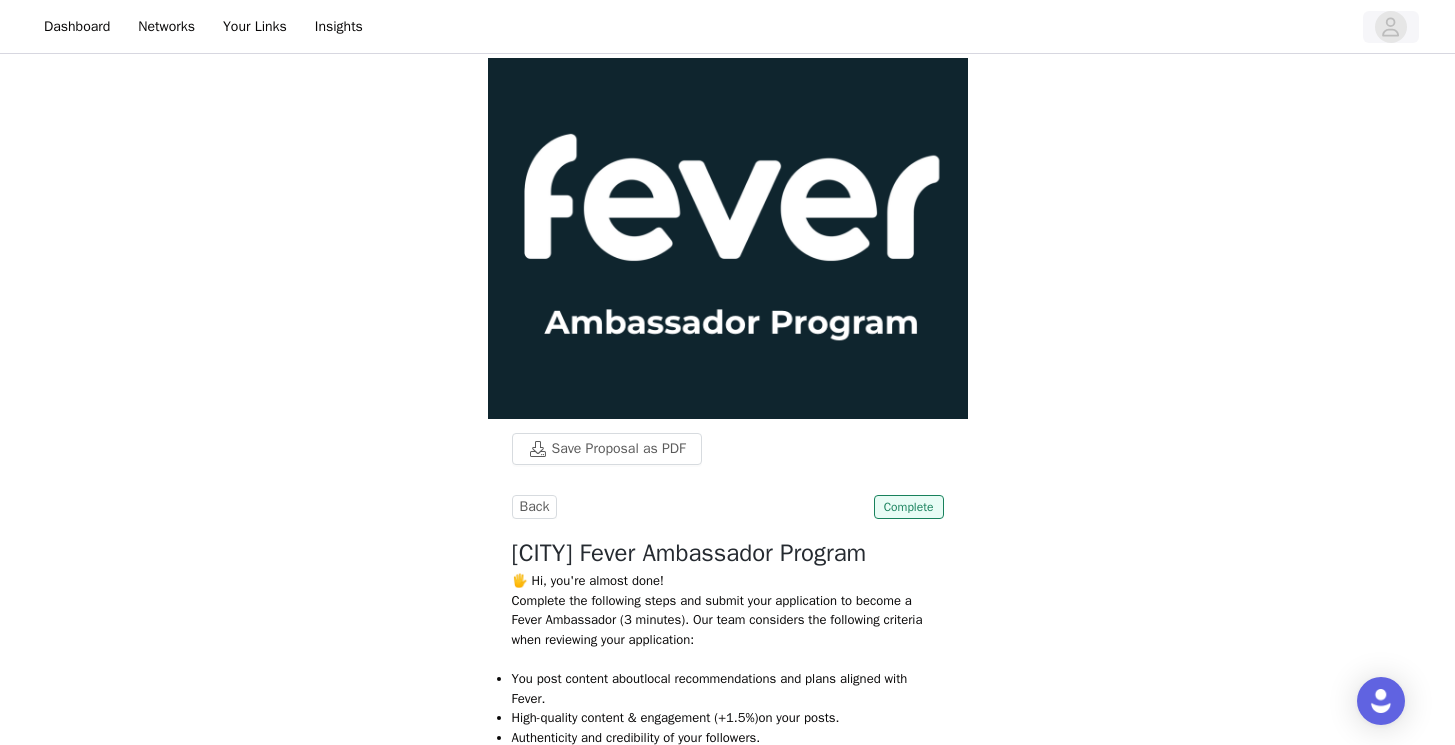 click at bounding box center [1391, 27] 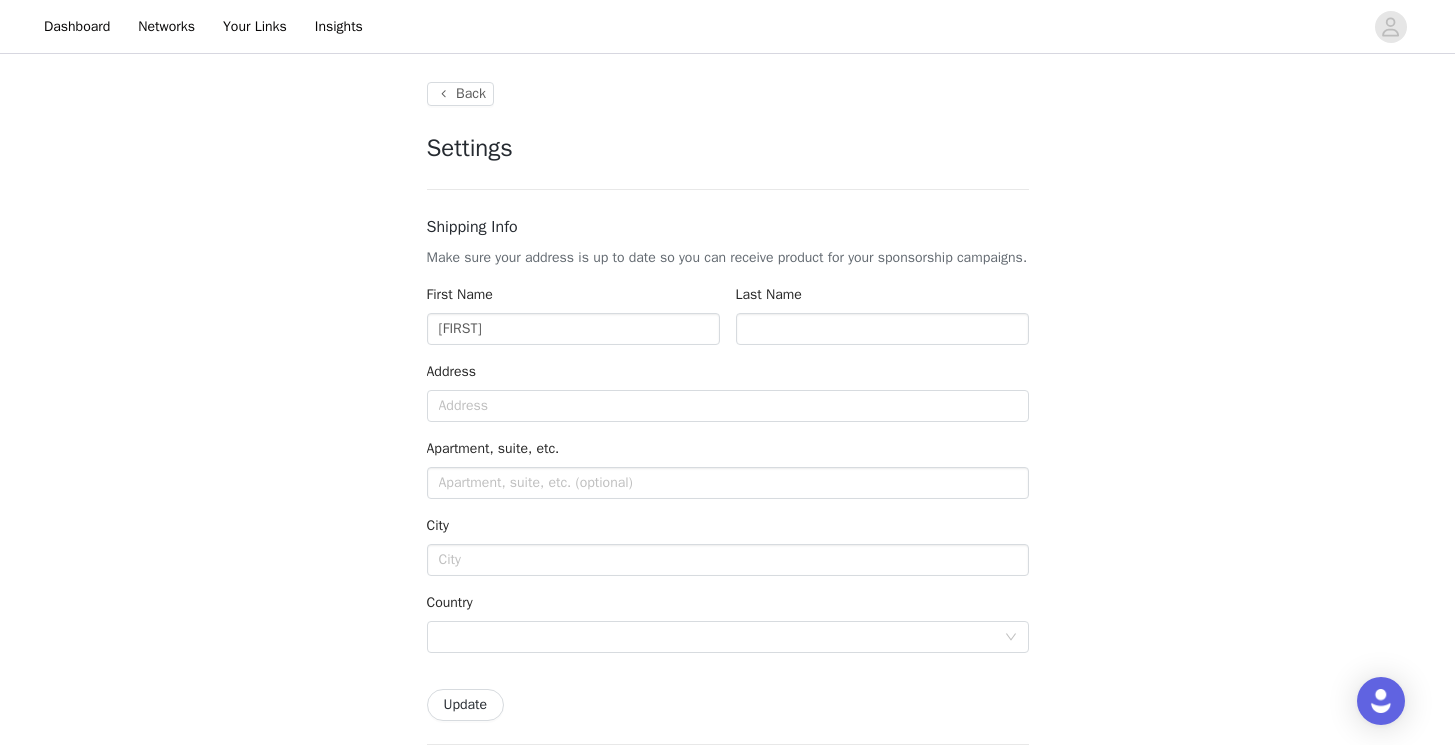 type on "+1 (United States)" 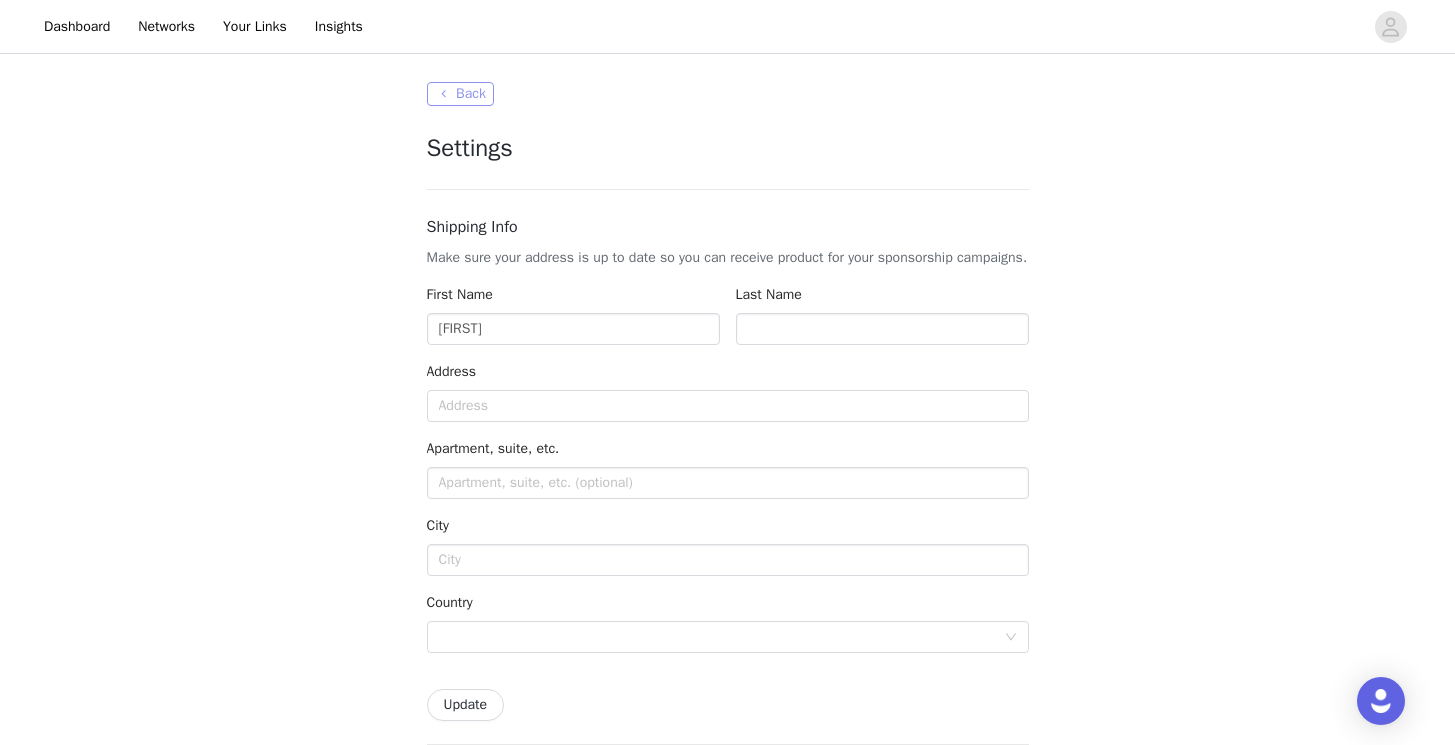 scroll, scrollTop: 0, scrollLeft: 0, axis: both 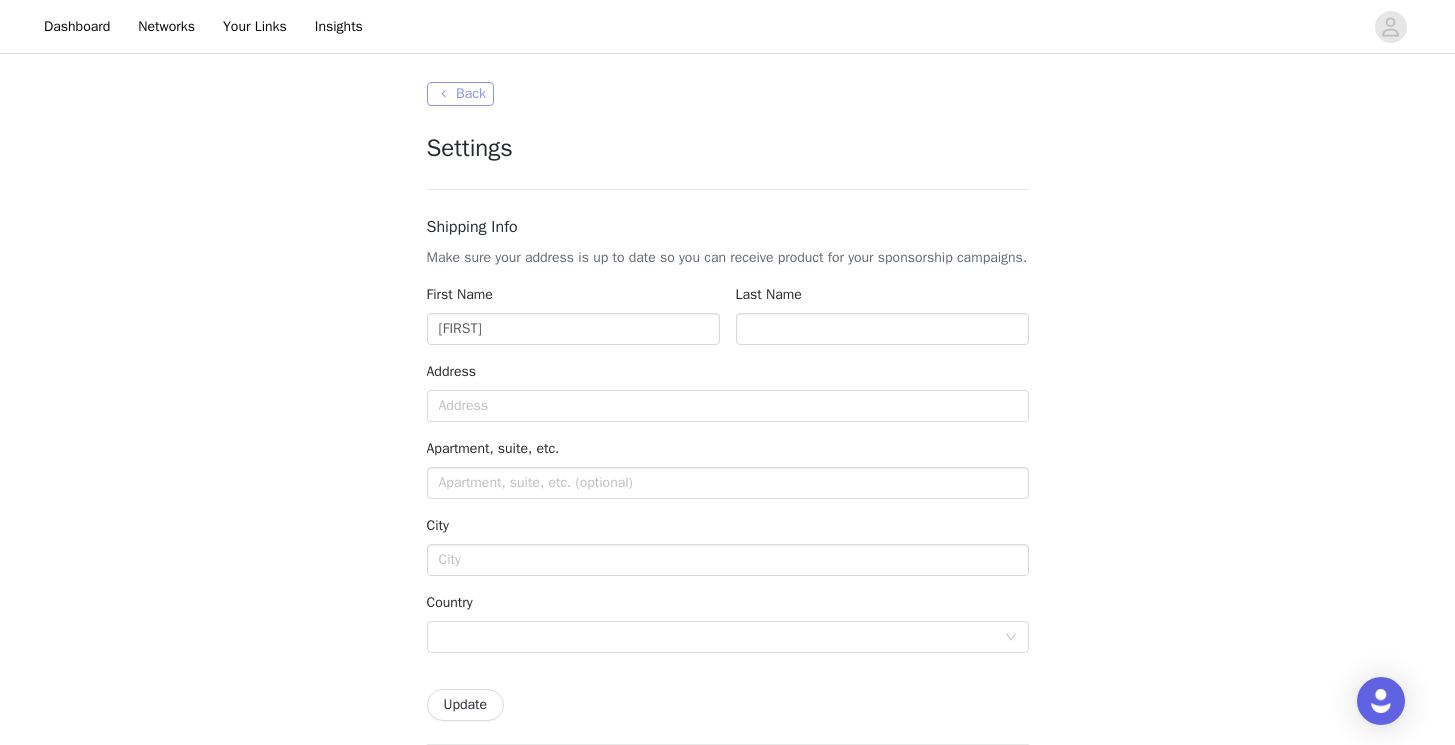 click on "Back" at bounding box center (460, 94) 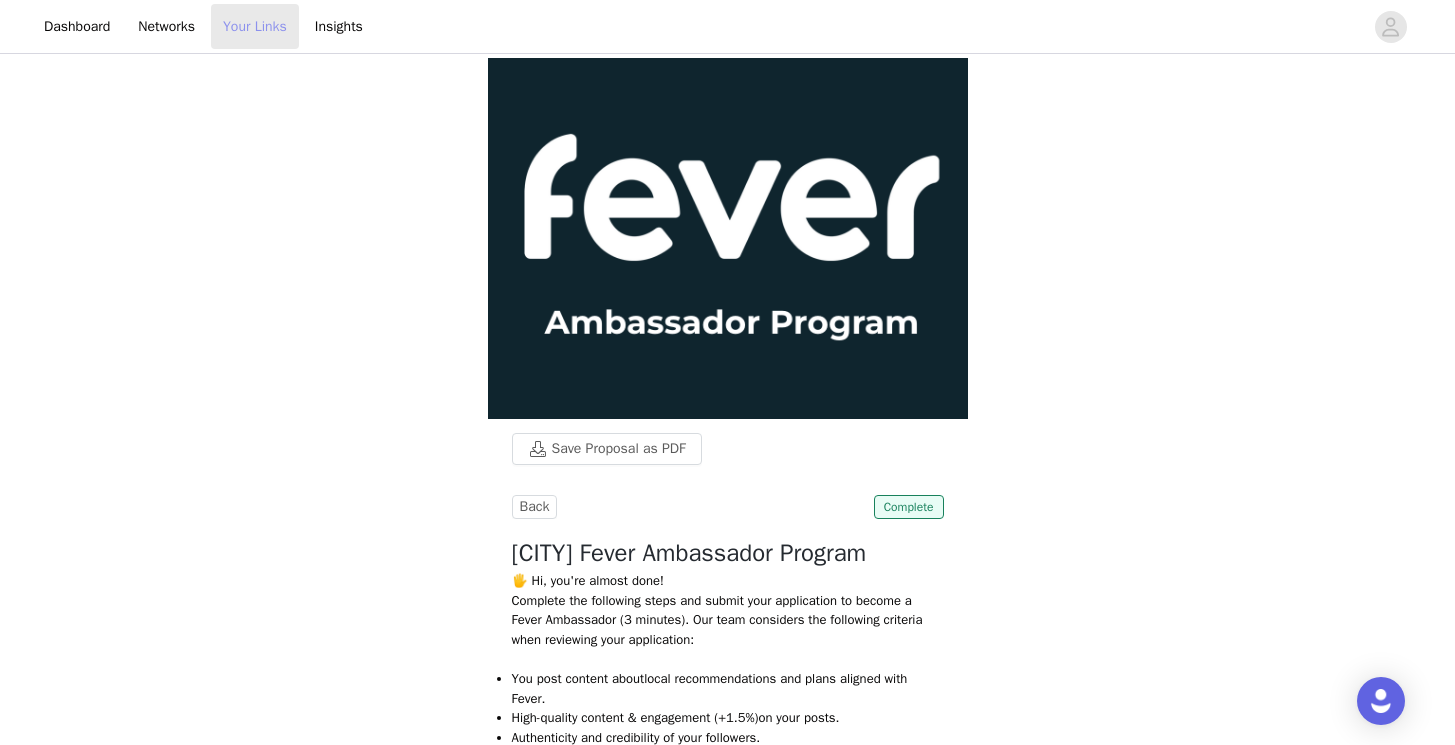 click on "Your Links" at bounding box center (255, 26) 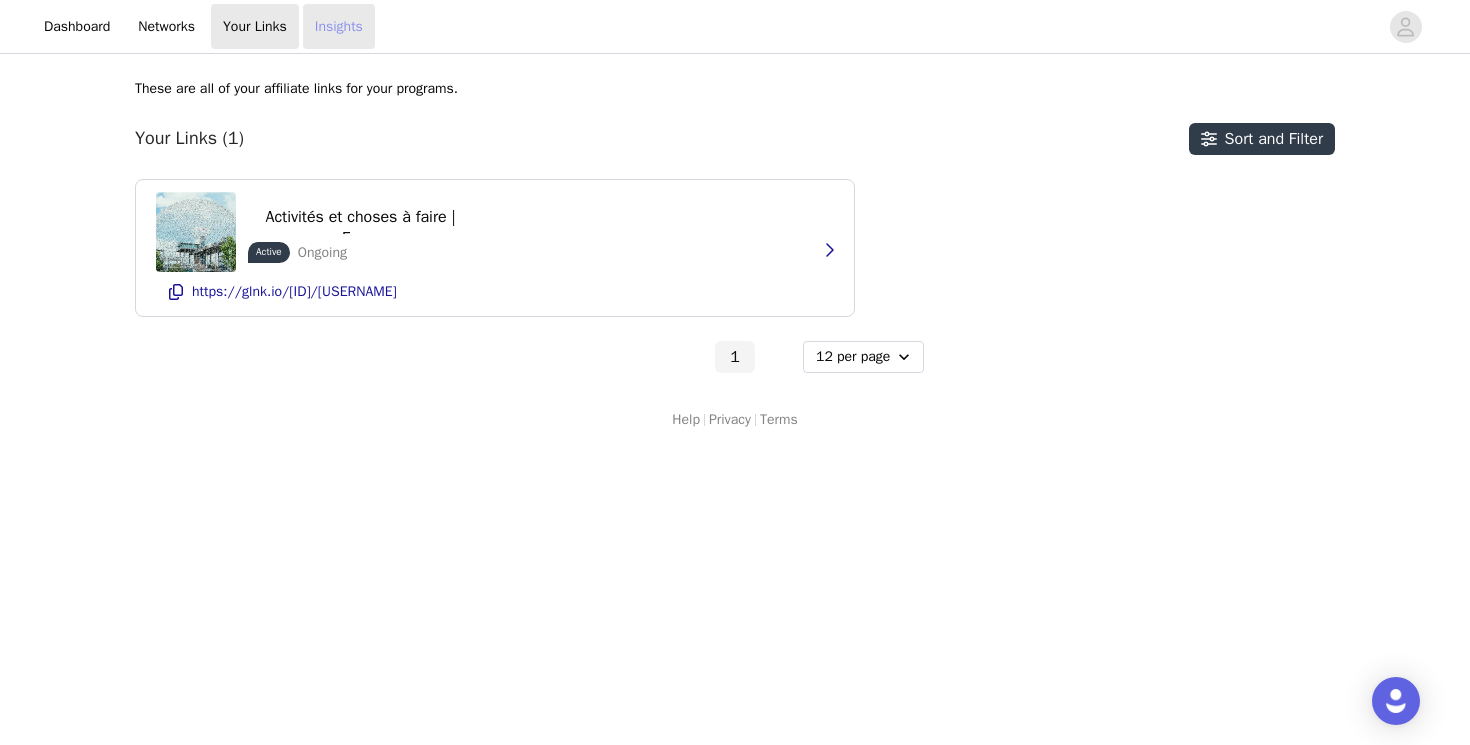 click on "Insights" at bounding box center (339, 26) 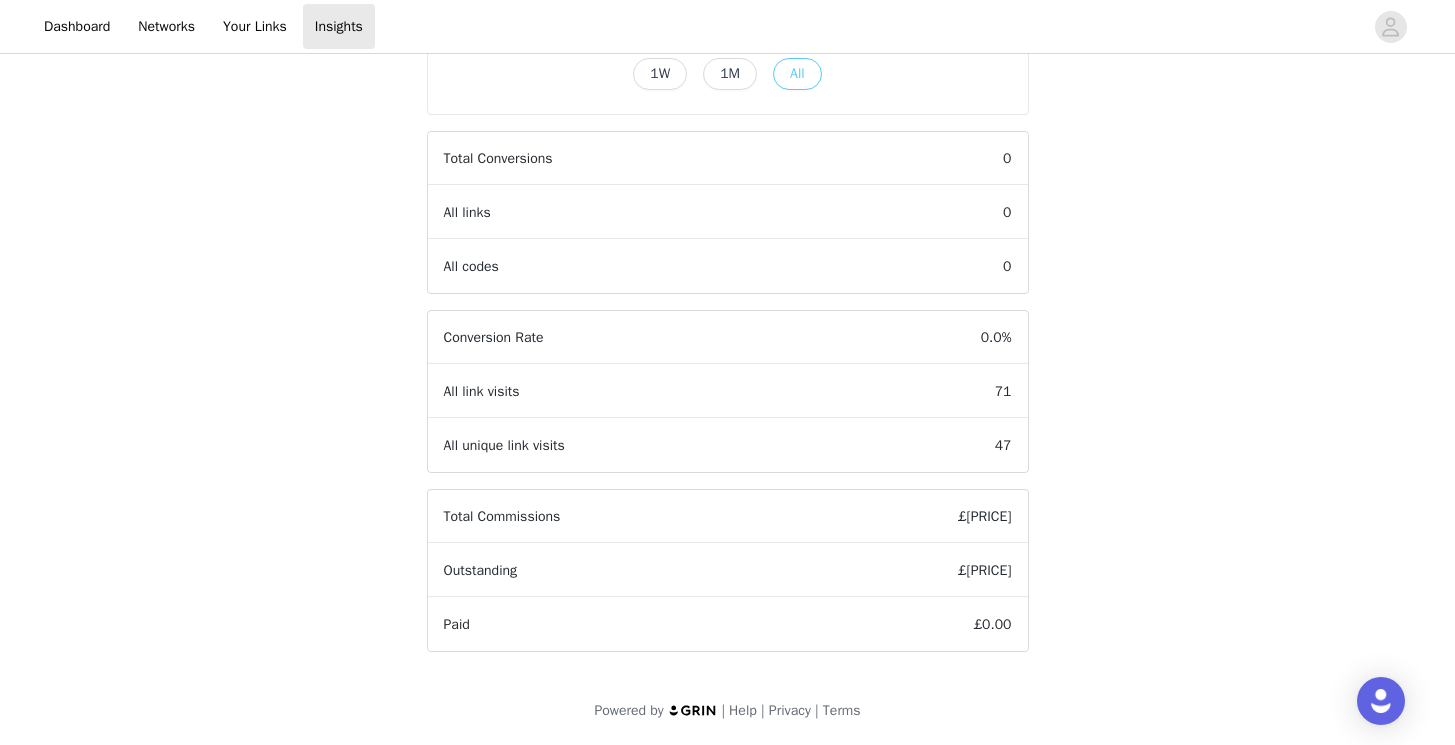 scroll, scrollTop: 515, scrollLeft: 0, axis: vertical 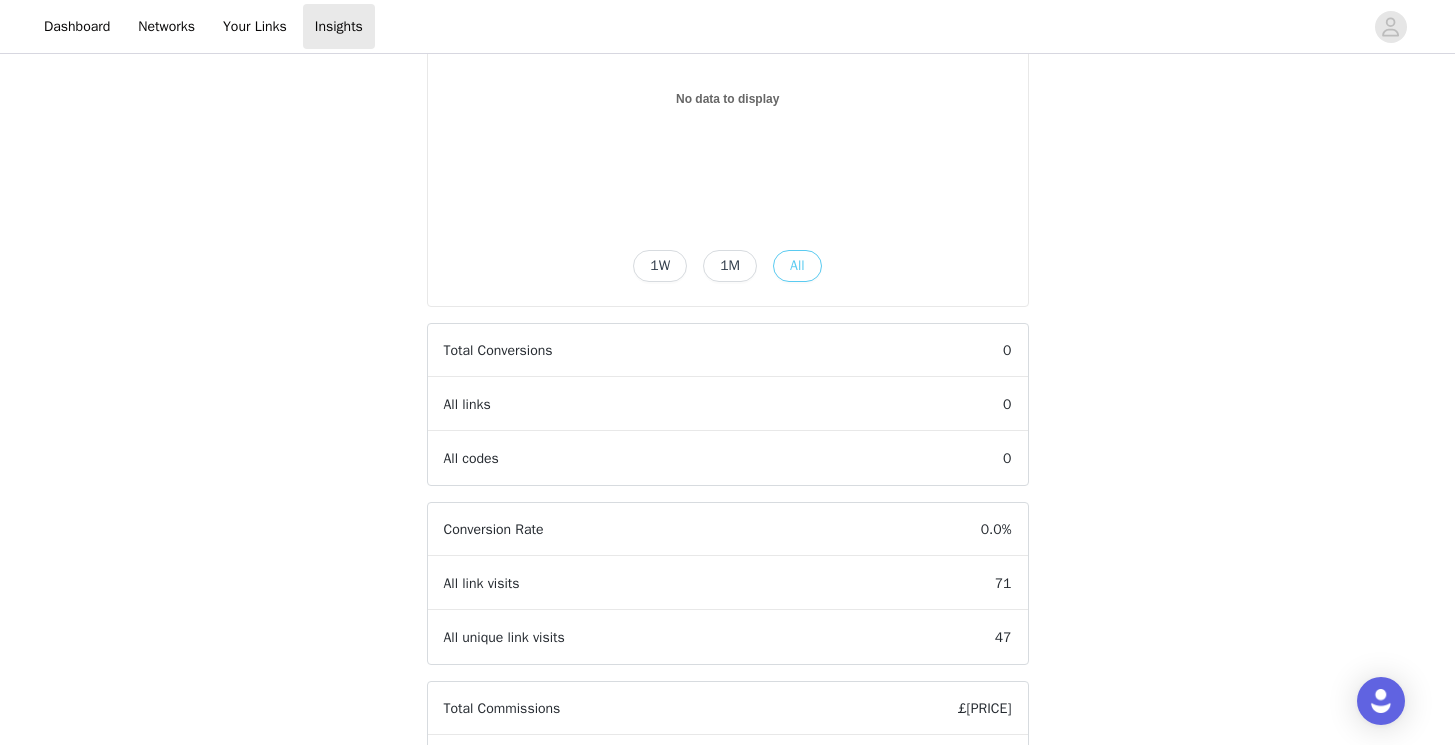 click on "1M" at bounding box center (730, 266) 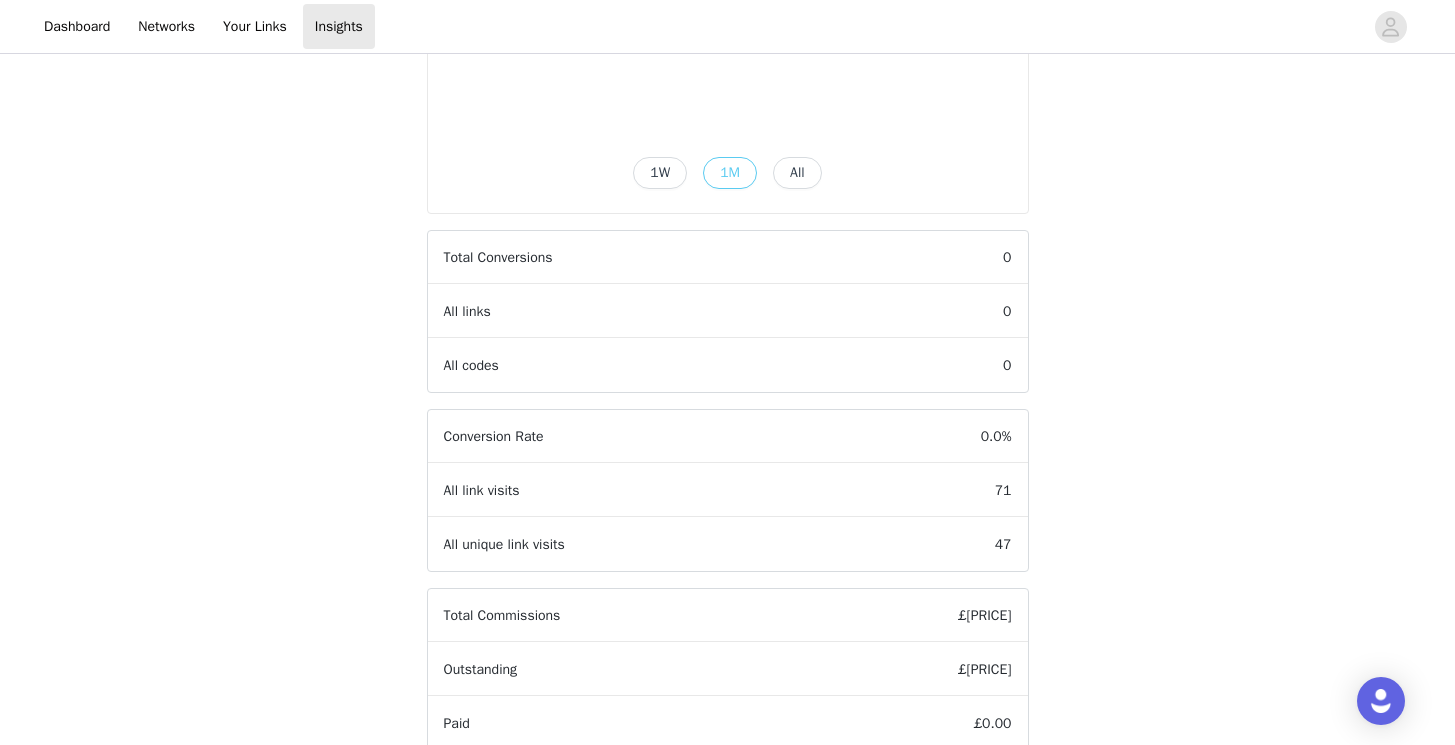 scroll, scrollTop: 248, scrollLeft: 0, axis: vertical 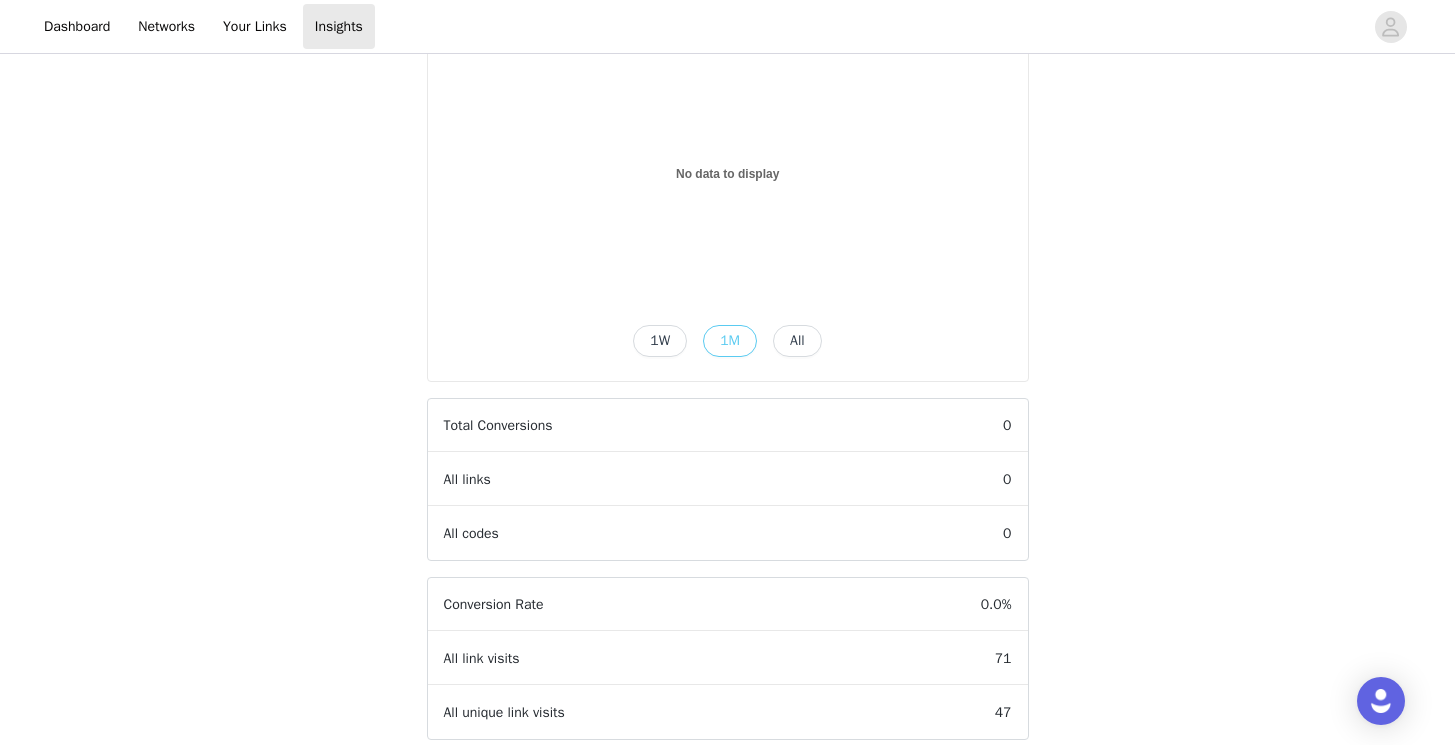 click on "1W" at bounding box center [660, 341] 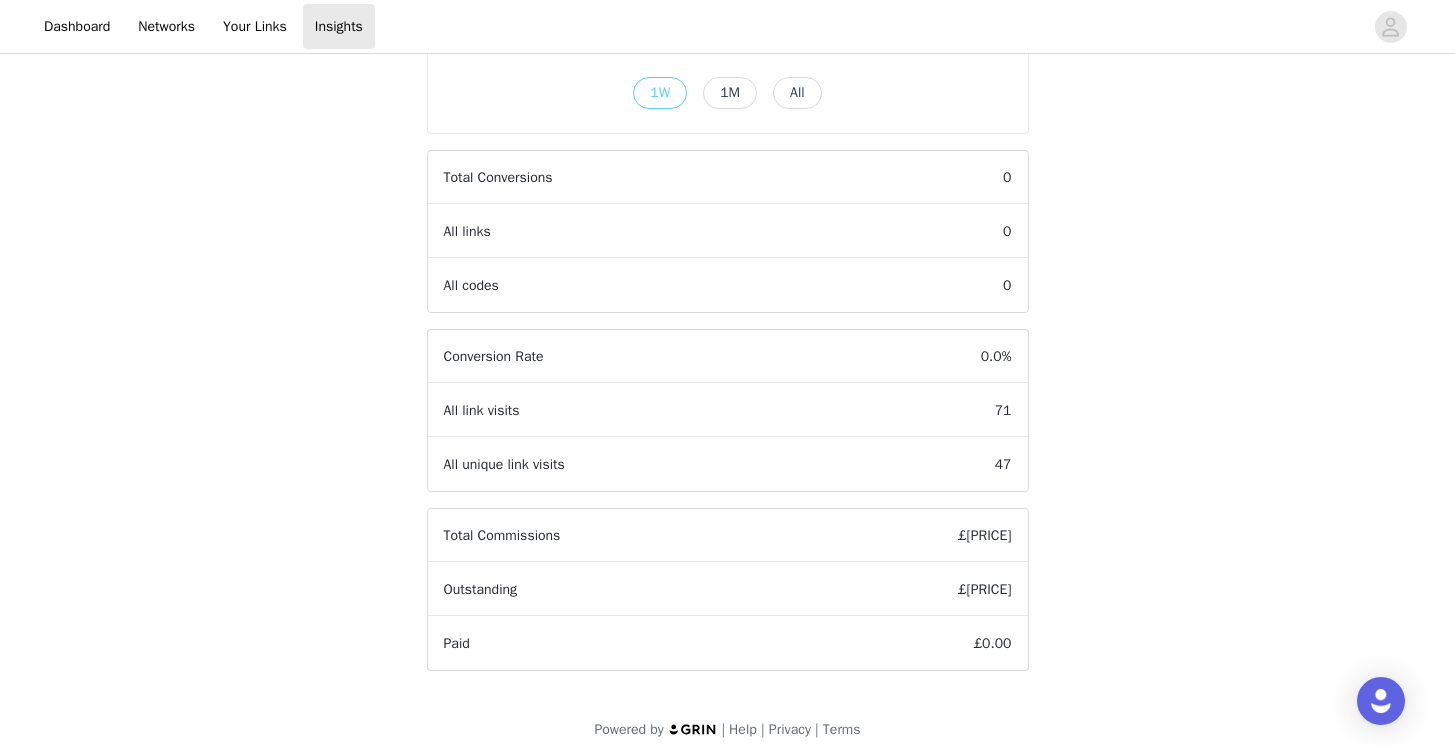 scroll, scrollTop: 489, scrollLeft: 0, axis: vertical 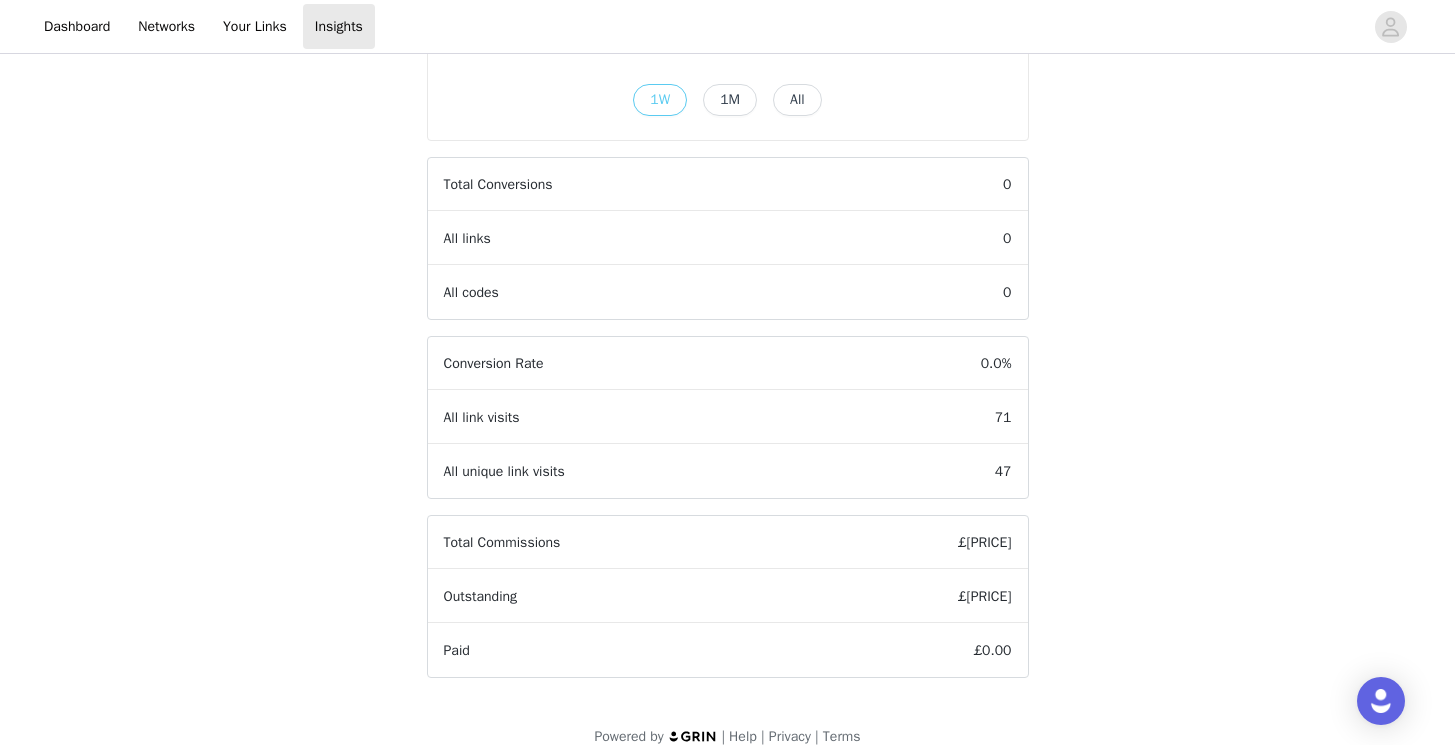 click on "All" at bounding box center (797, 100) 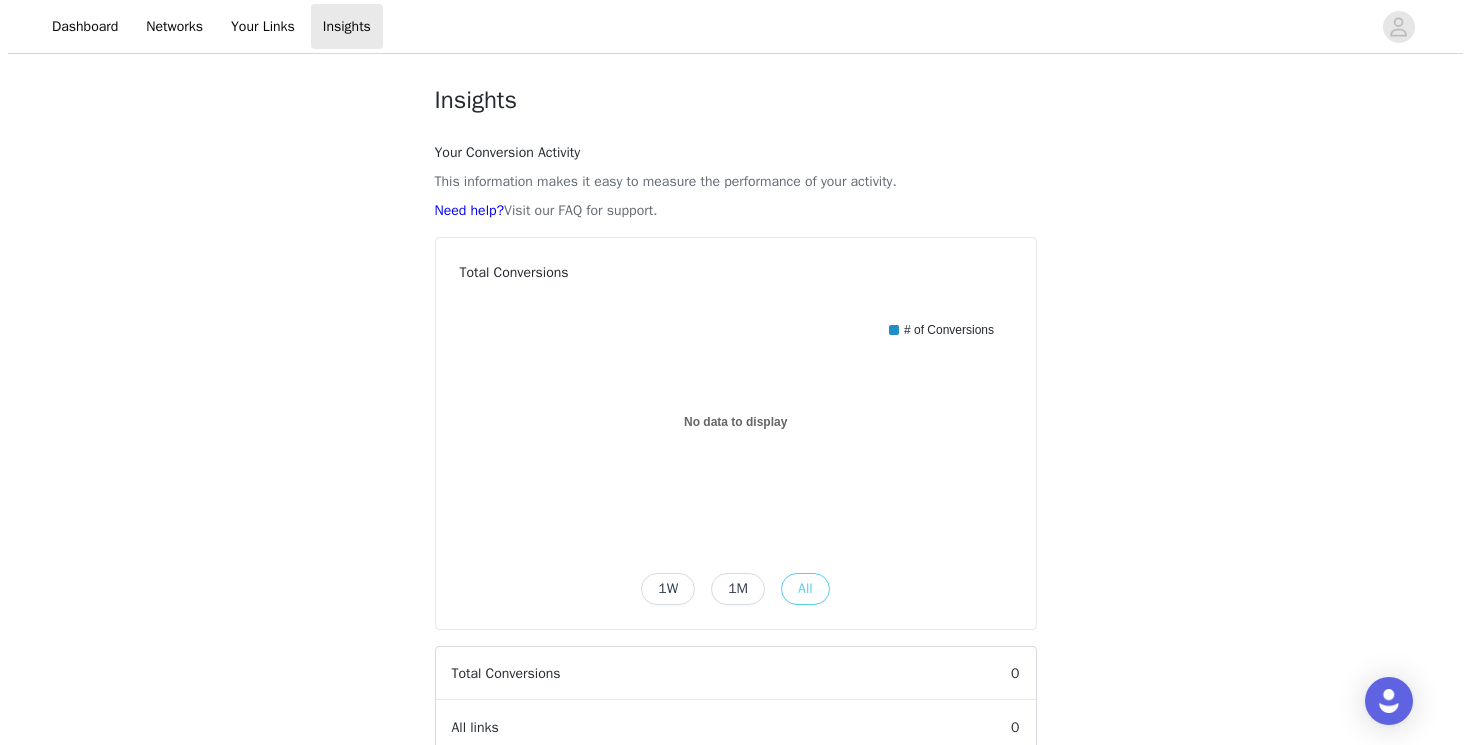 scroll, scrollTop: 0, scrollLeft: 0, axis: both 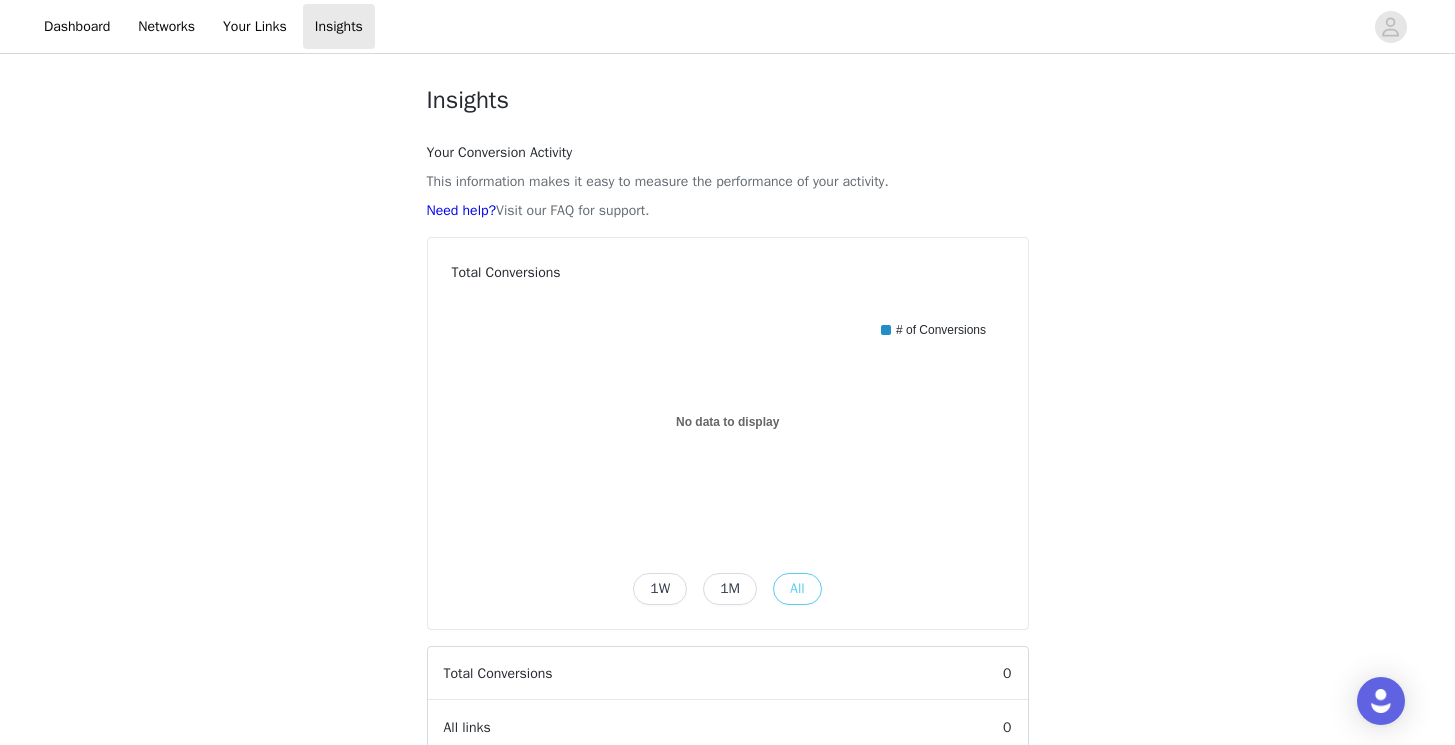 click 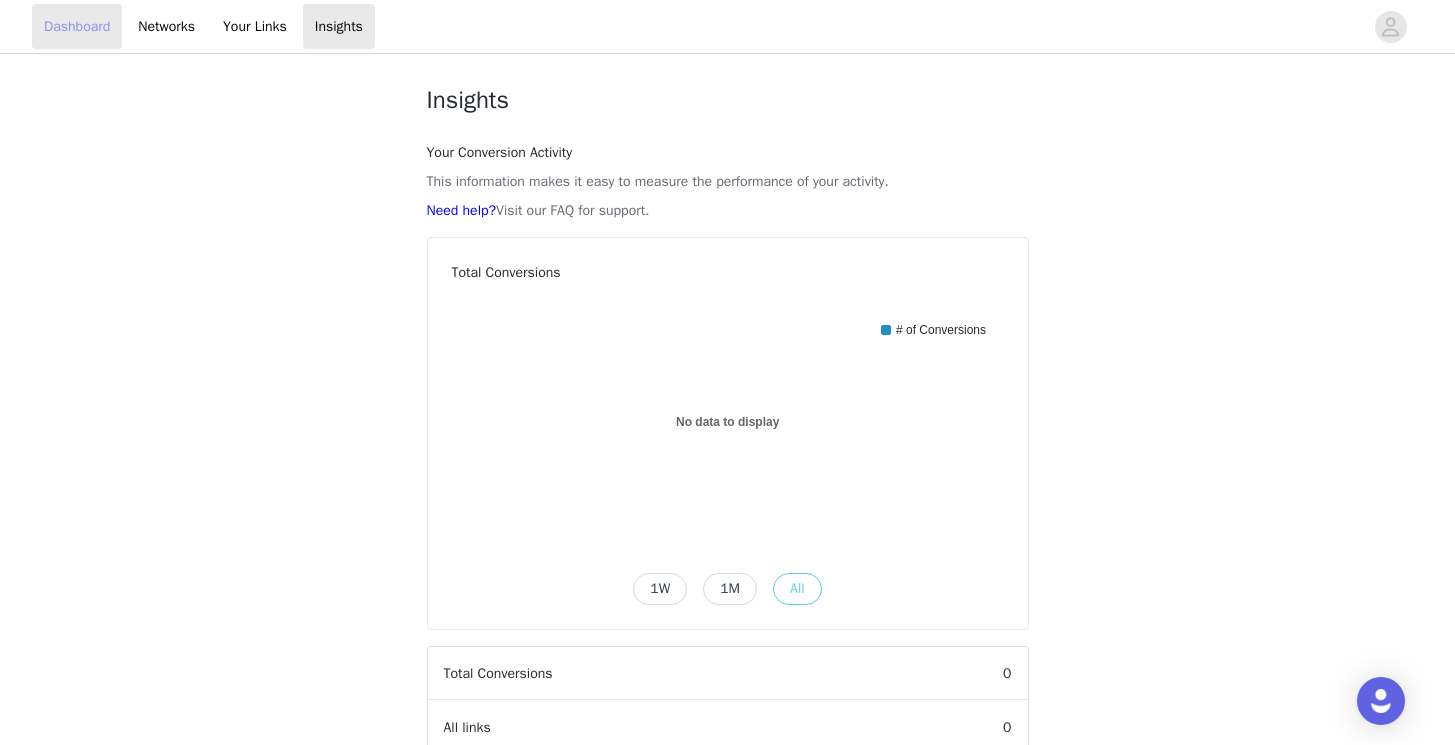 click on "Dashboard" at bounding box center (77, 26) 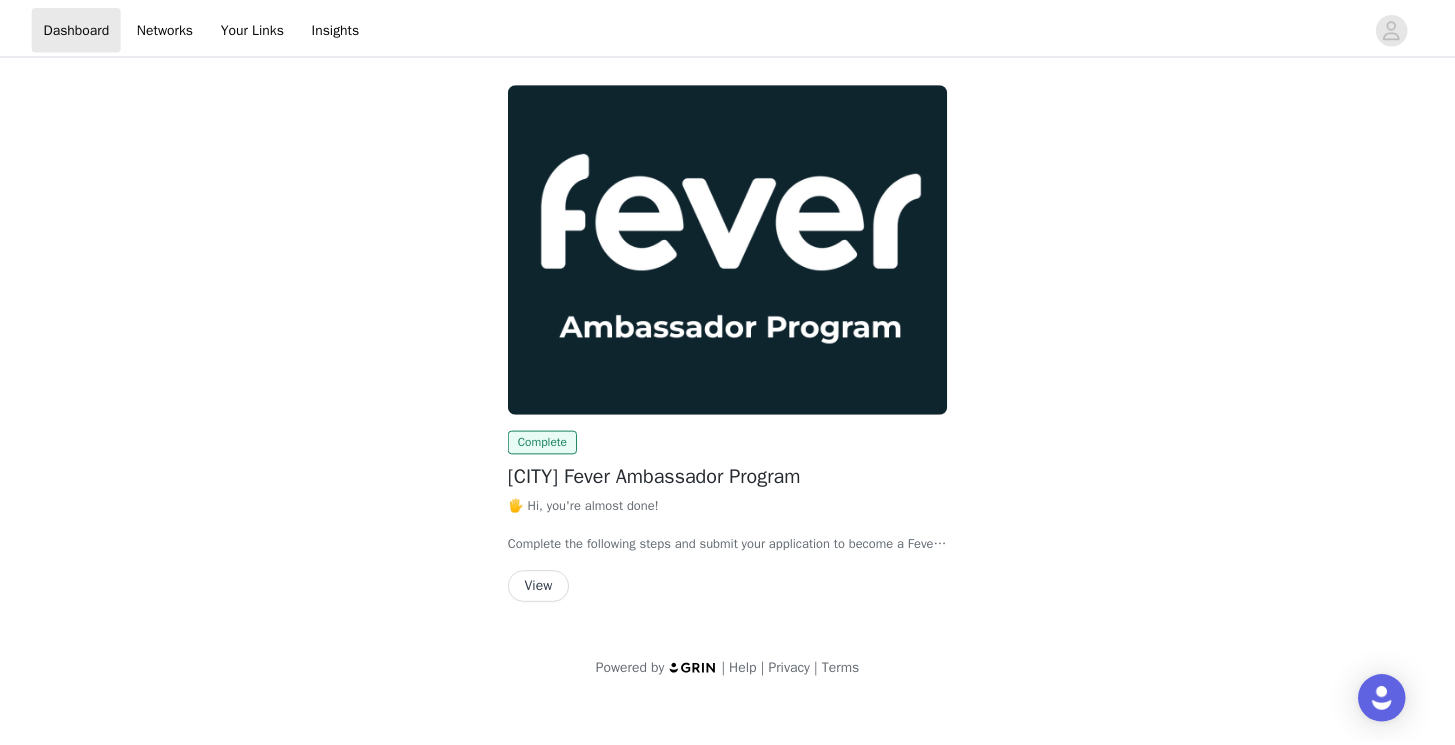 scroll, scrollTop: 0, scrollLeft: 0, axis: both 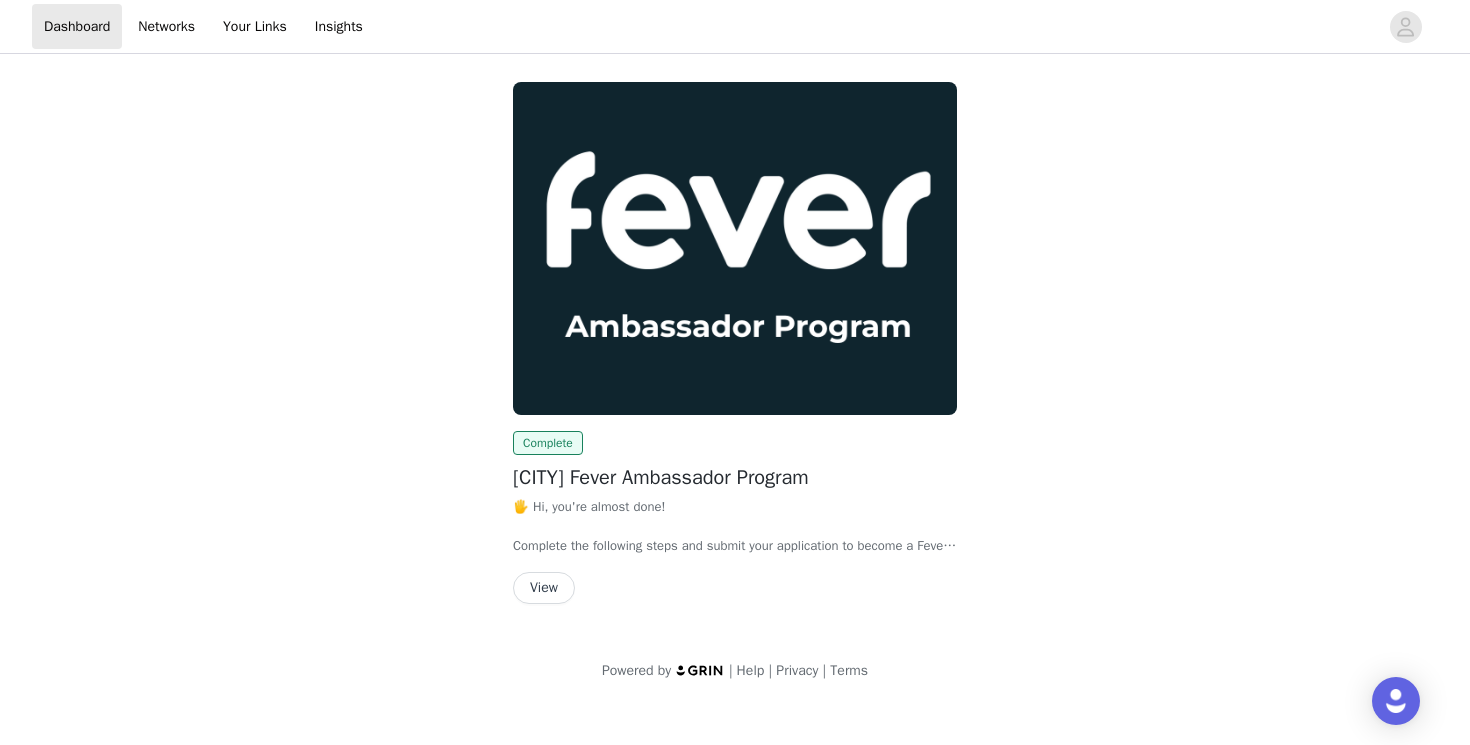 click at bounding box center [735, 248] 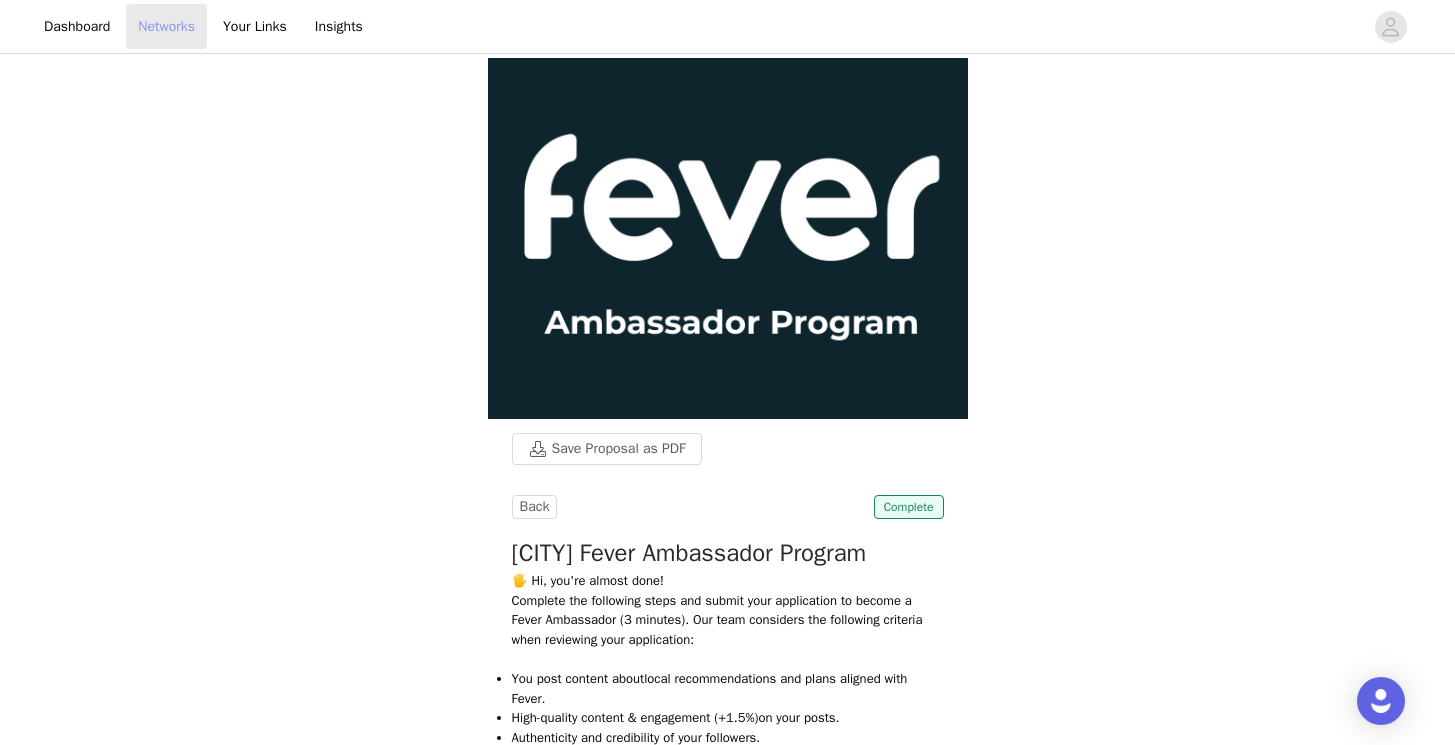 scroll, scrollTop: 0, scrollLeft: 0, axis: both 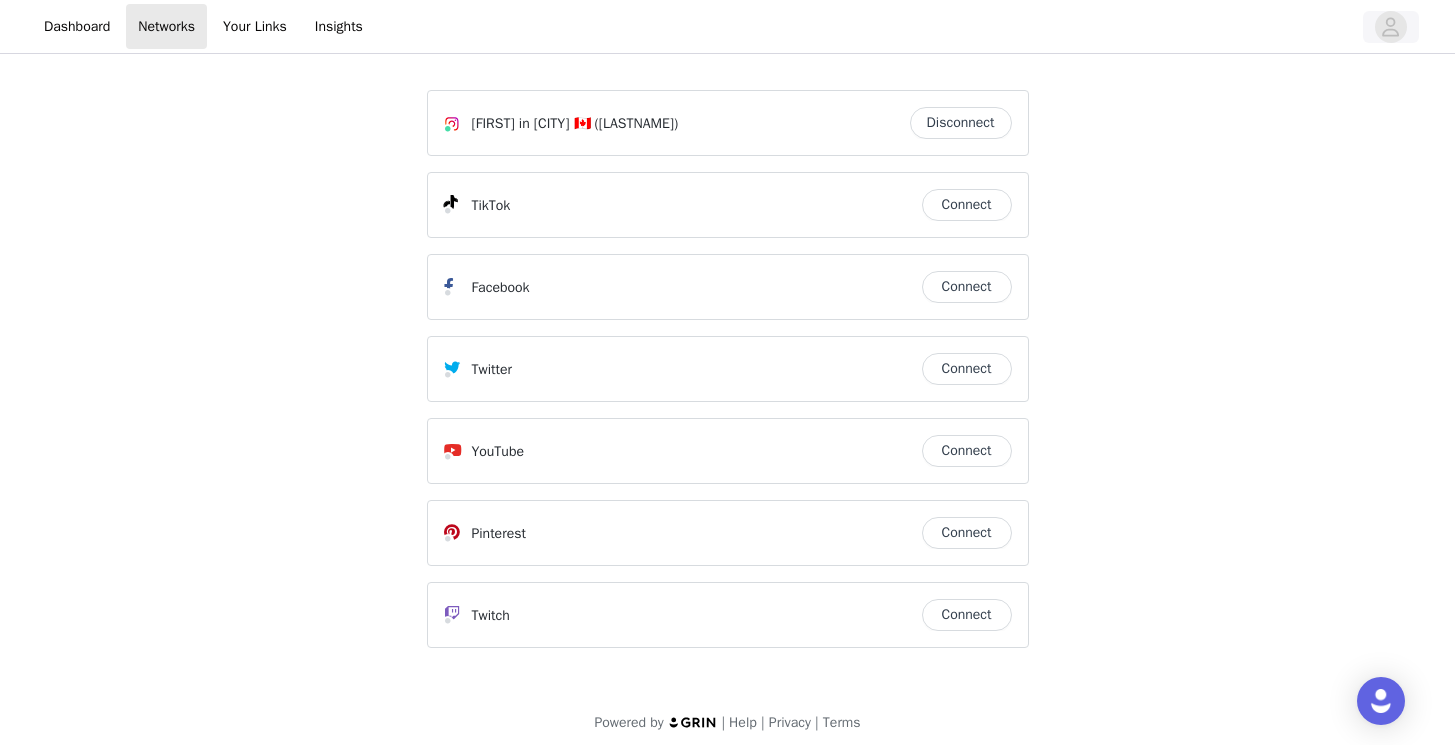 click 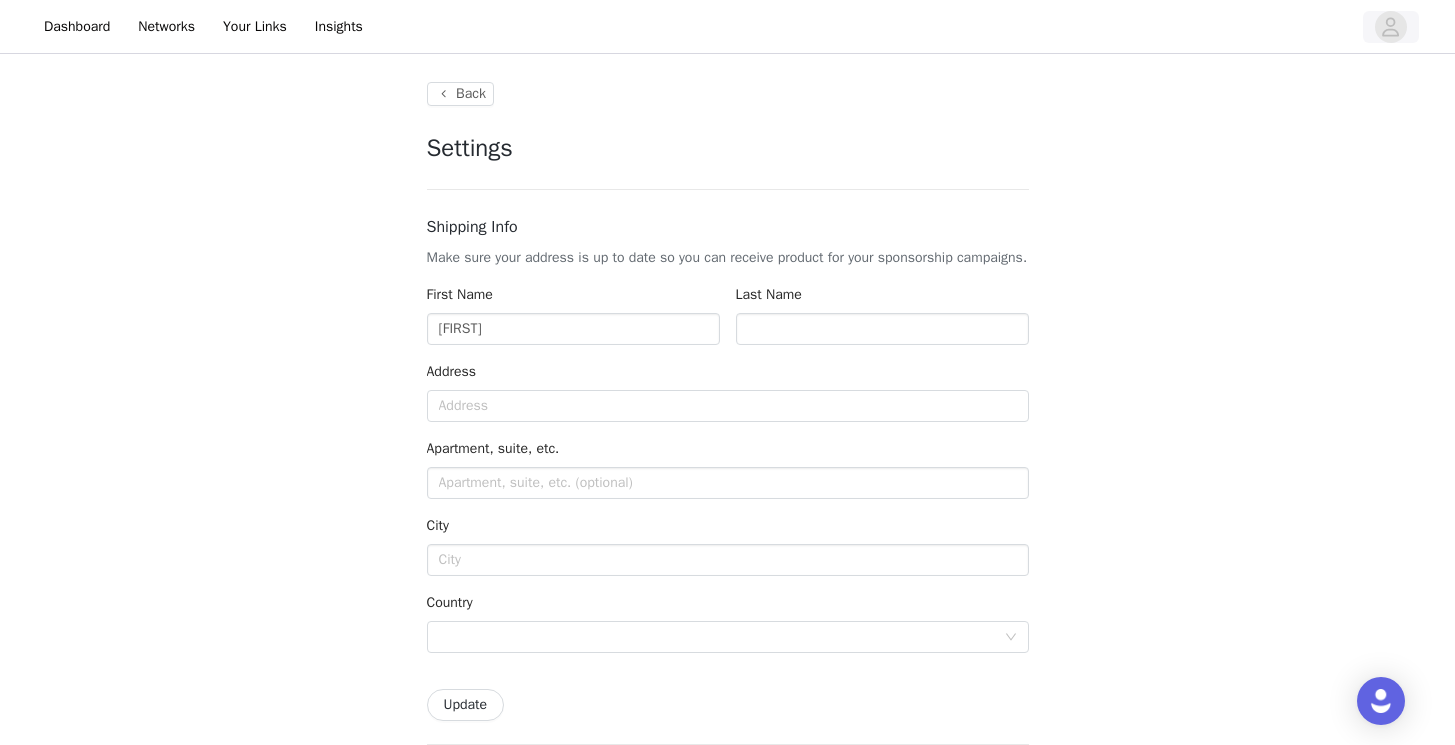click at bounding box center [1391, 27] 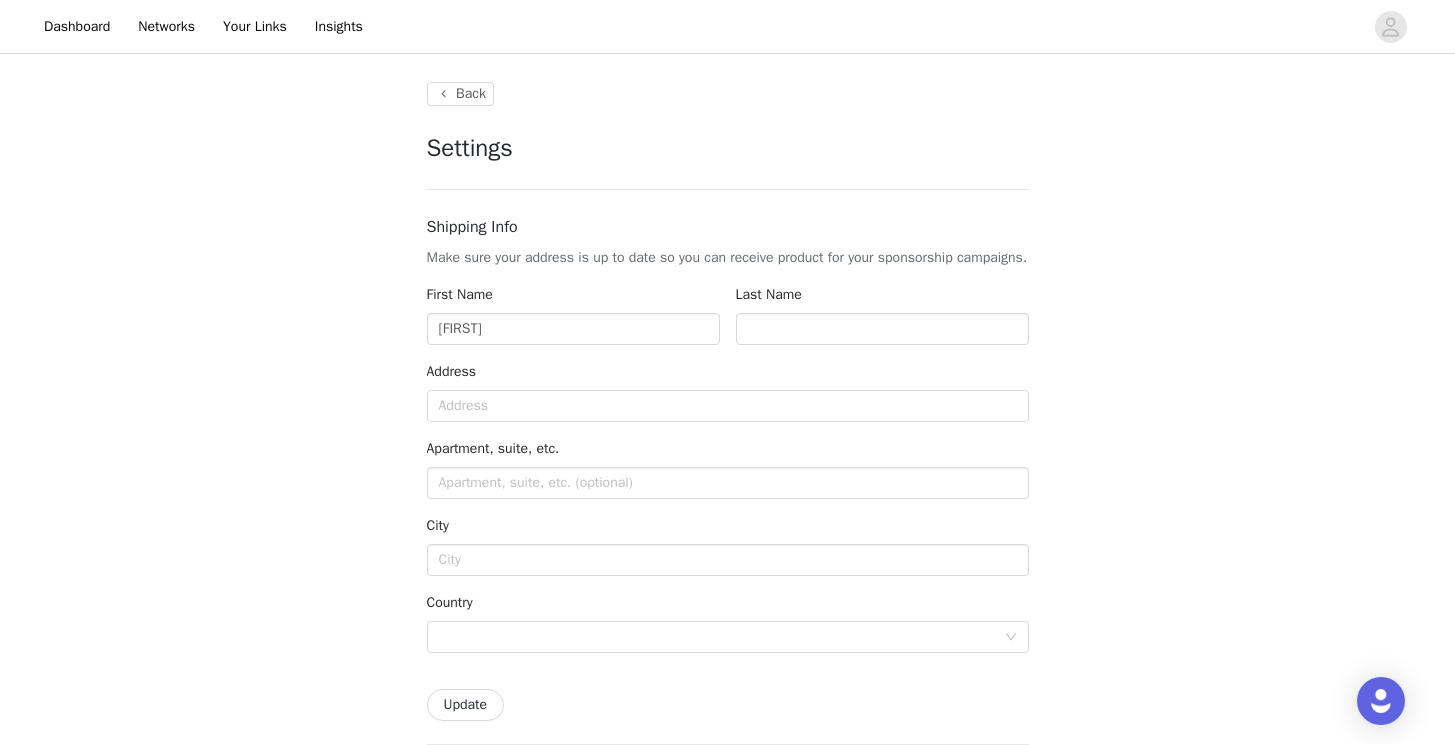 scroll, scrollTop: 0, scrollLeft: 0, axis: both 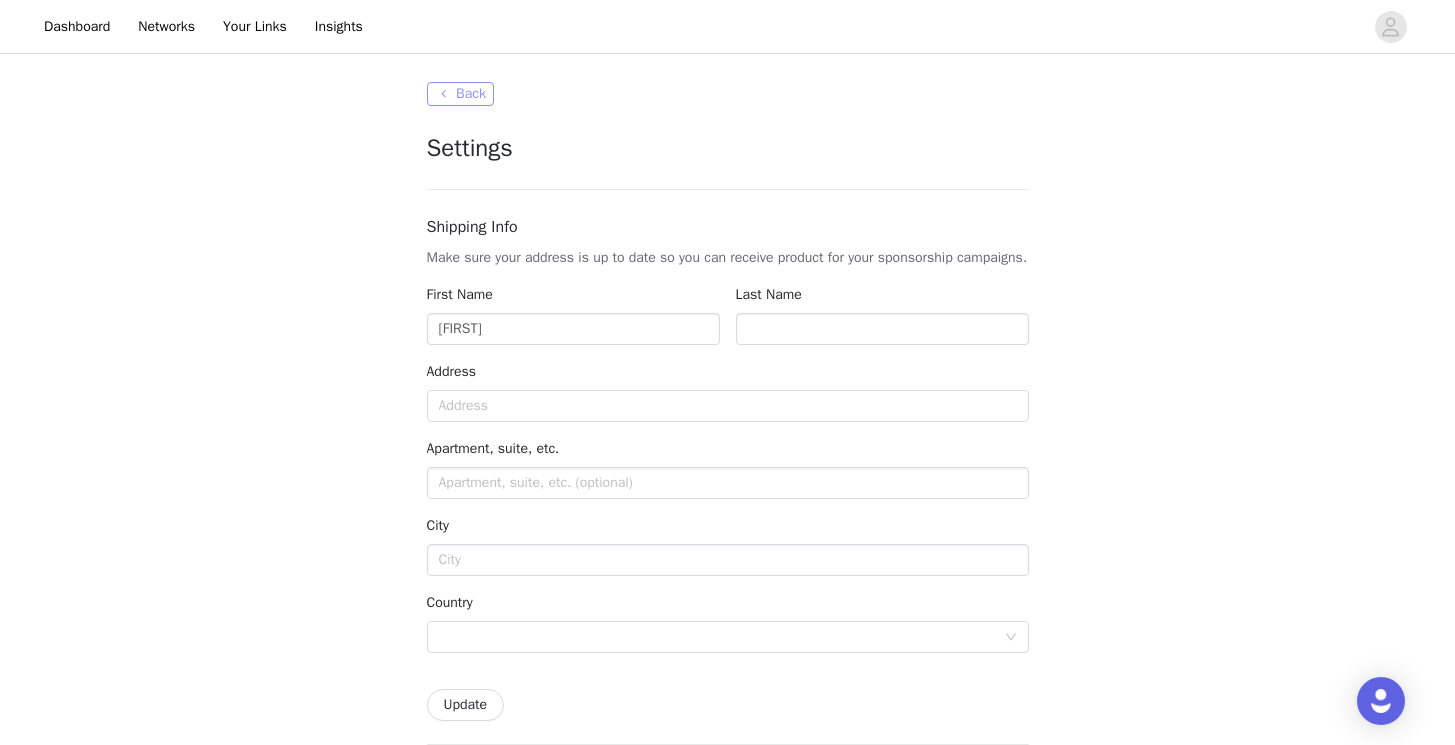 click on "Back" at bounding box center (460, 94) 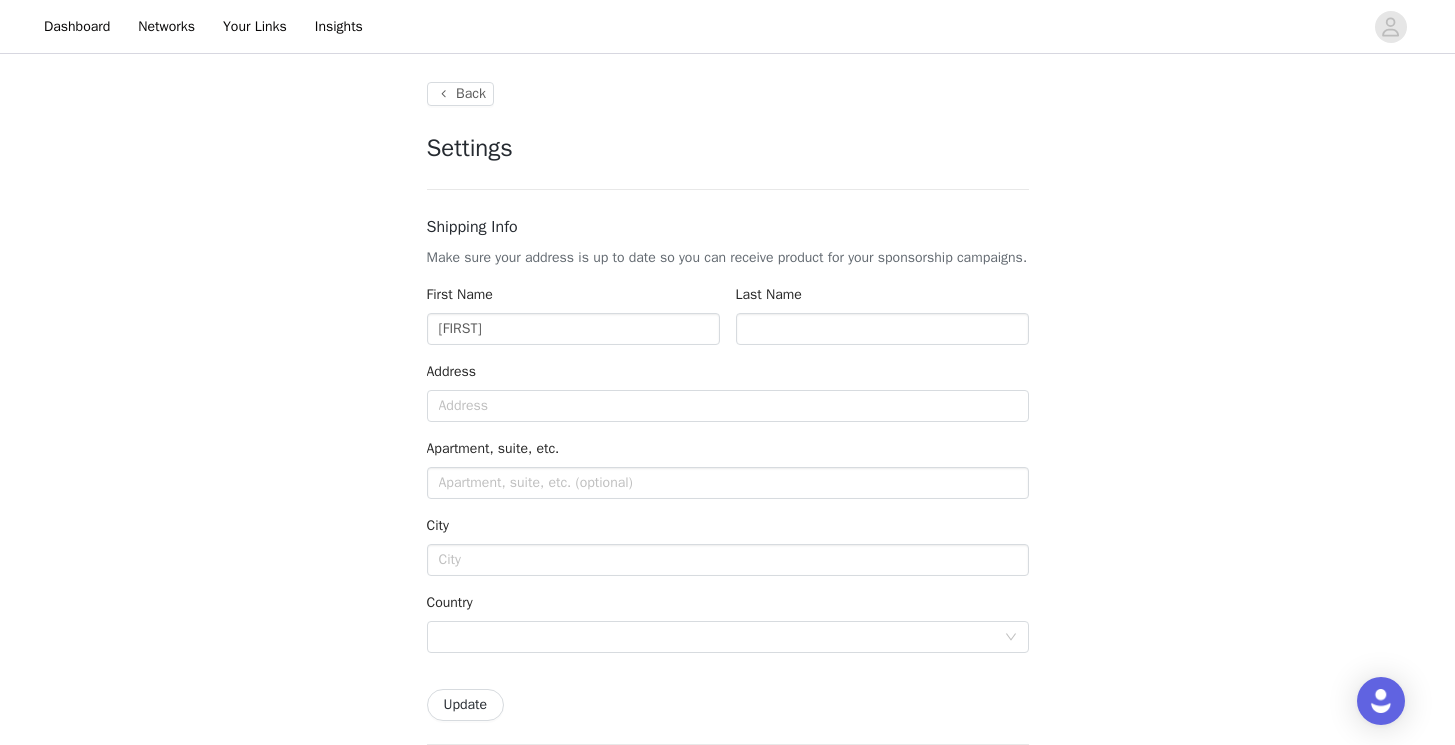 scroll, scrollTop: 0, scrollLeft: 0, axis: both 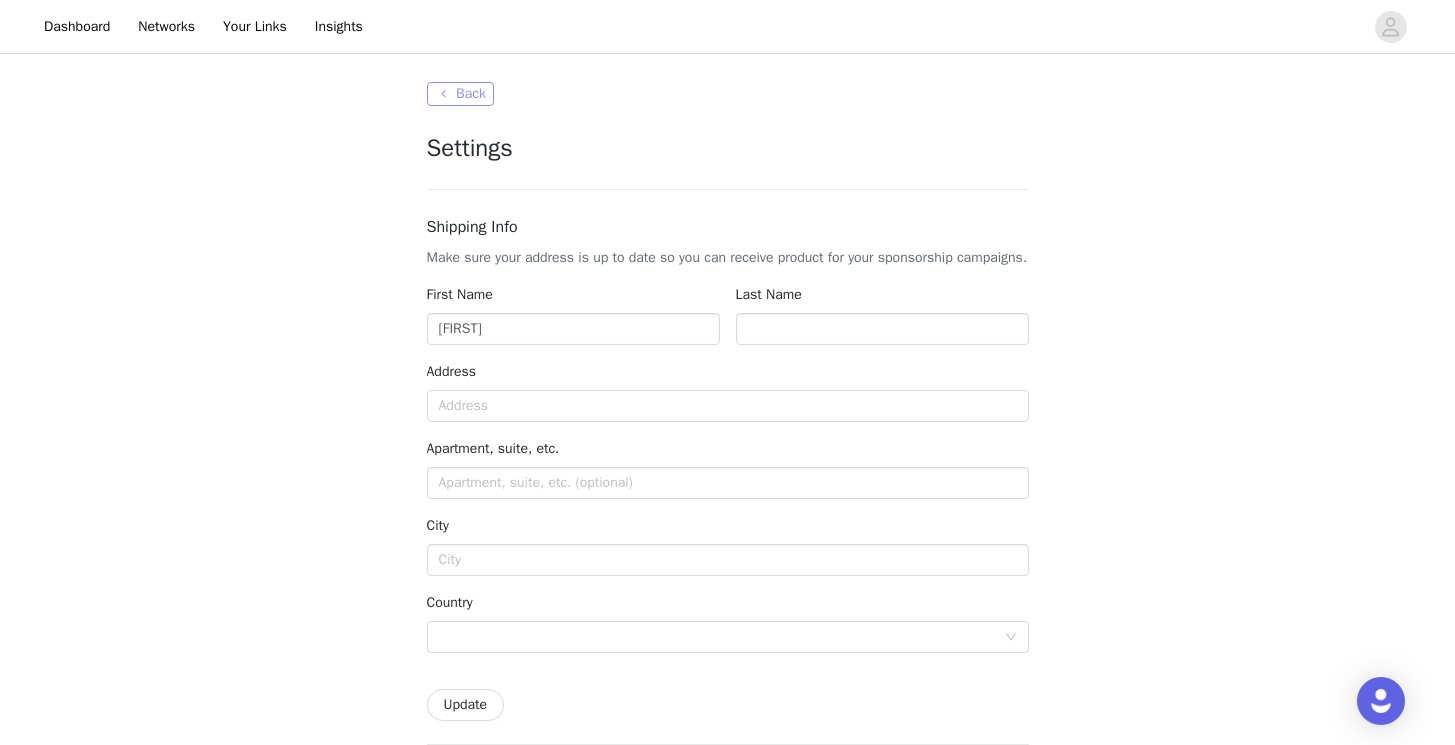 click on "Back" at bounding box center (460, 94) 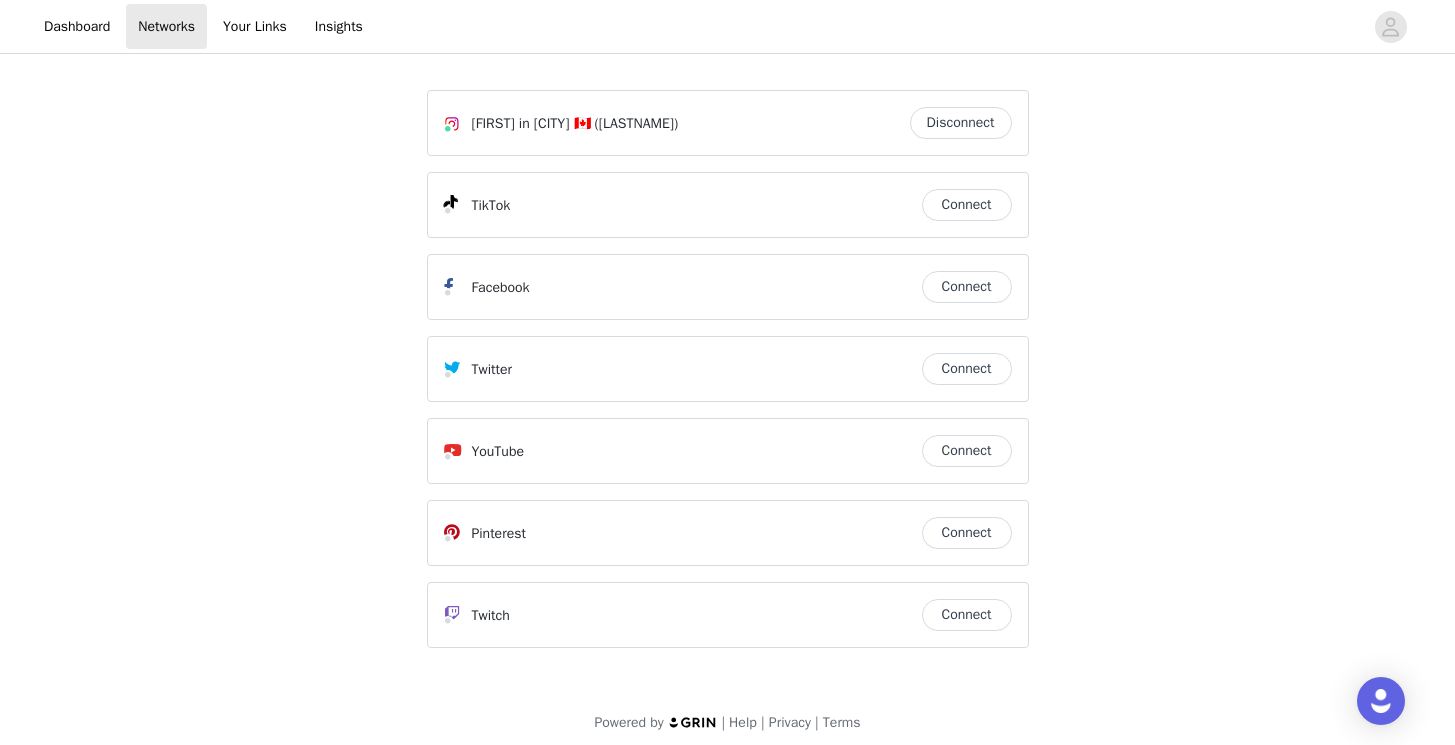 click on "[FIRST] in [CITY] 🇨🇦" at bounding box center [531, 123] 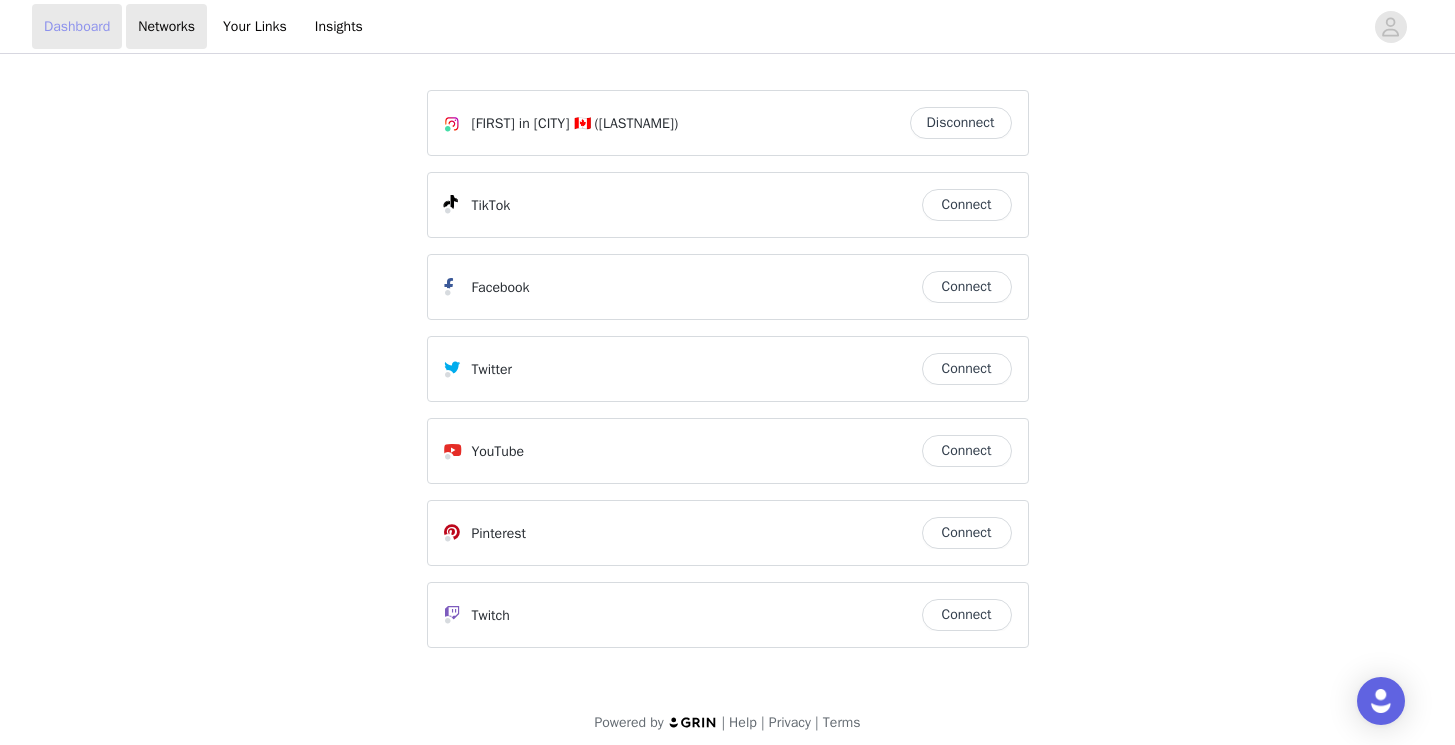 click on "Dashboard" at bounding box center (77, 26) 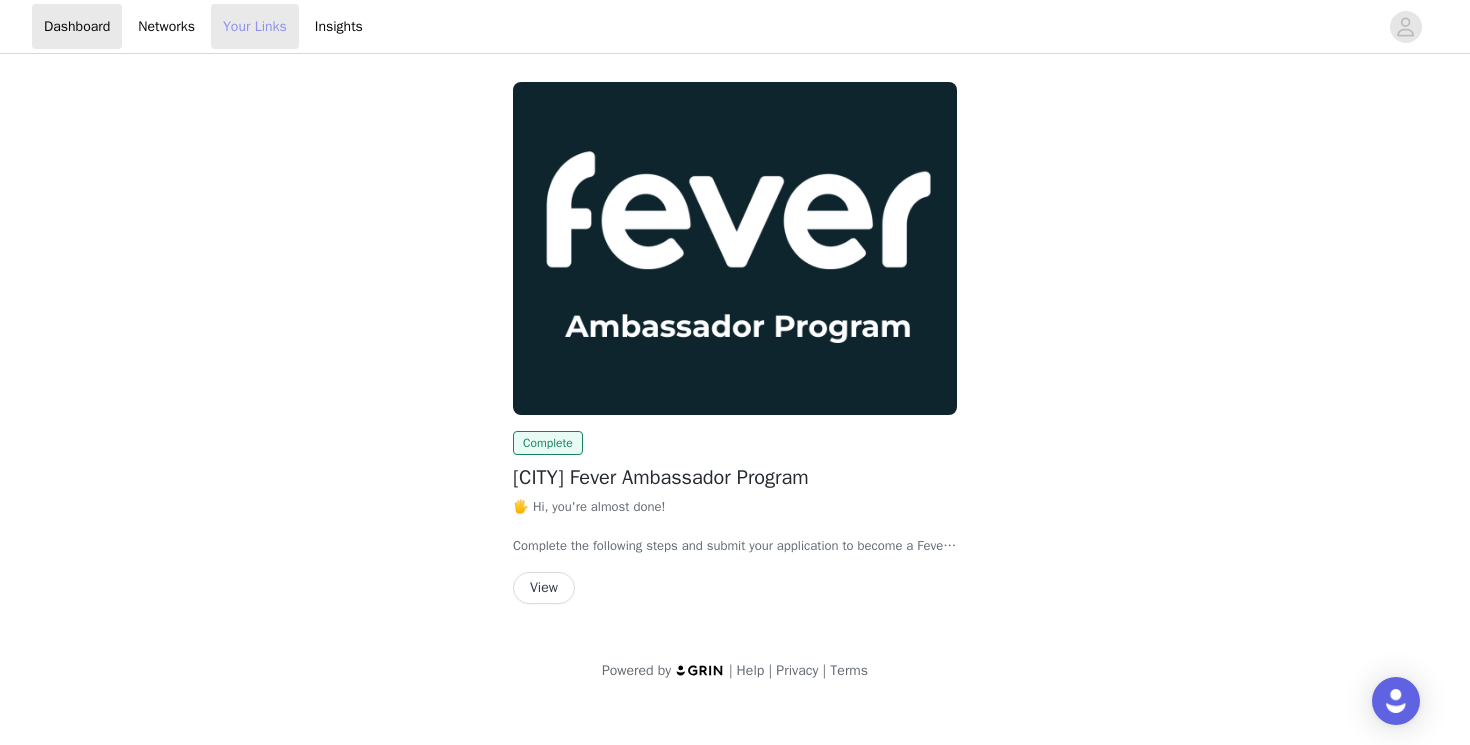 click on "Your Links" at bounding box center [255, 26] 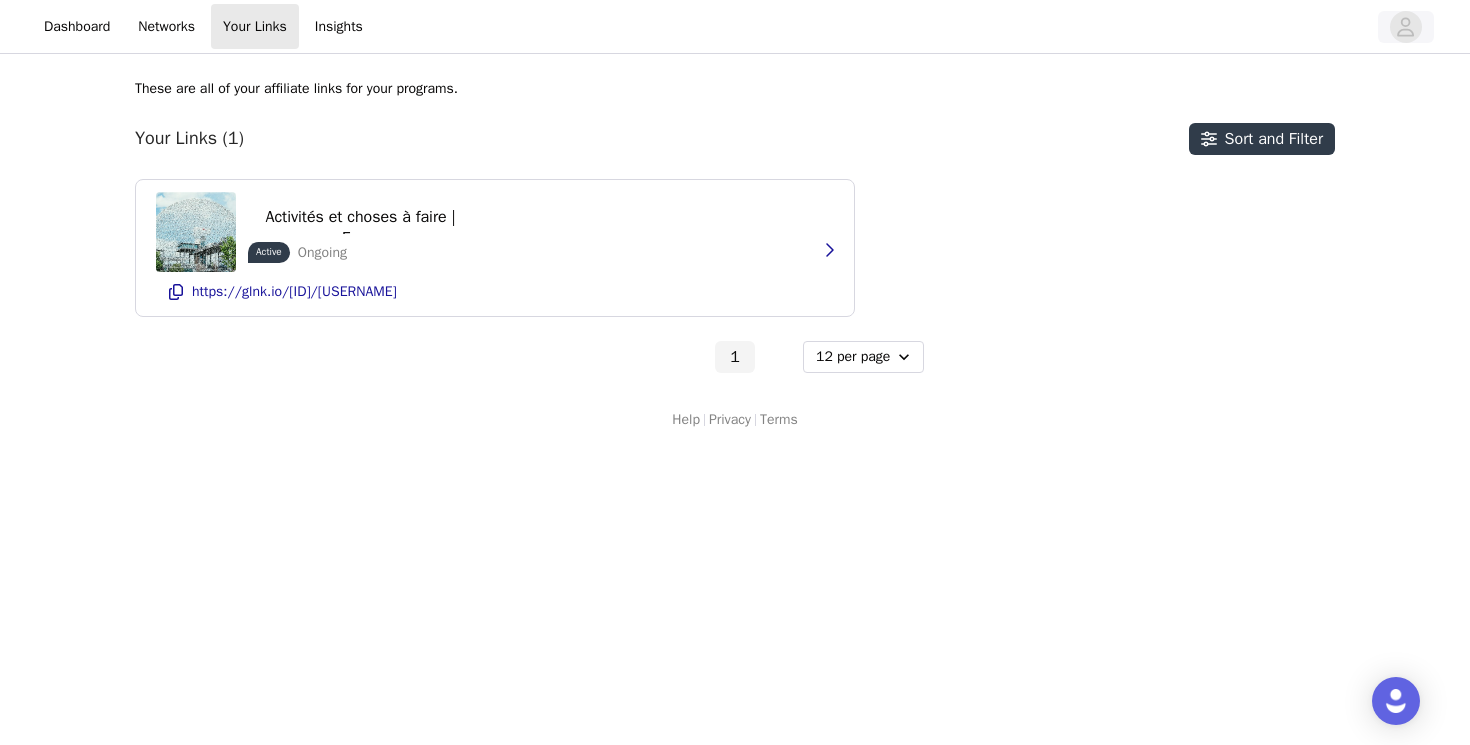 click 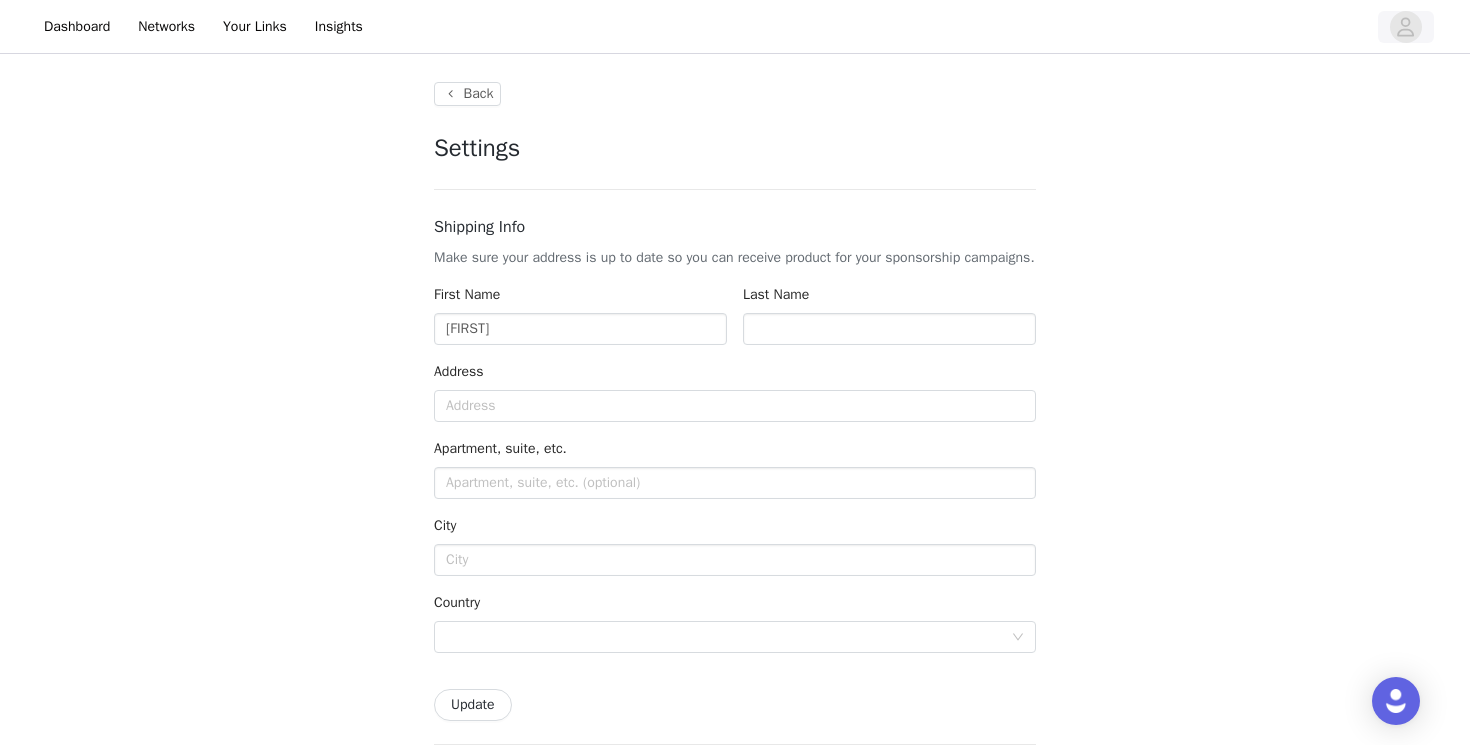 type on "+1 (United States)" 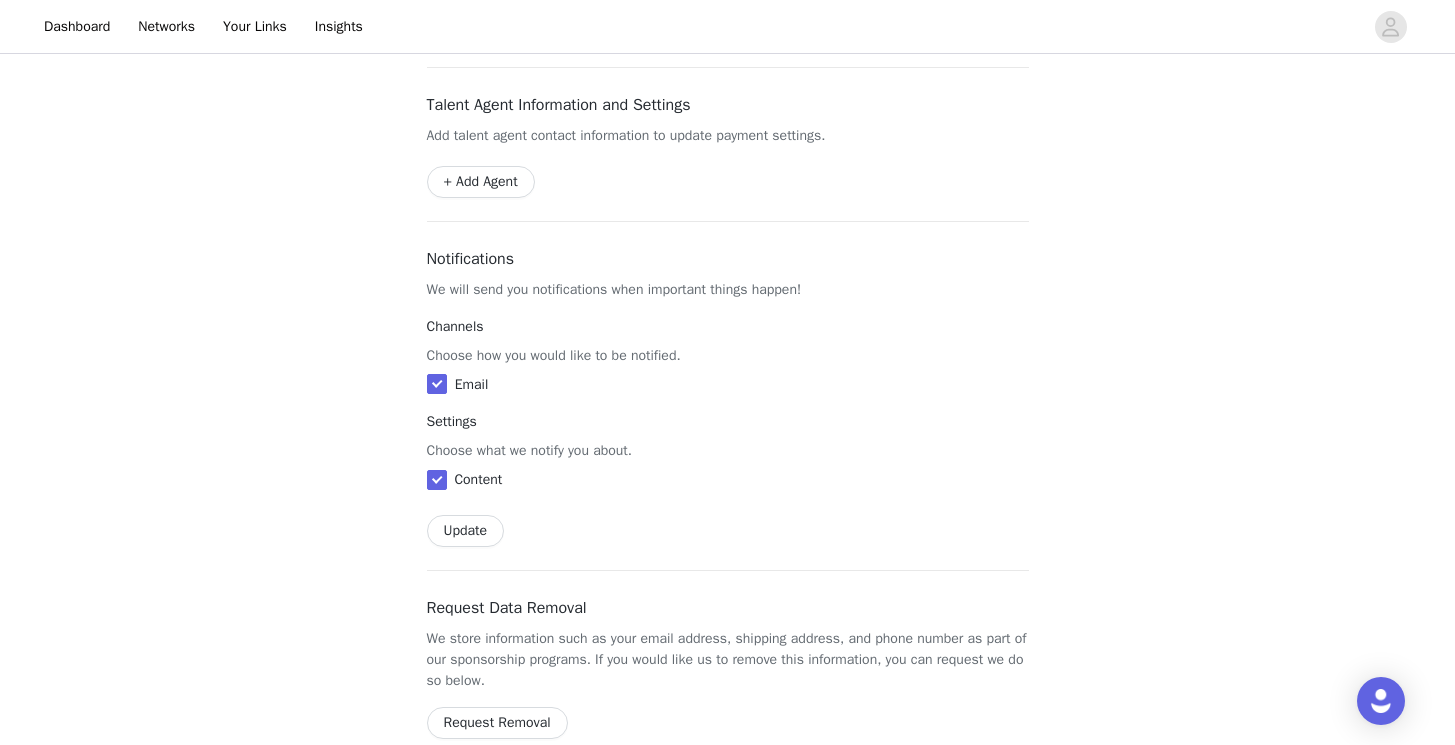scroll, scrollTop: 1030, scrollLeft: 0, axis: vertical 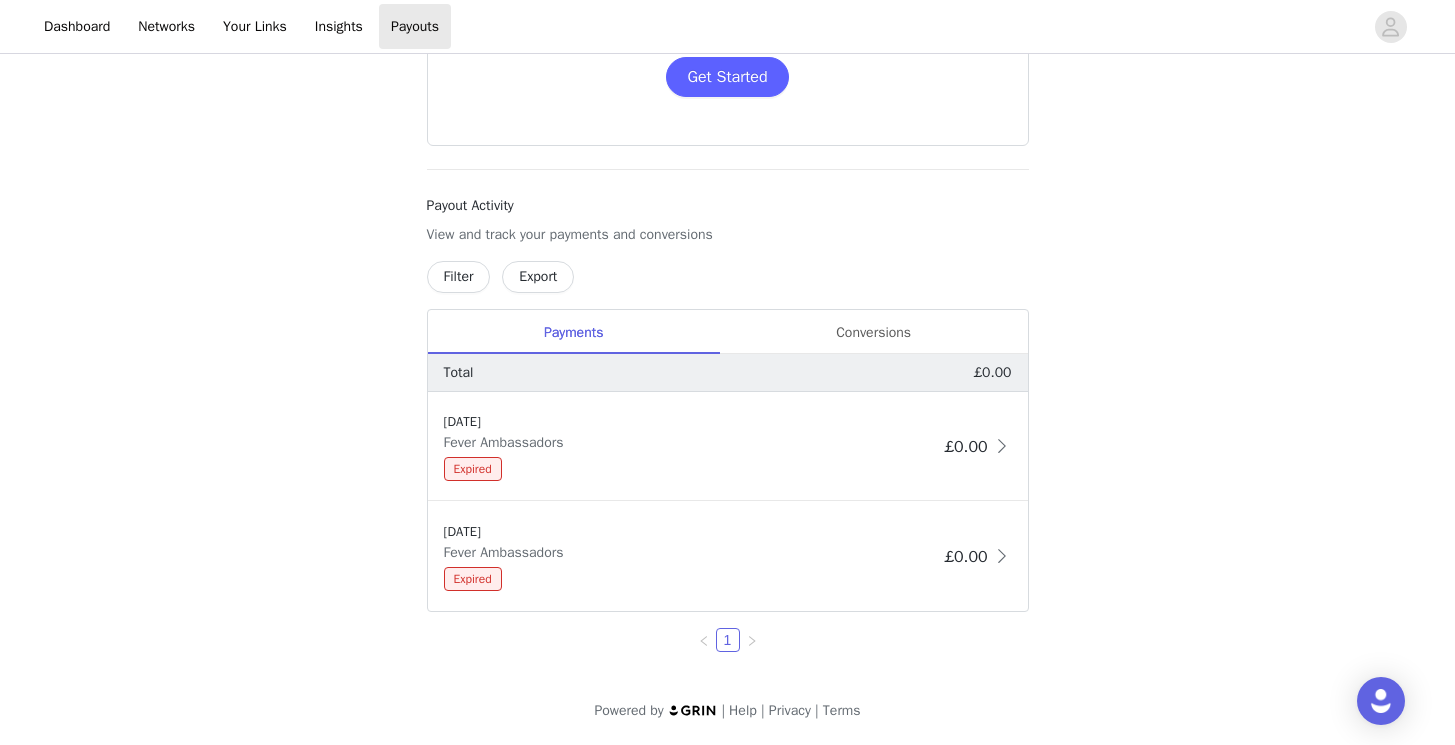 click at bounding box center [752, 640] 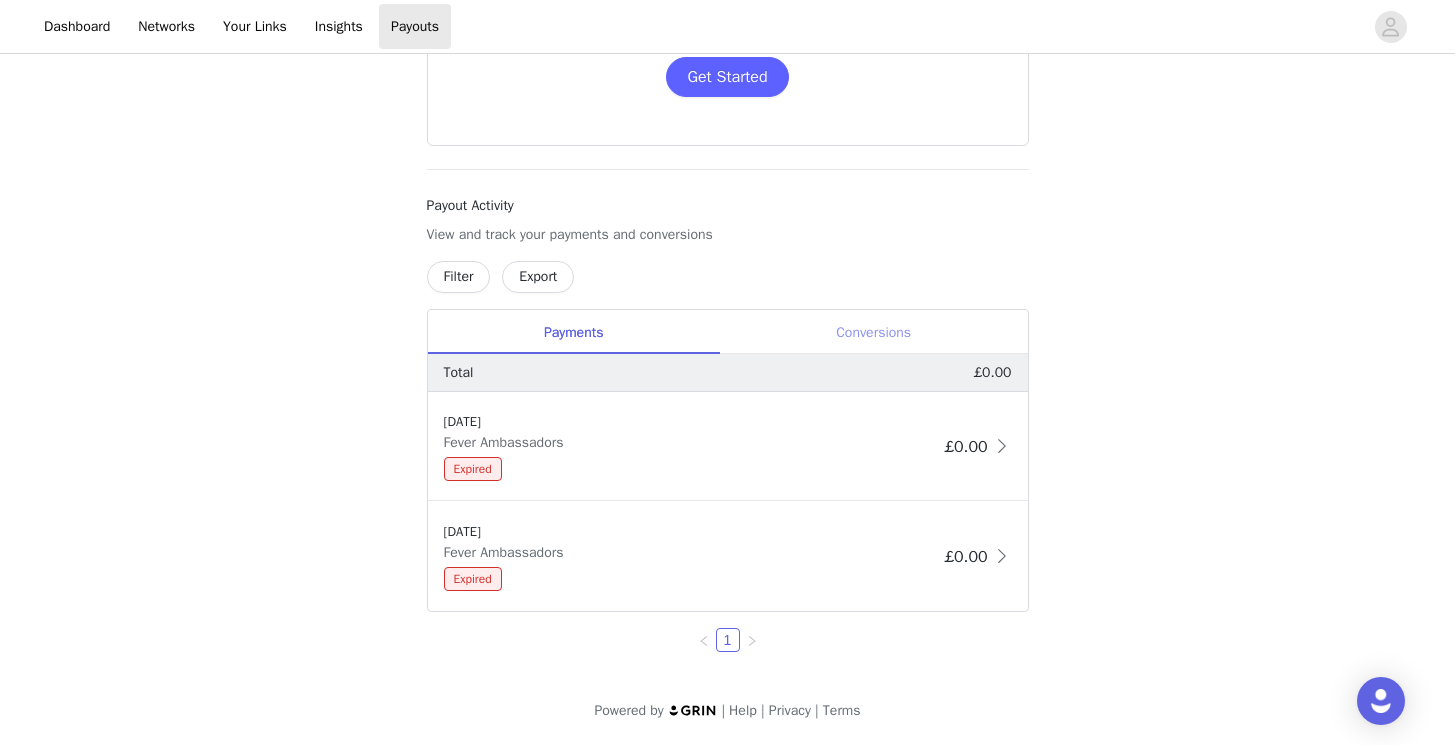 click on "Conversions" at bounding box center [874, 332] 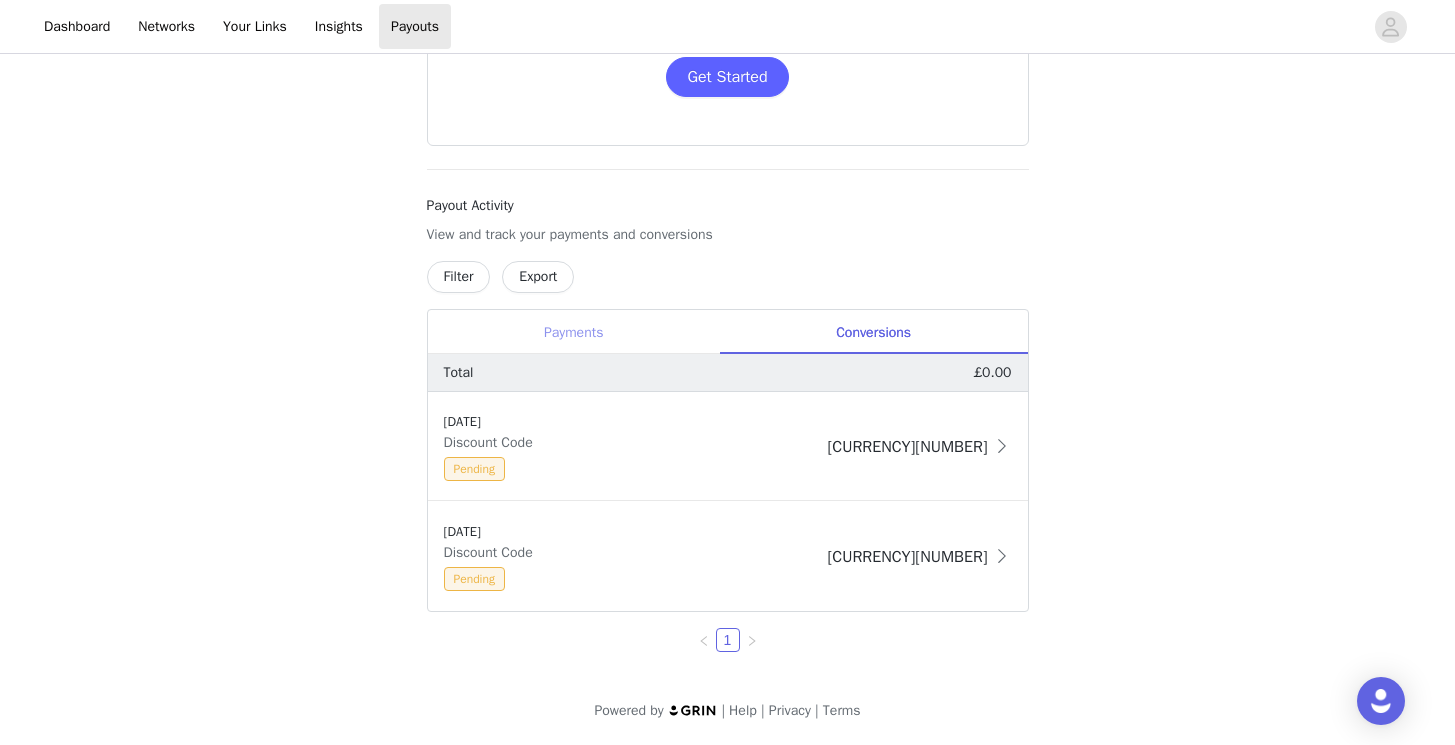 click on "Payments" at bounding box center [574, 332] 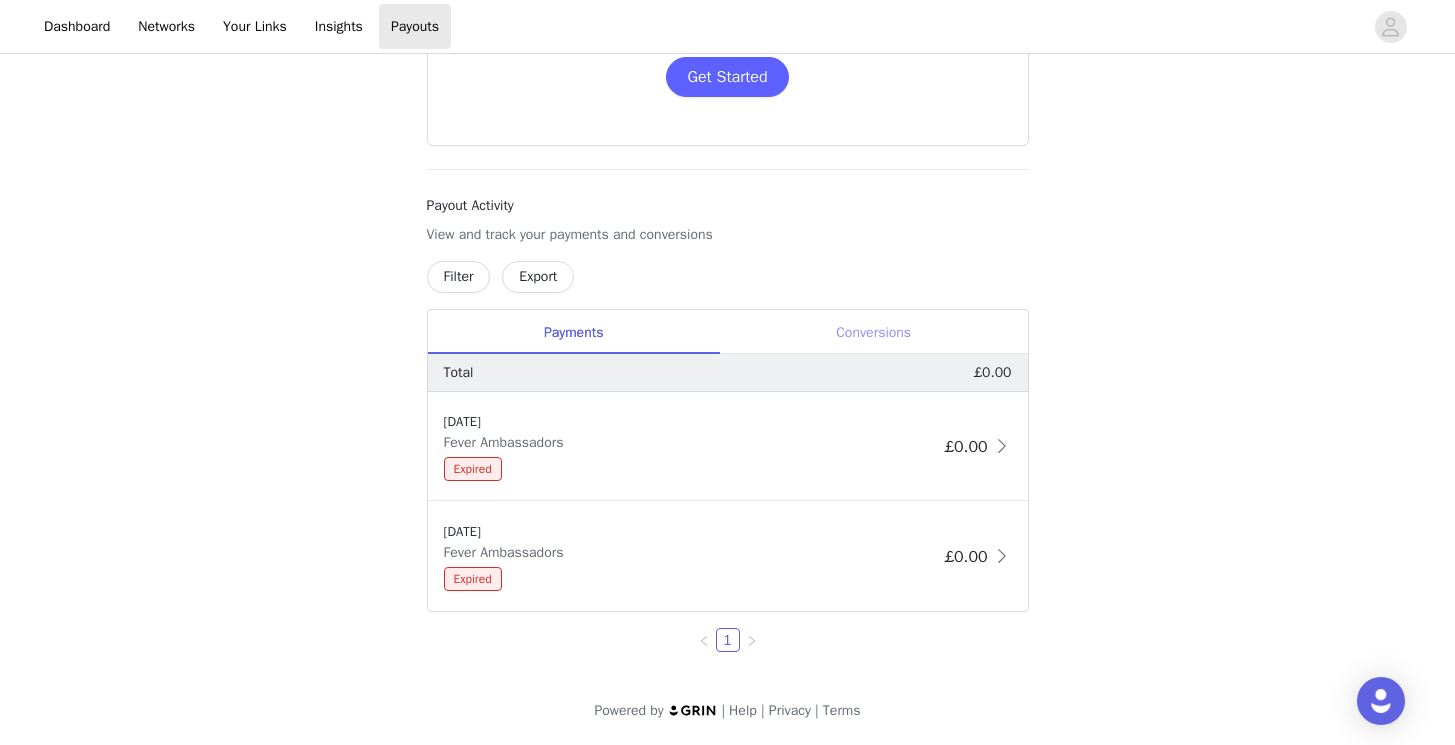 click on "Conversions" at bounding box center [874, 332] 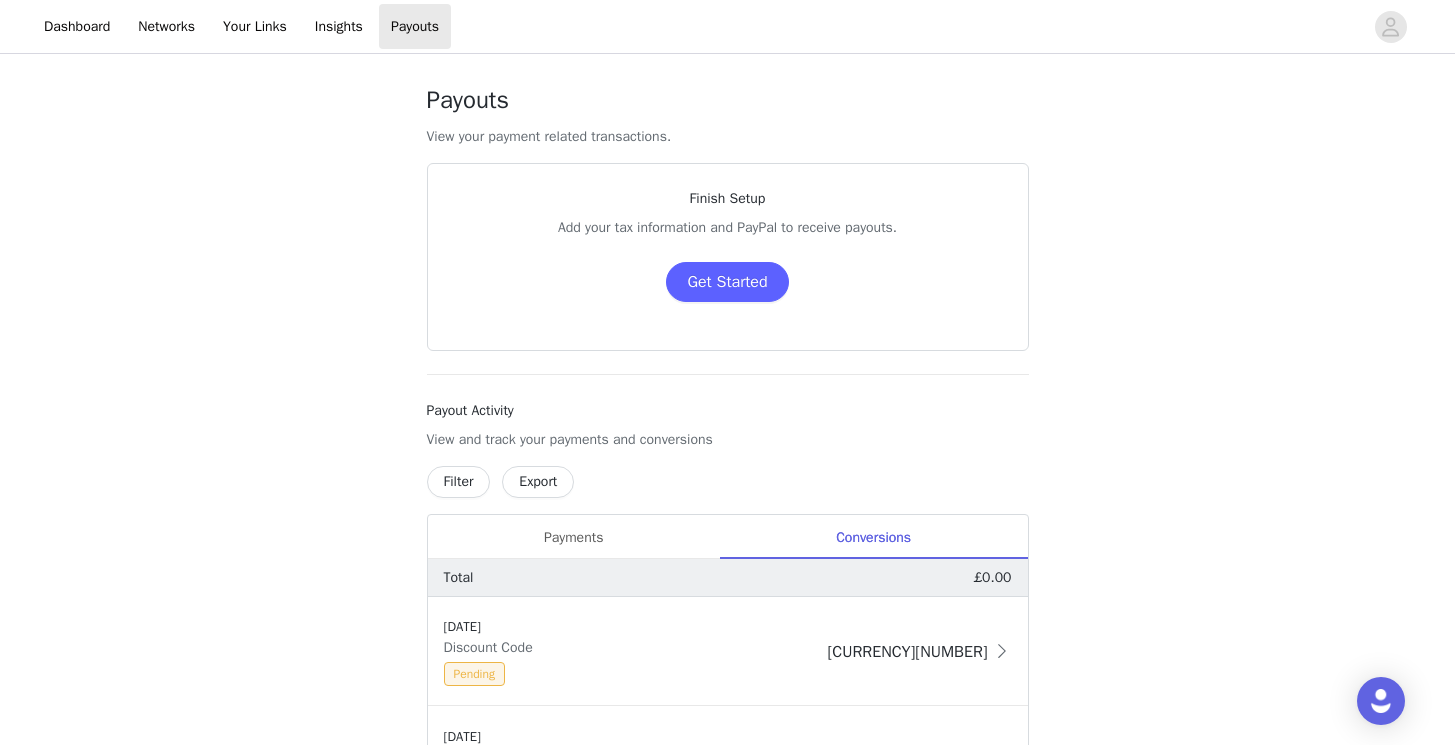 scroll, scrollTop: 0, scrollLeft: 0, axis: both 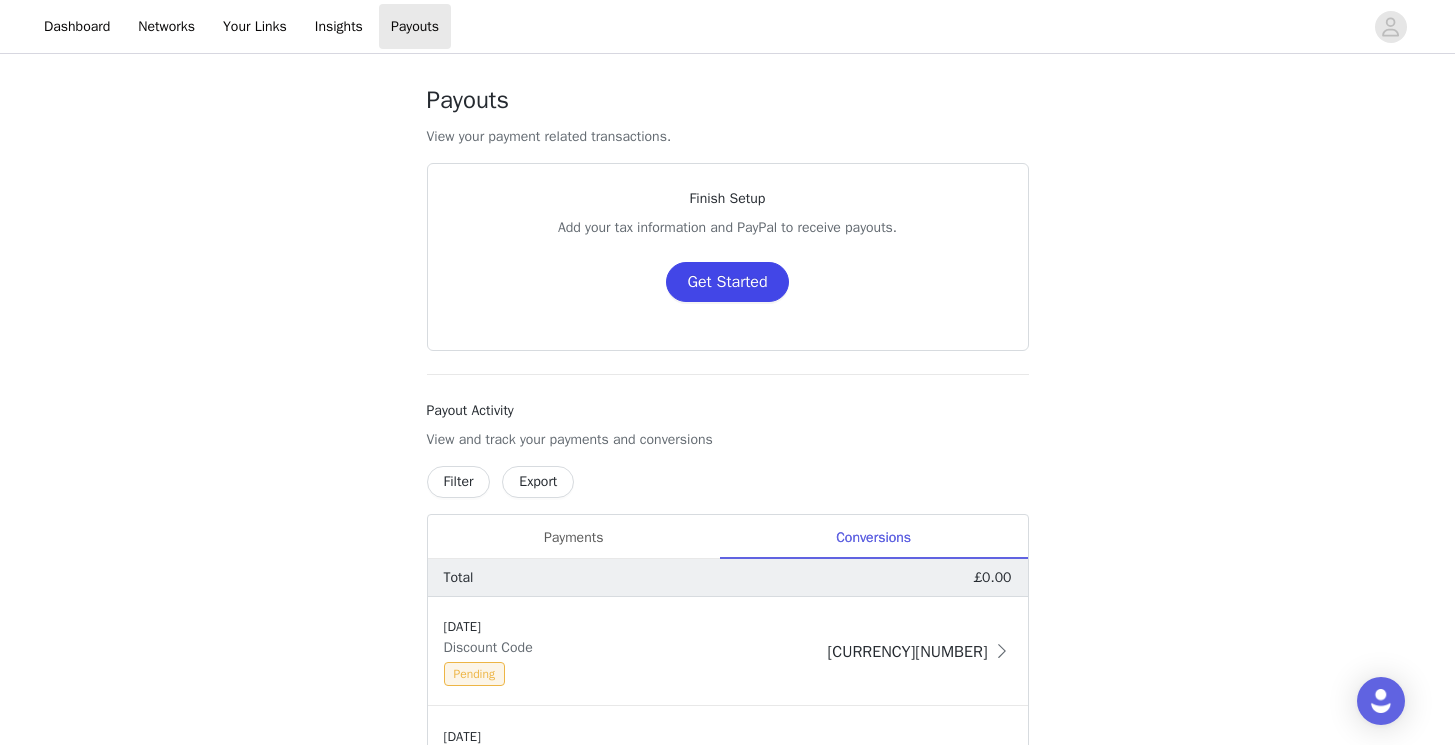 click on "Get Started" at bounding box center (727, 282) 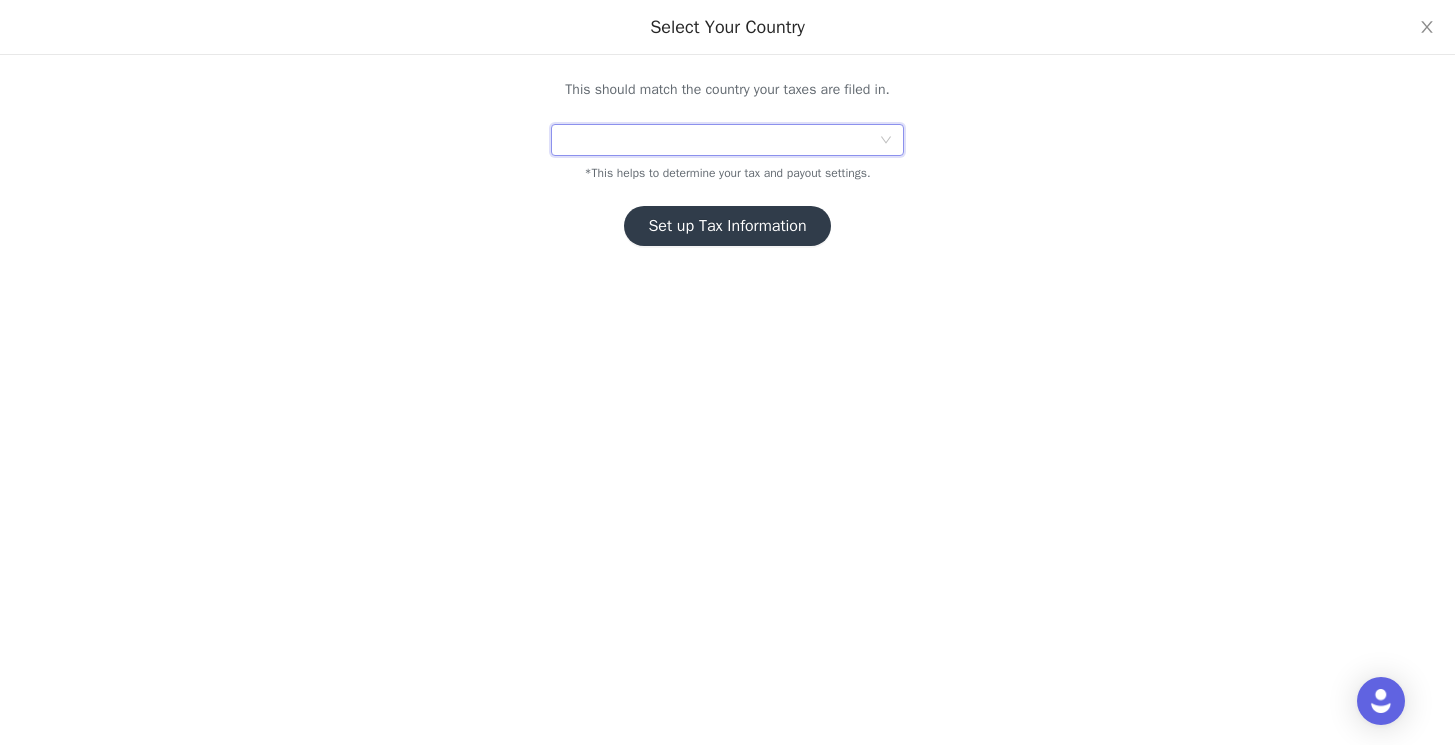 click at bounding box center (720, 140) 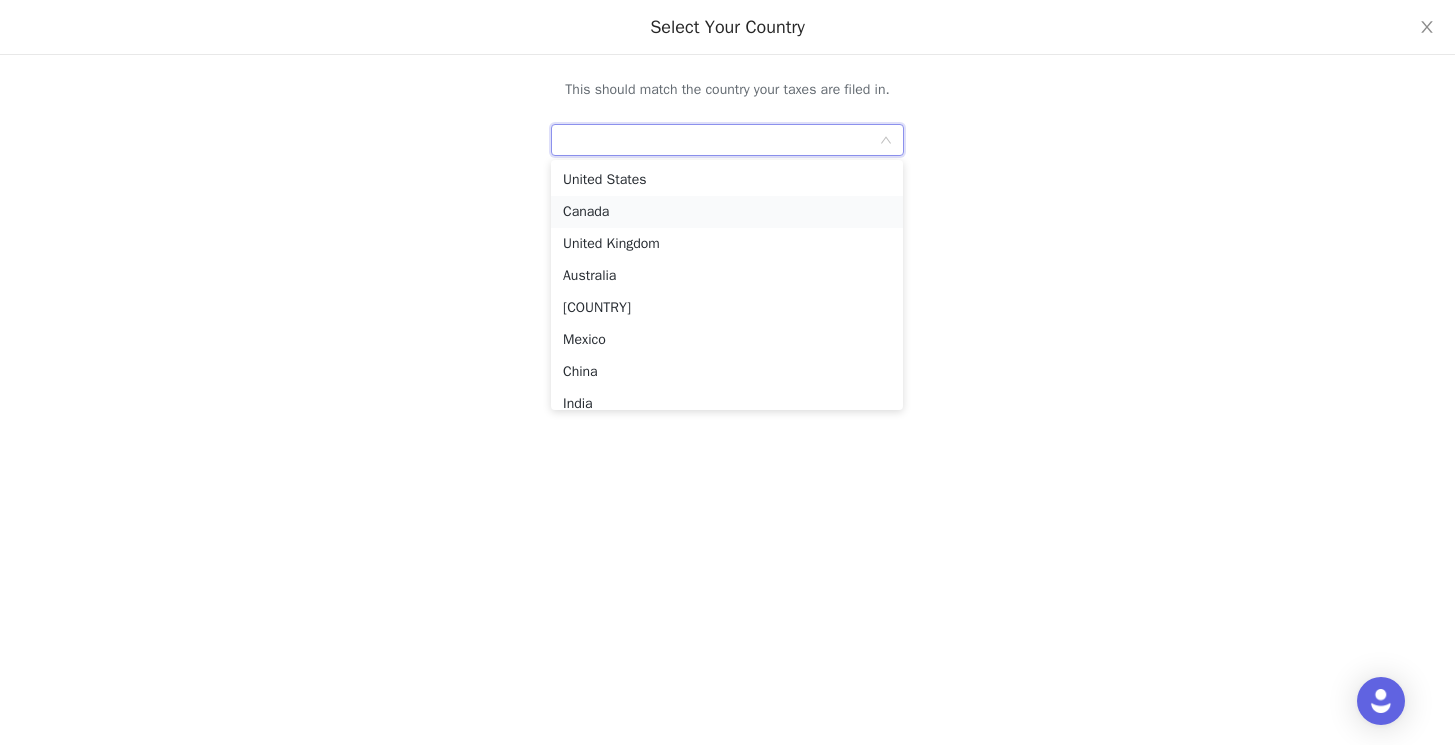 click on "Canada" at bounding box center (727, 212) 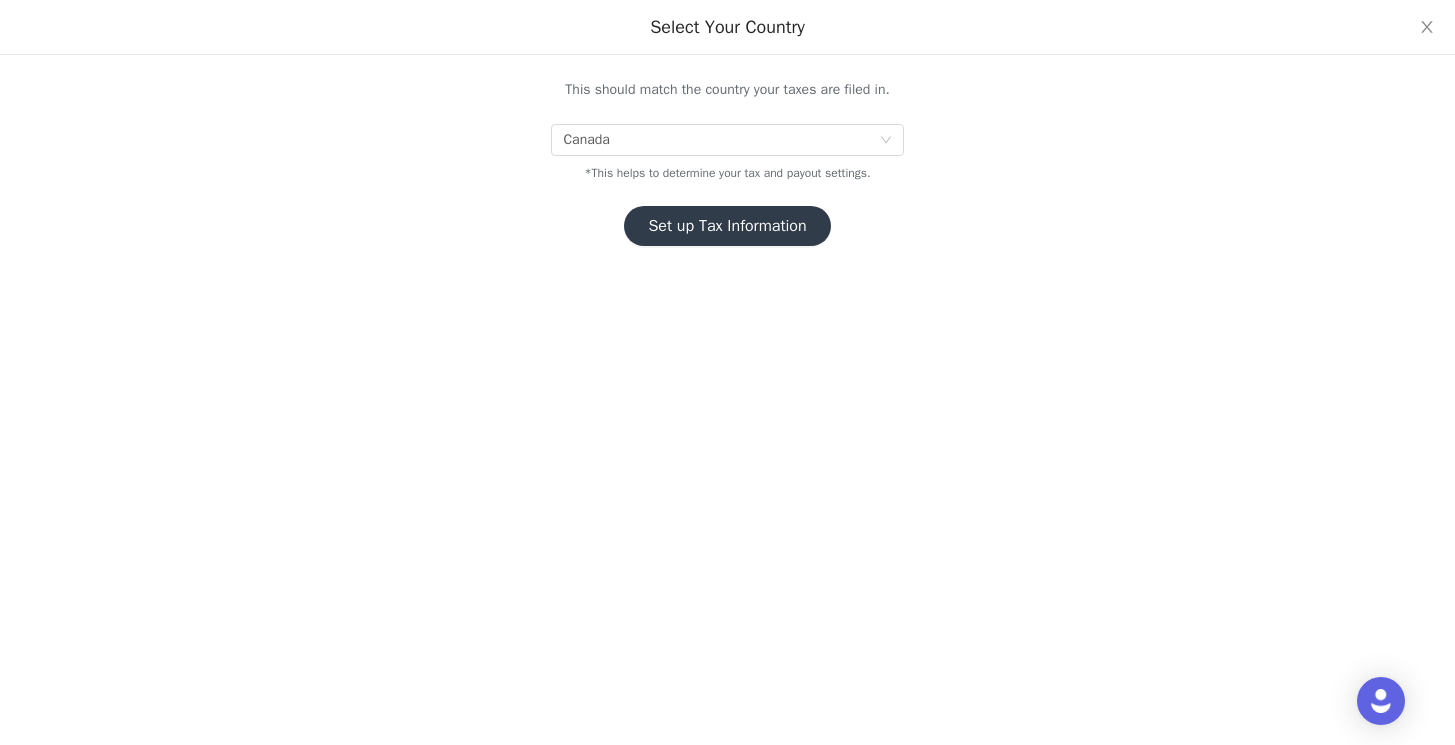click on "Set up Tax Information" at bounding box center (727, 226) 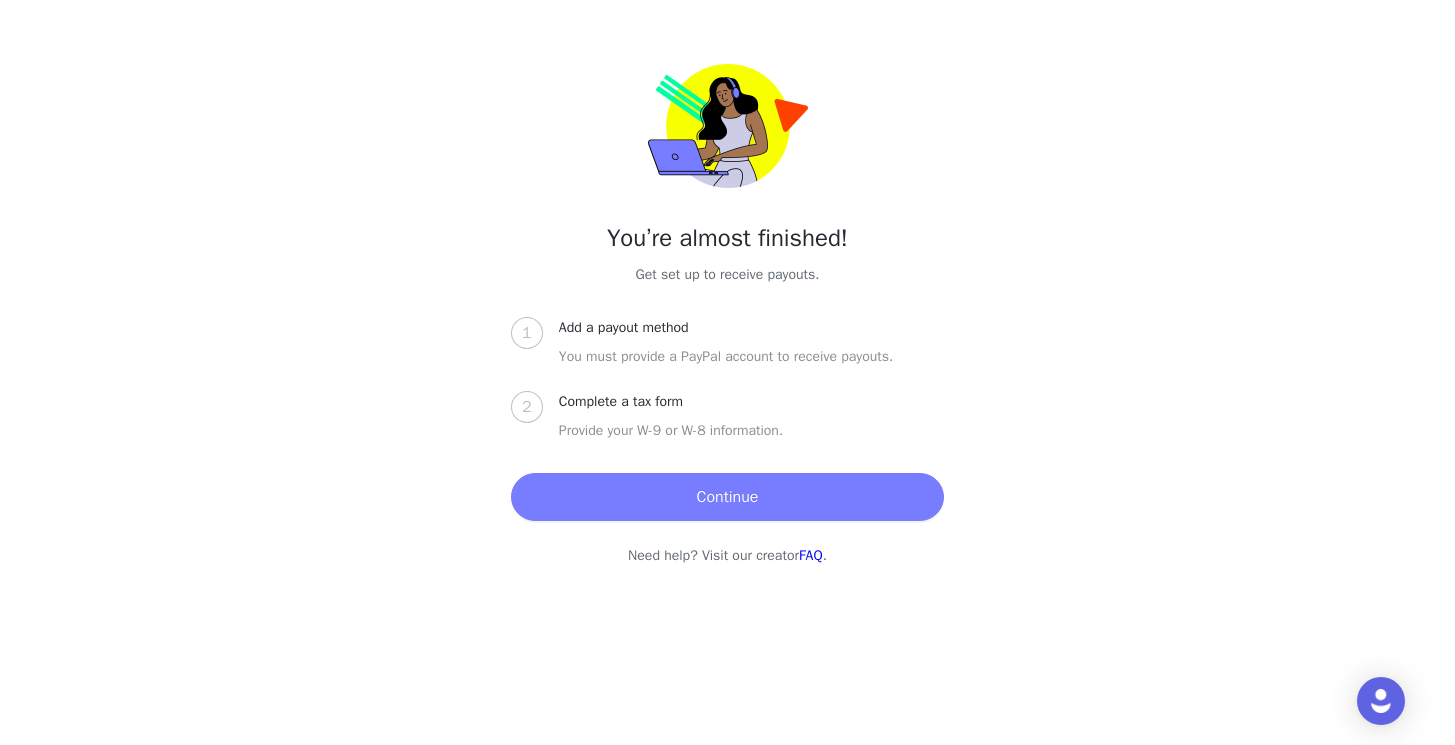 click on "Continue" at bounding box center [727, 497] 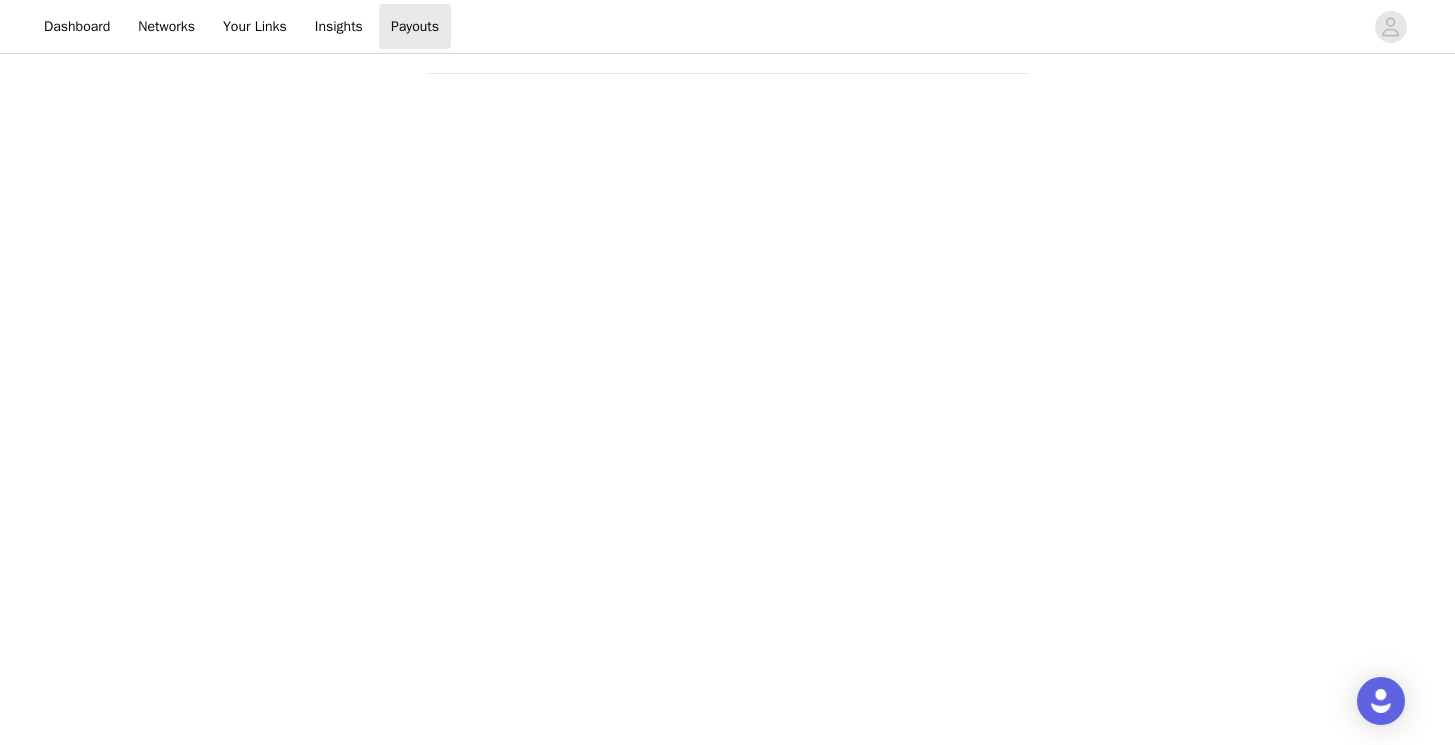 scroll, scrollTop: 100, scrollLeft: 0, axis: vertical 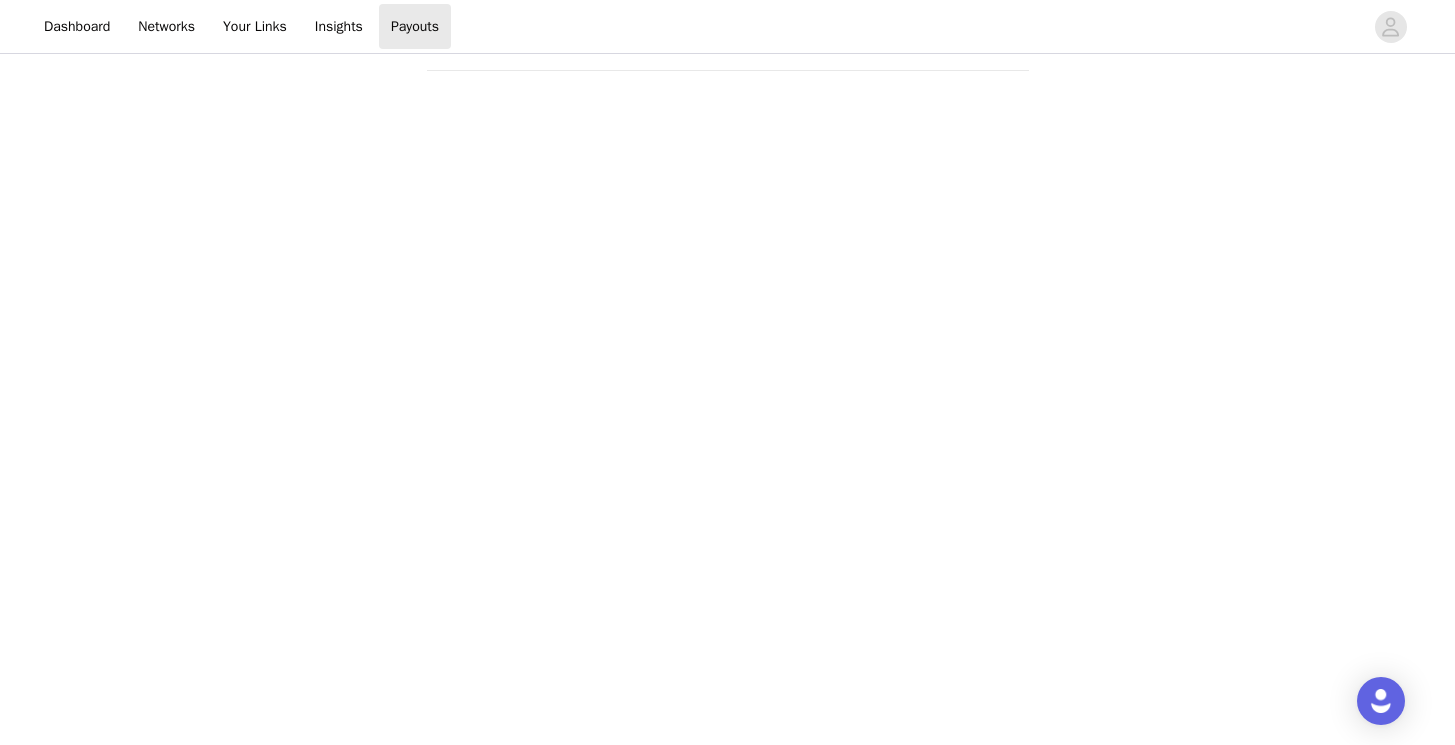 click on "Payouts   View your payment related transactions.             Payout Activity   View and track your payments and conversions   Filter   Export     Payments Conversions   Total     £0.00       2/6/25   Discount Code   Pending     £21.01       1/2/25   Discount Code   Pending     £3.59         1                       Powered by       |    Help    |    Privacy    |    Terms" at bounding box center (727, 1143) 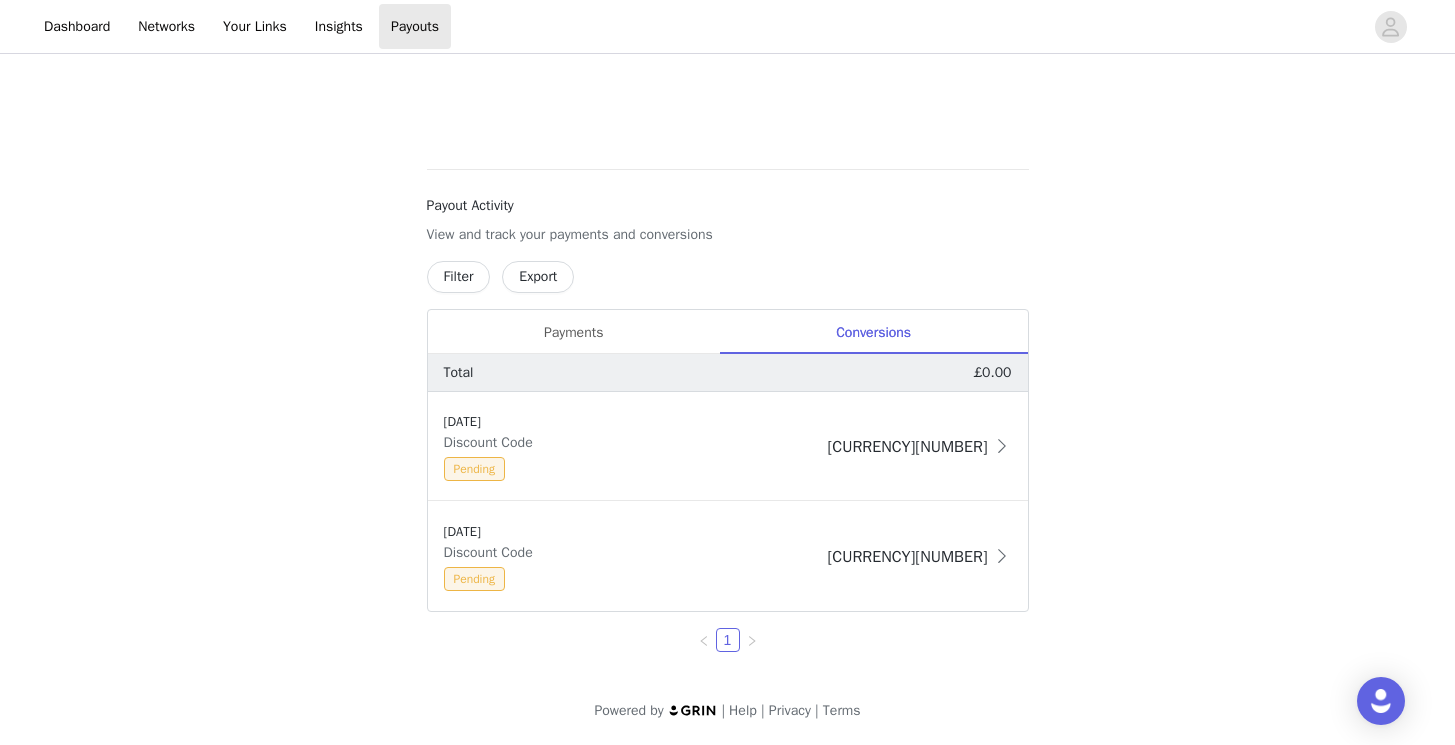 scroll, scrollTop: 564, scrollLeft: 0, axis: vertical 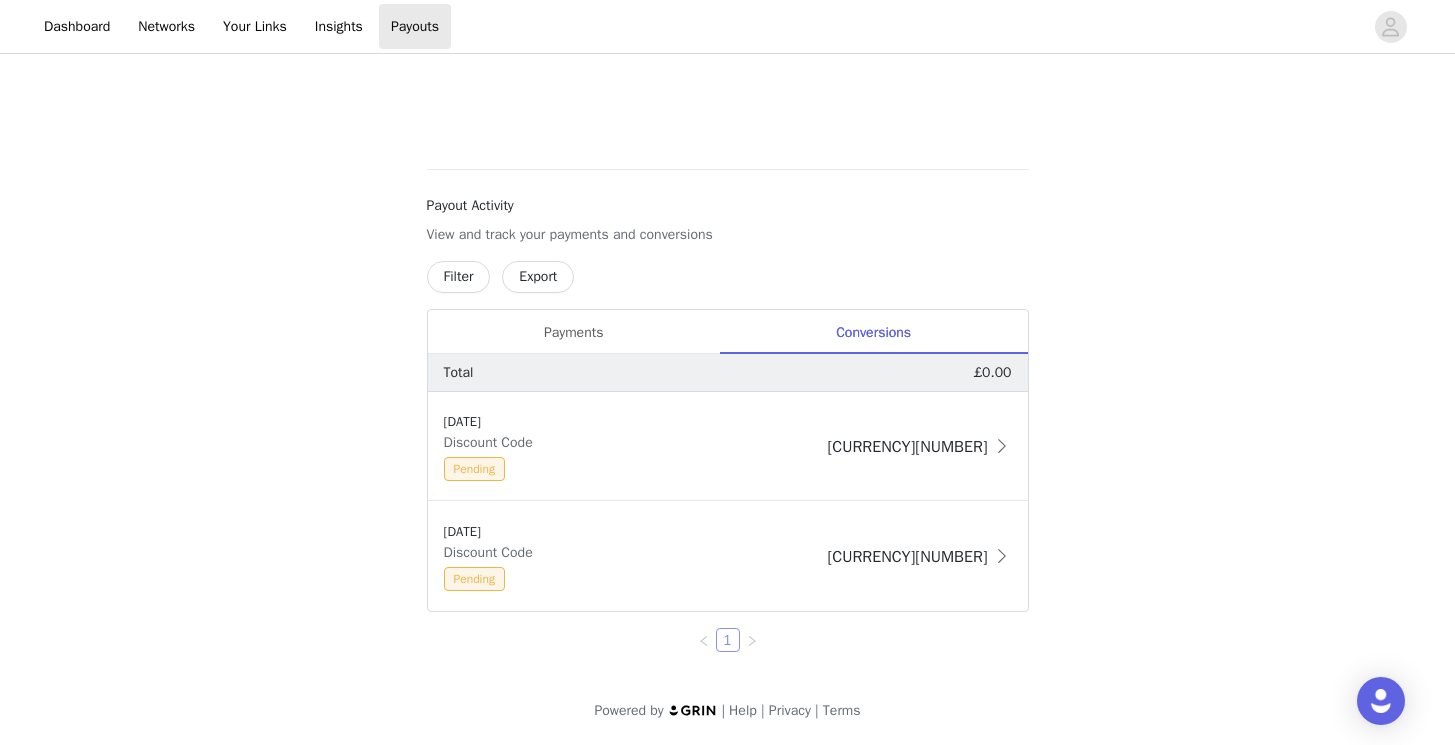 click on "1" at bounding box center (728, 640) 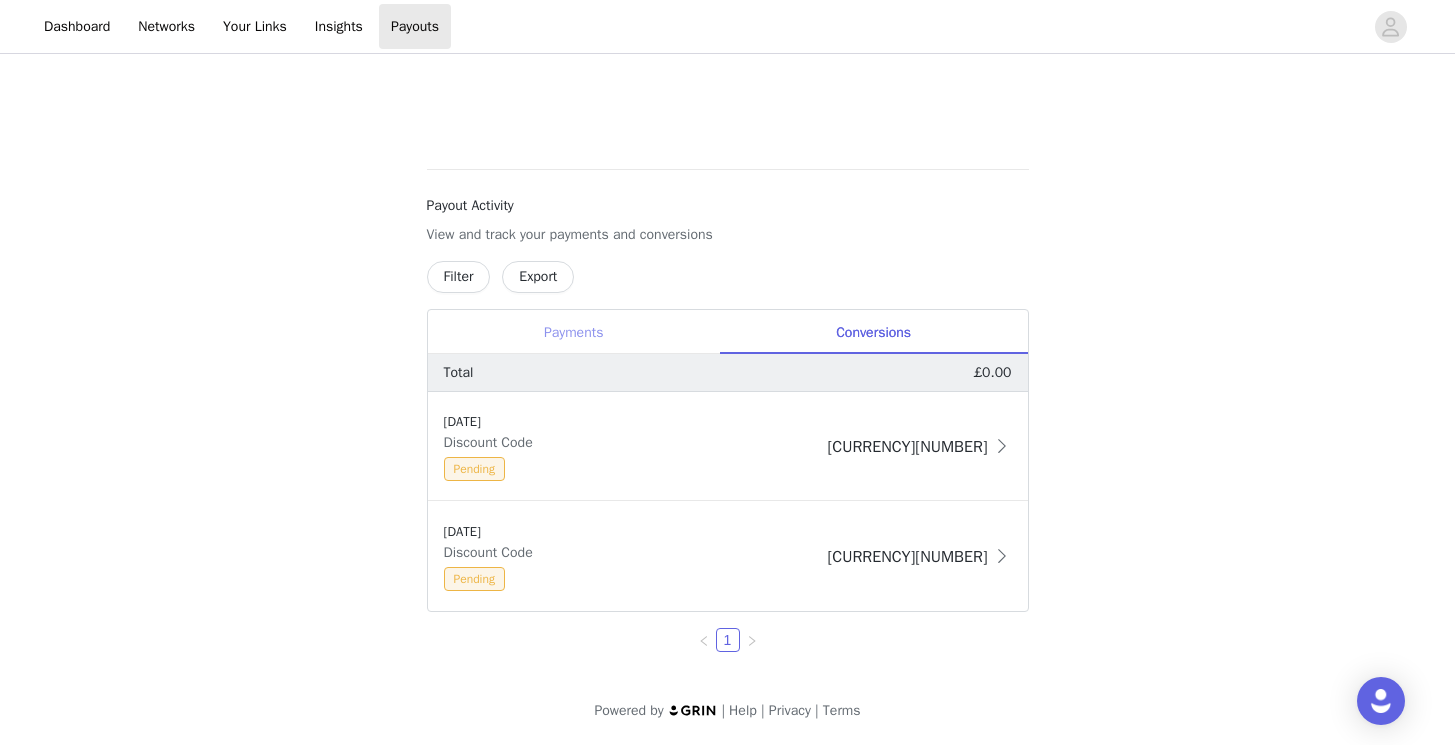 click on "Payments" at bounding box center (574, 332) 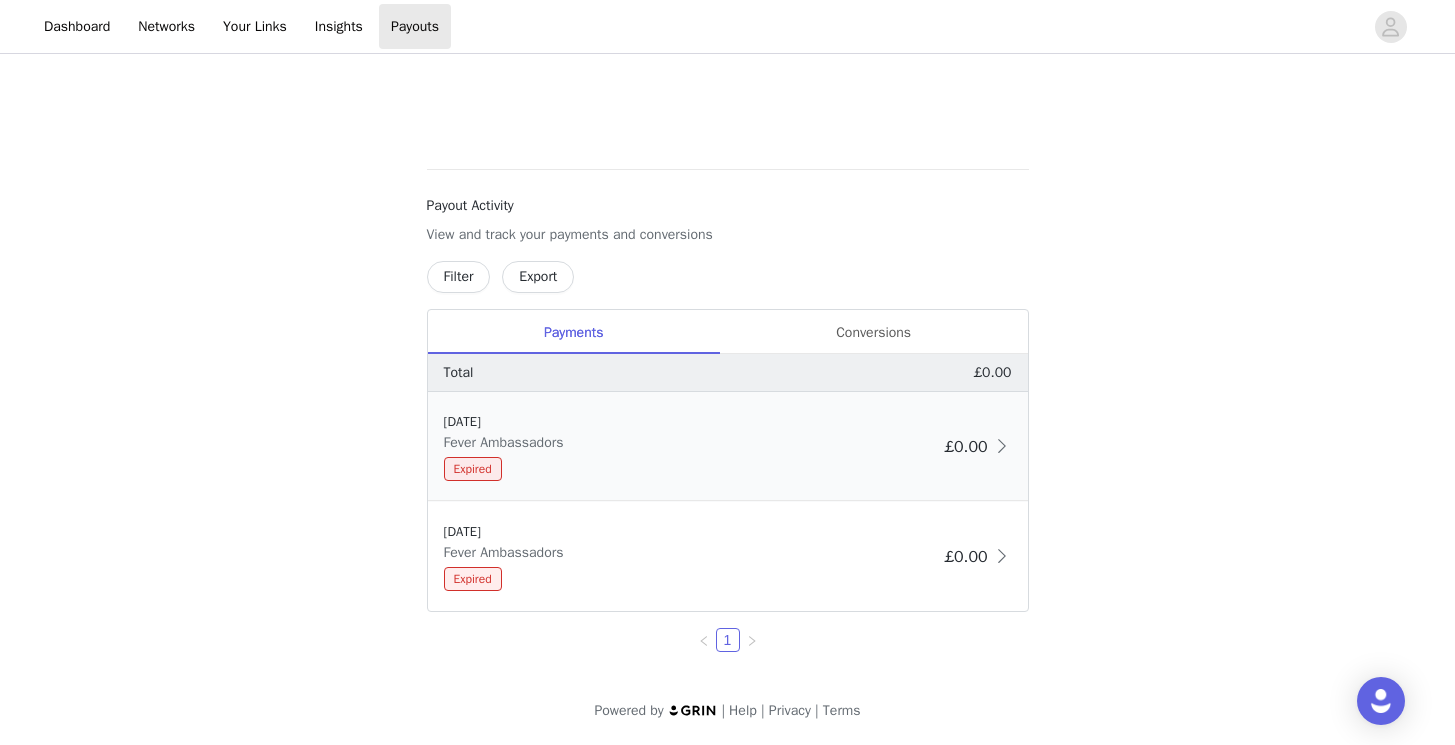click on "Fever Ambassadors" at bounding box center [508, 442] 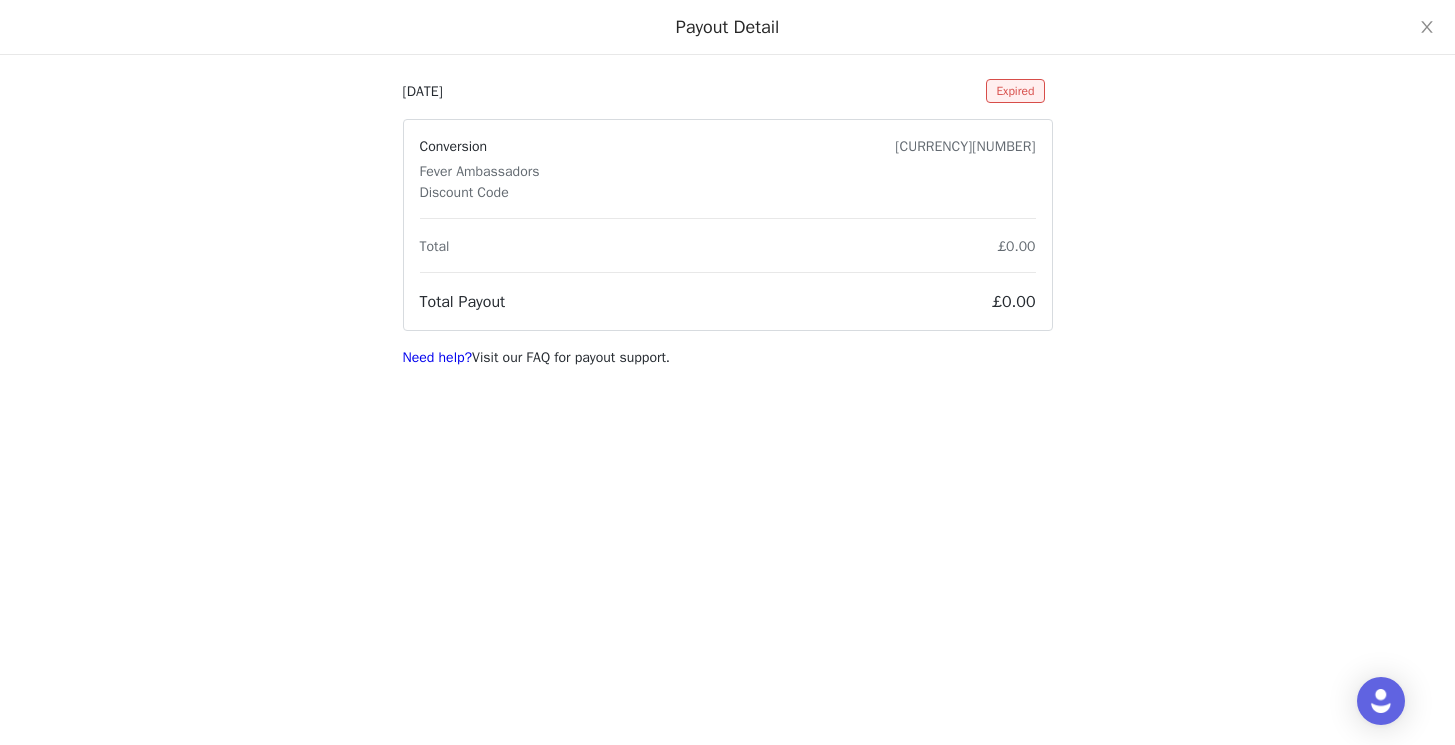 click on "Expired" at bounding box center (1015, 91) 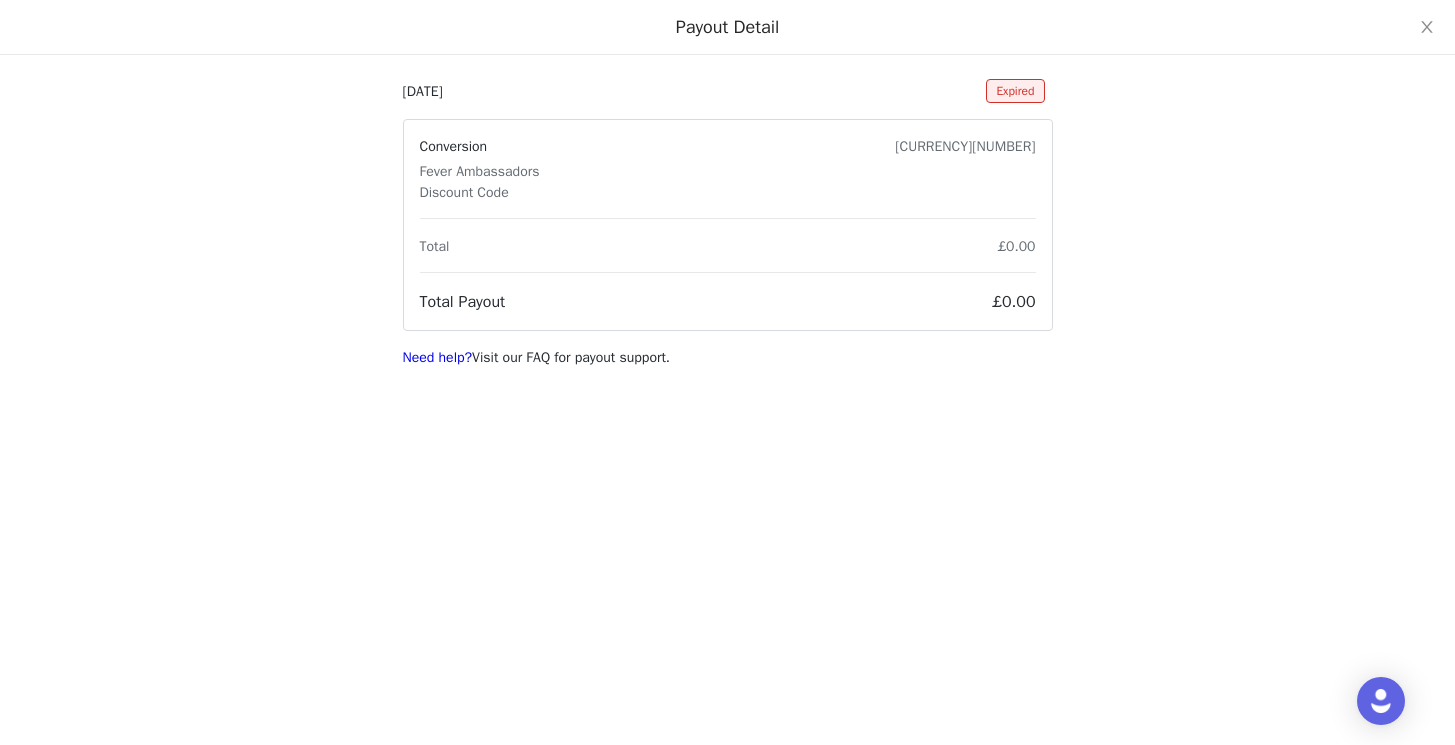 click on "Payout Detail" at bounding box center [728, 27] 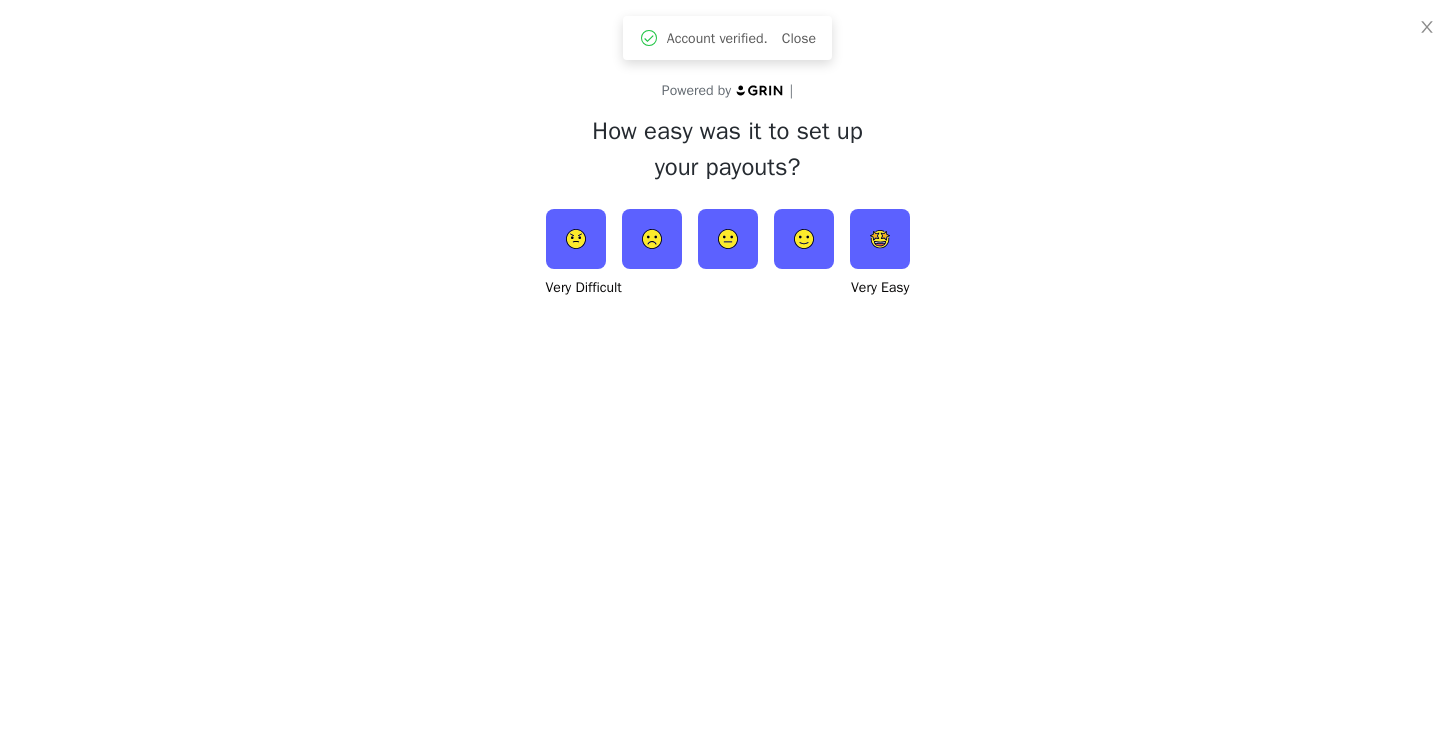 scroll, scrollTop: 0, scrollLeft: 0, axis: both 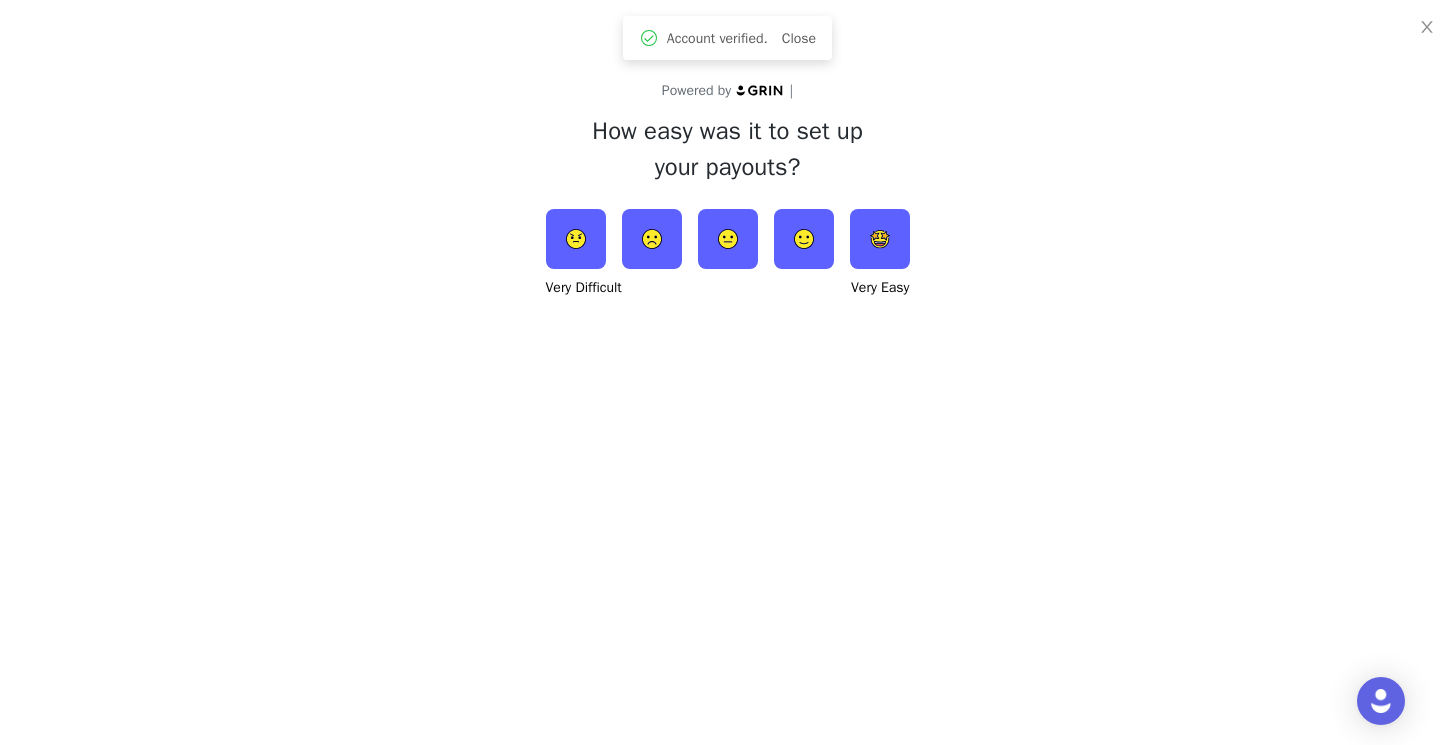 click at bounding box center [728, 239] 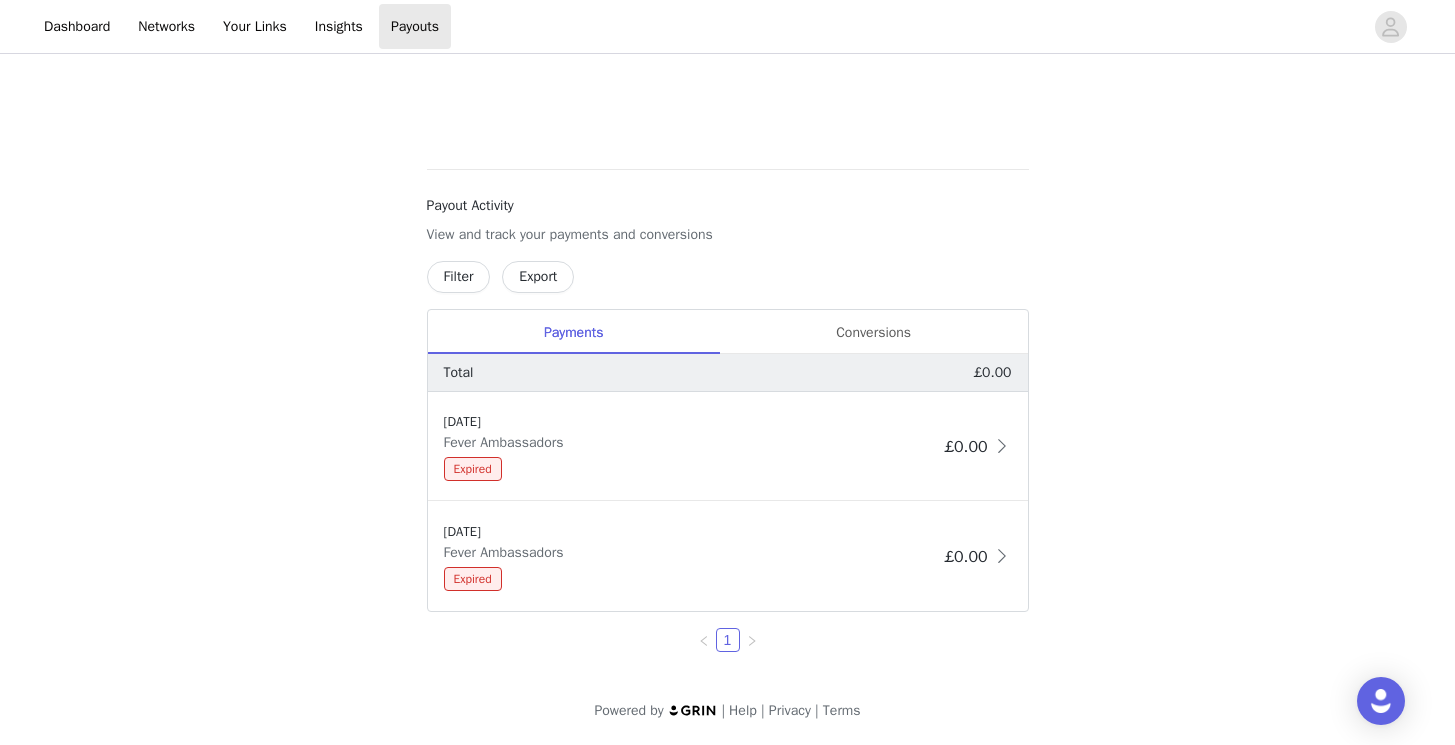 scroll, scrollTop: 635, scrollLeft: 0, axis: vertical 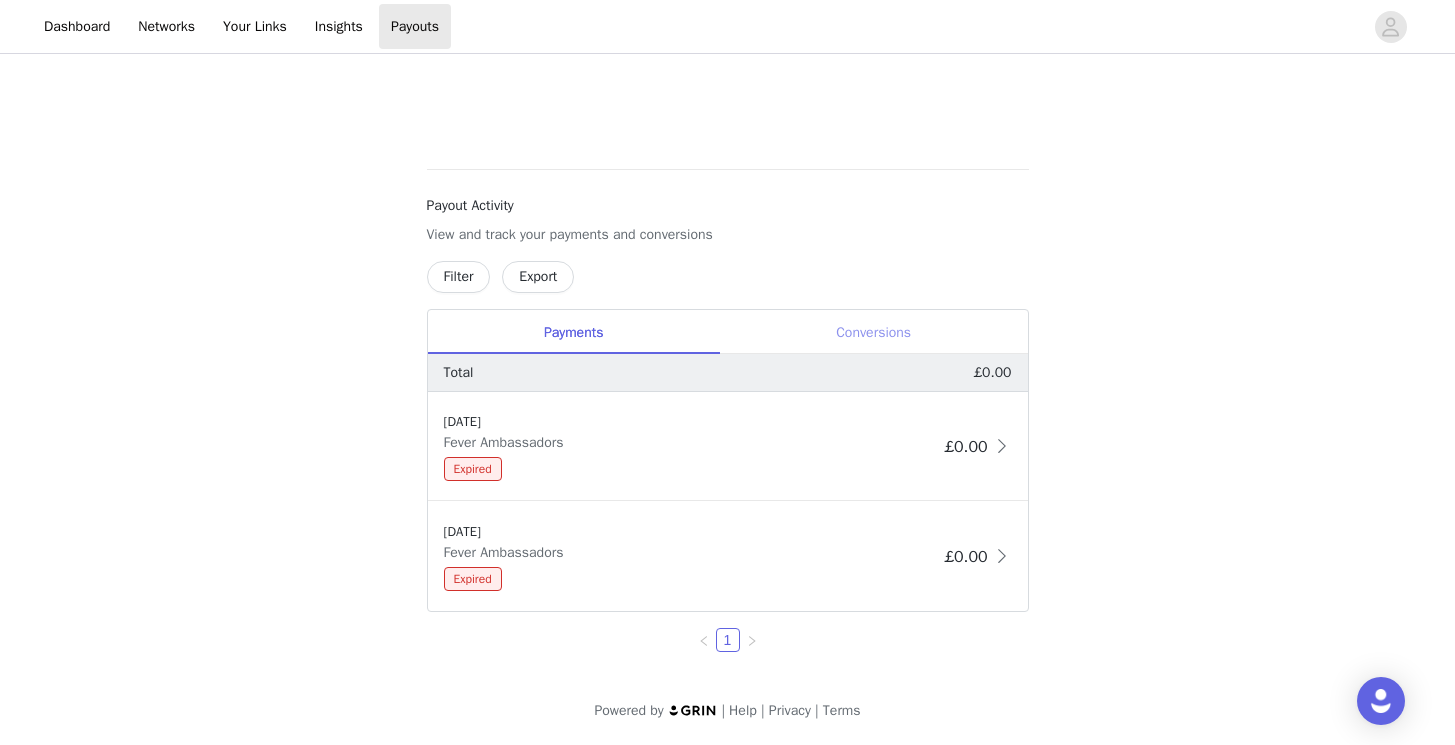 click on "Conversions" at bounding box center [874, 332] 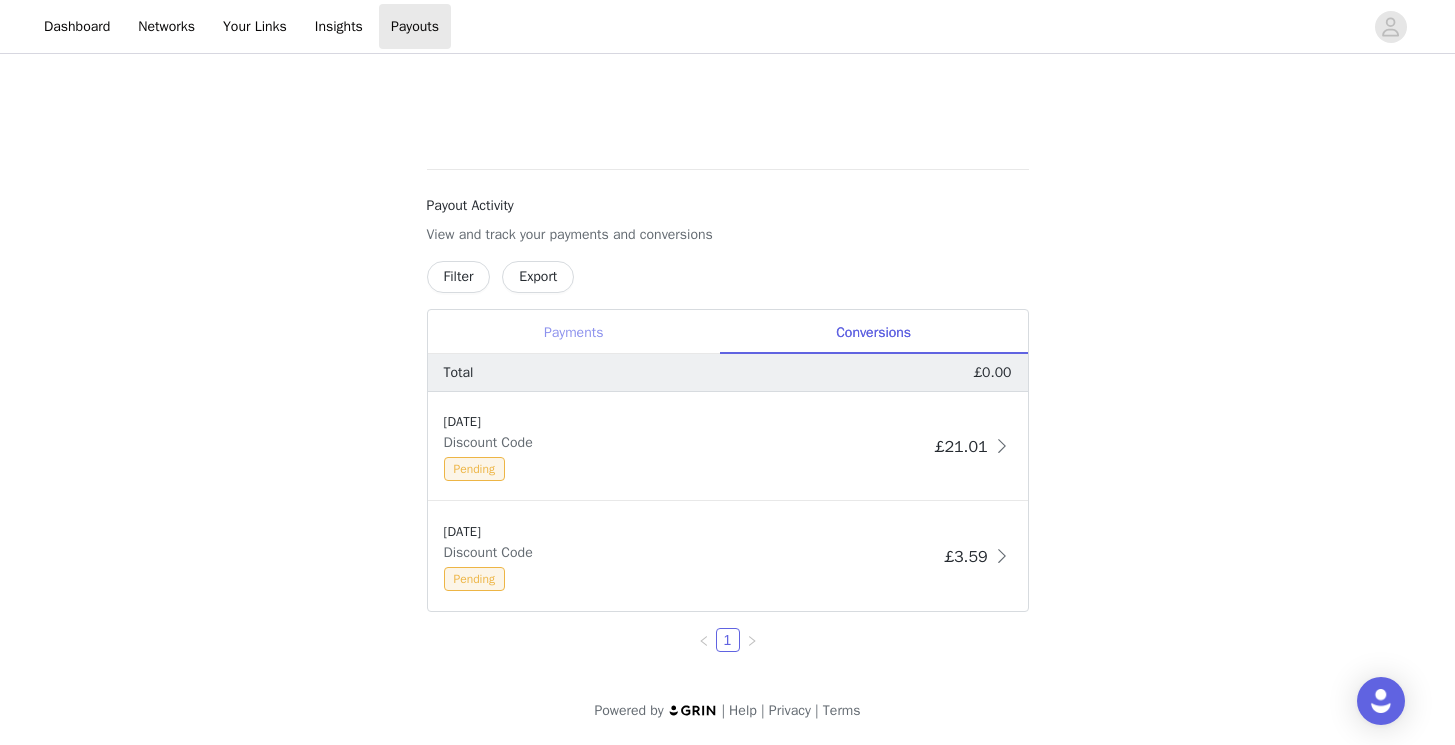 click on "Payments" at bounding box center (574, 332) 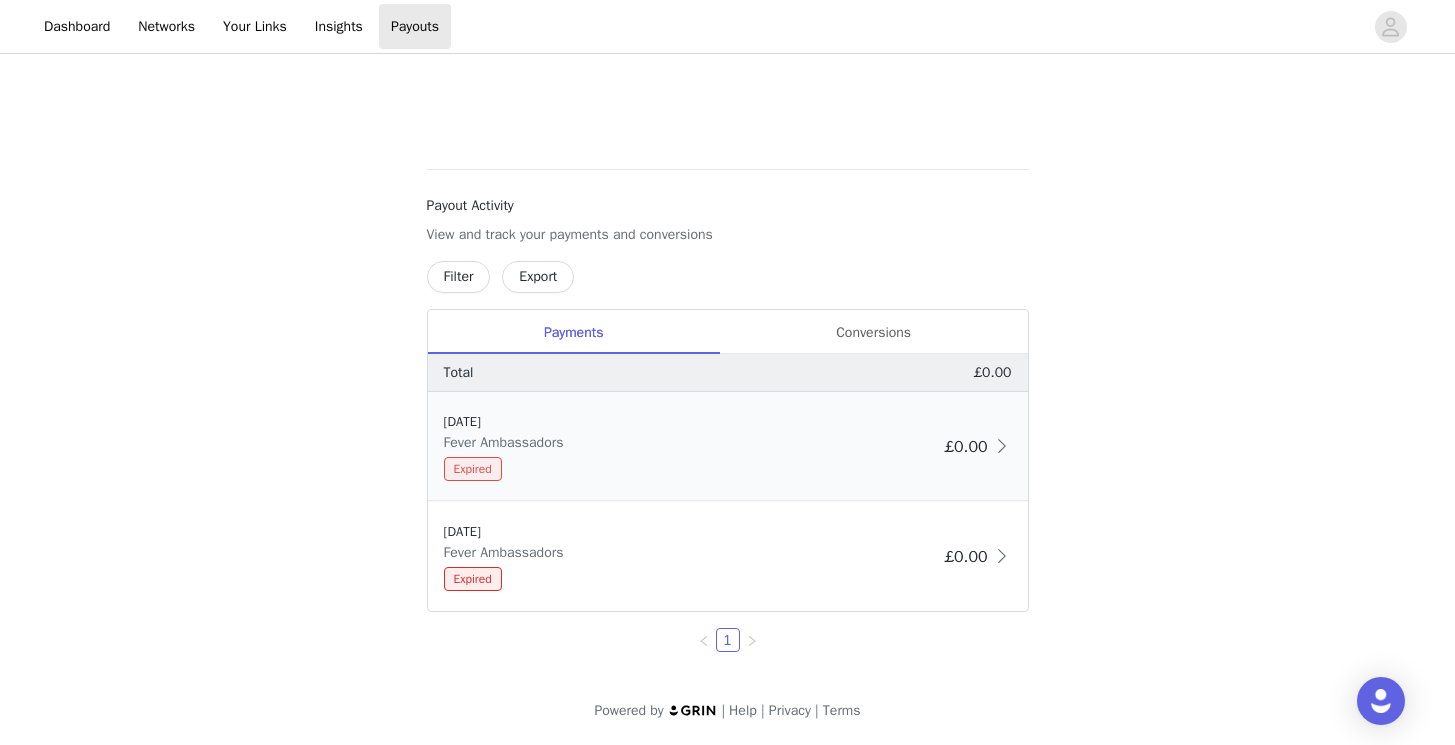 click on "Expired" at bounding box center [473, 469] 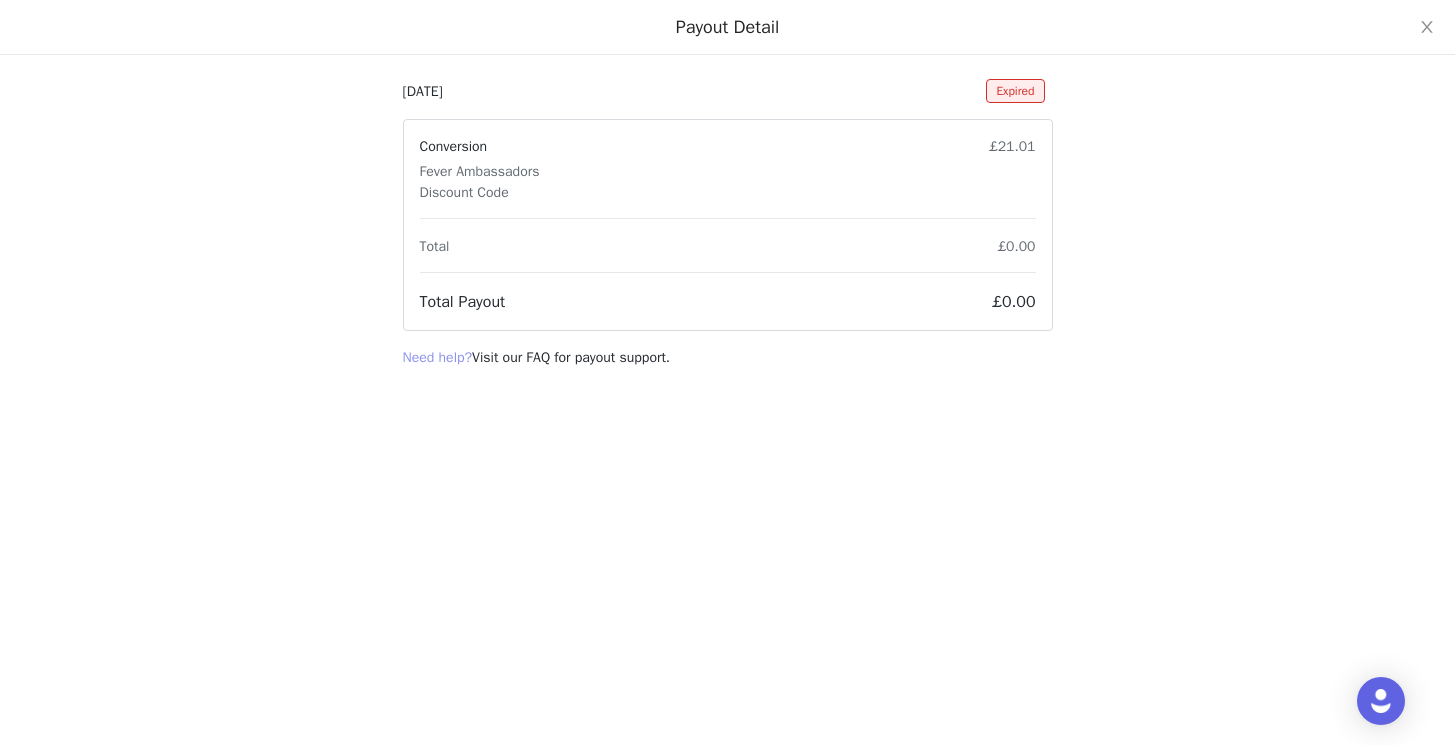 click on "Need help?" at bounding box center [438, 357] 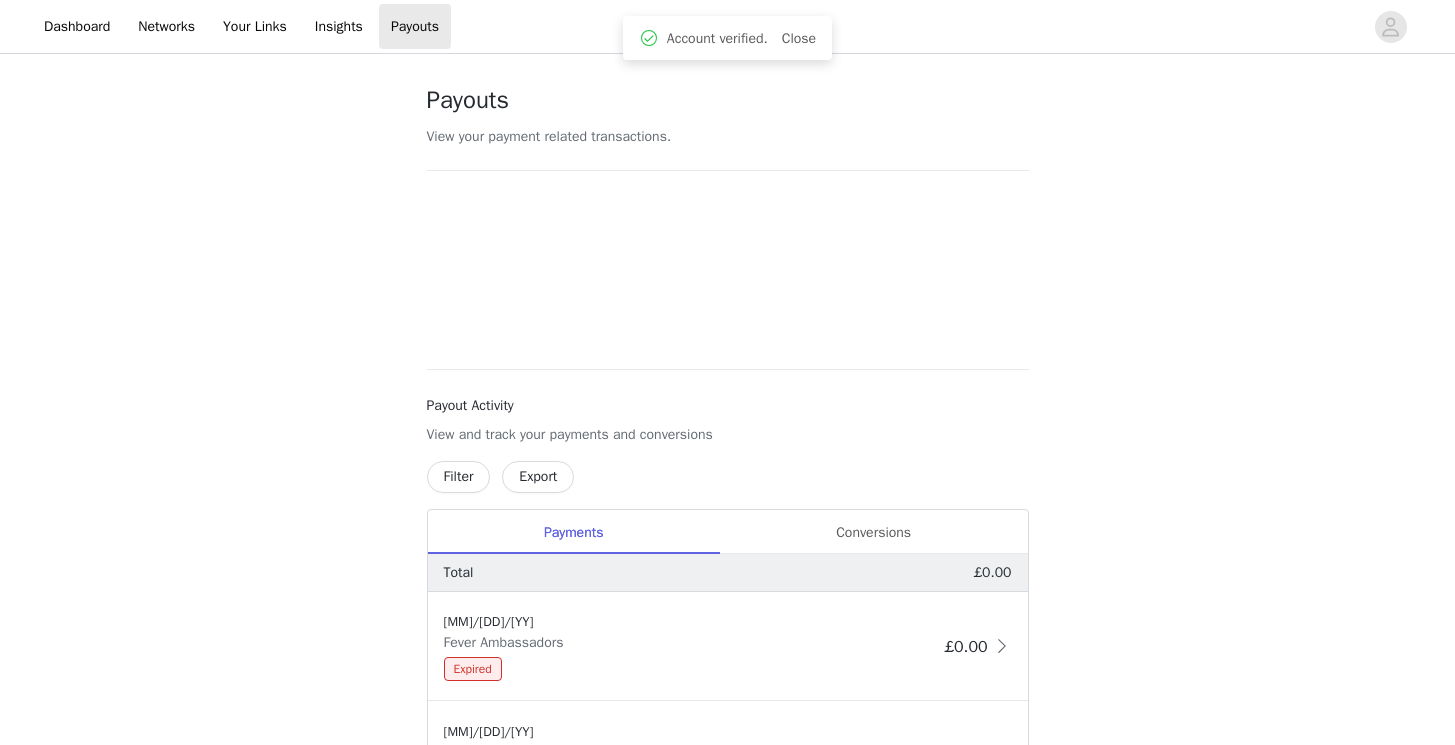 scroll, scrollTop: 0, scrollLeft: 0, axis: both 